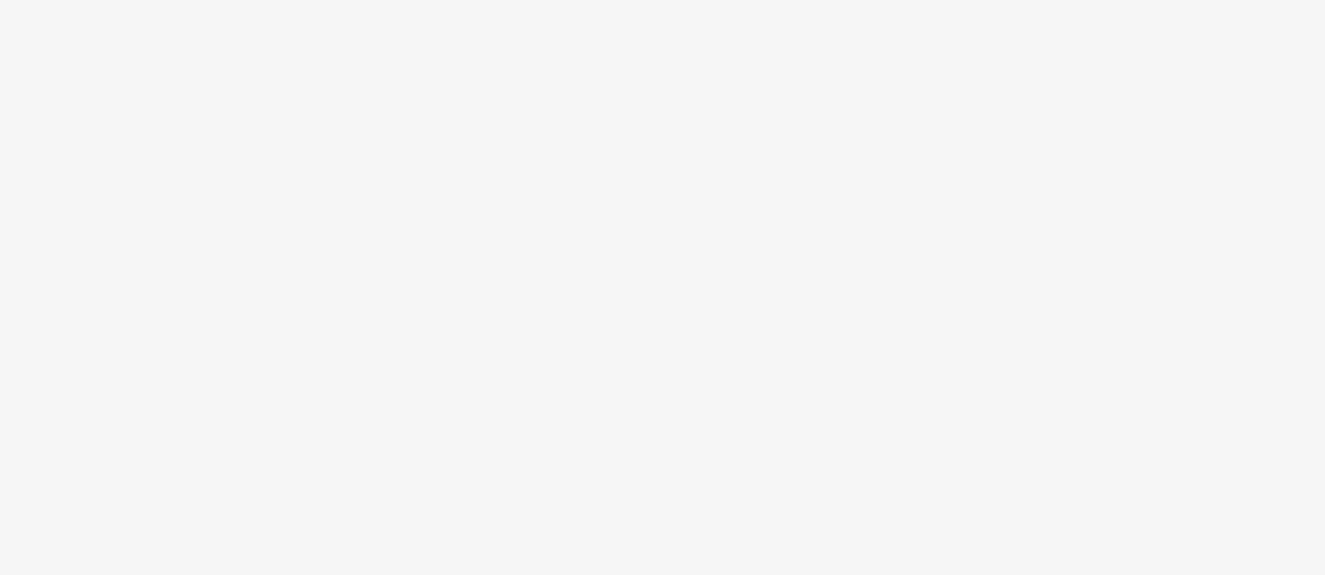 scroll, scrollTop: 0, scrollLeft: 0, axis: both 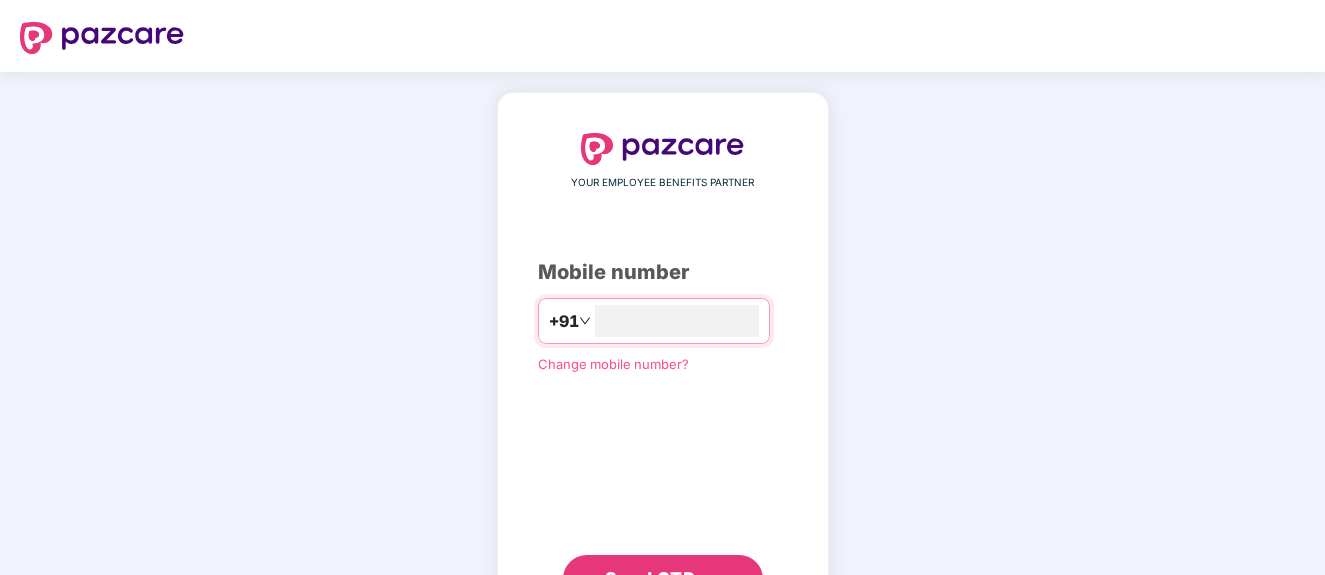 type on "*" 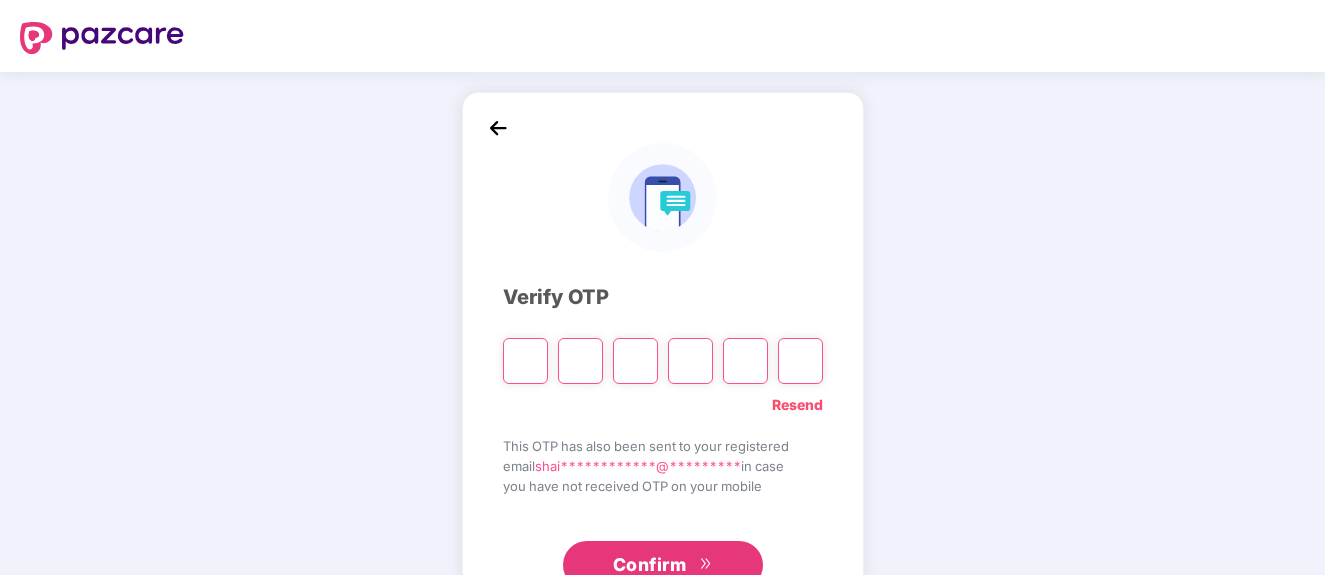 click on "**********" at bounding box center [662, 362] 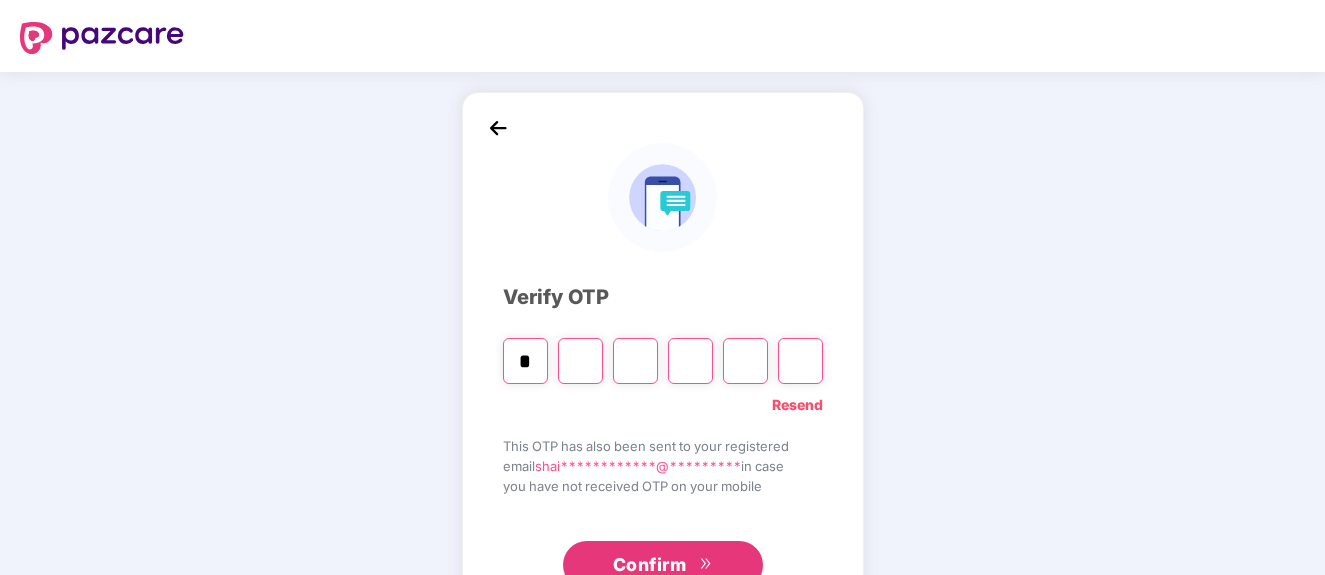 type on "*" 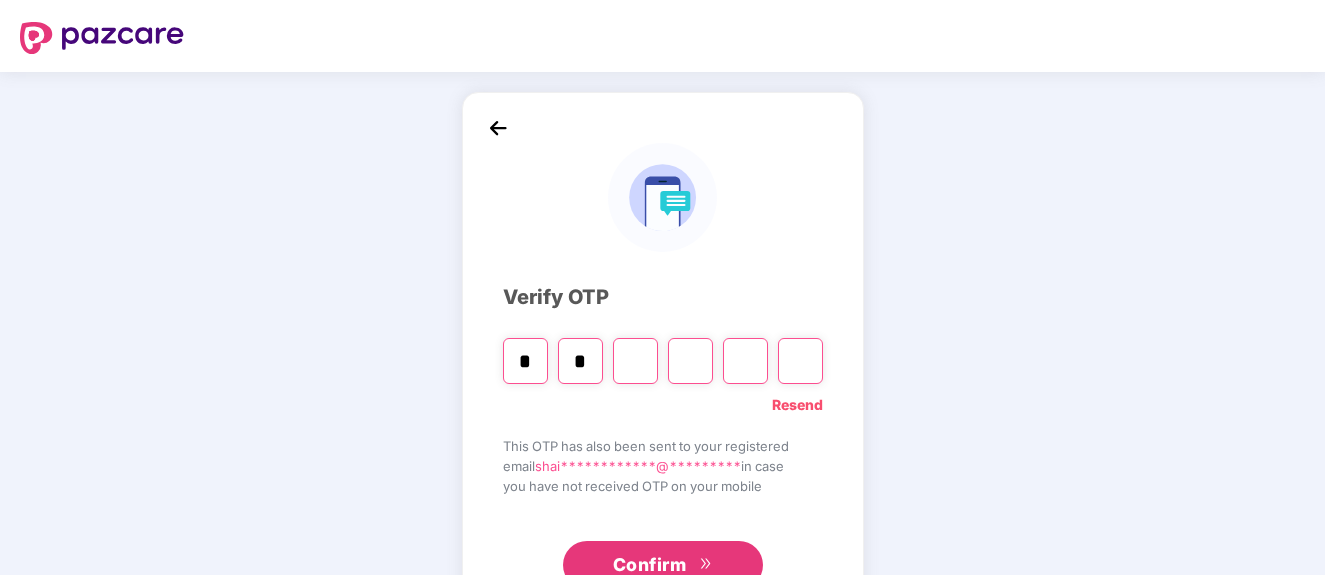 type on "*" 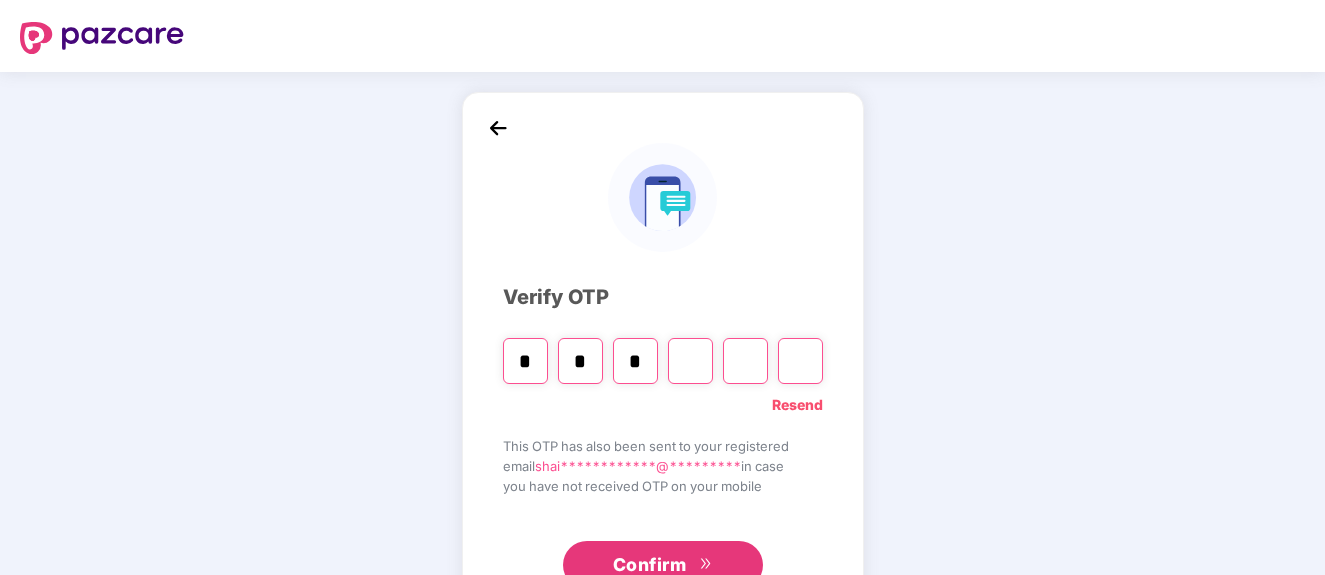type on "*" 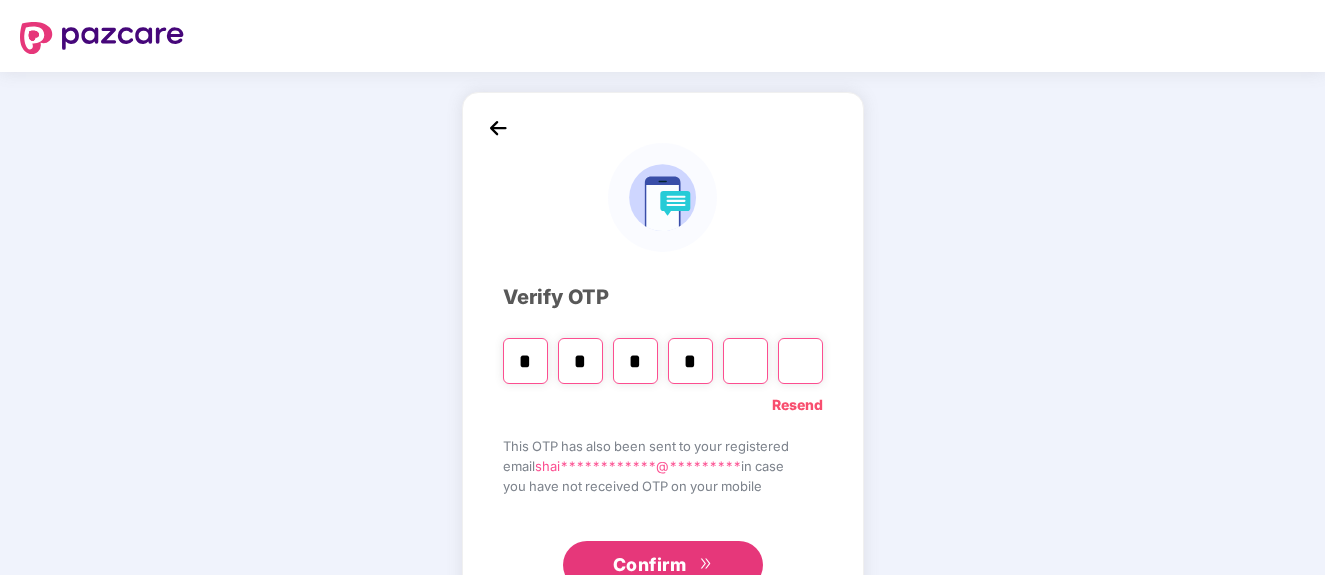 type on "*" 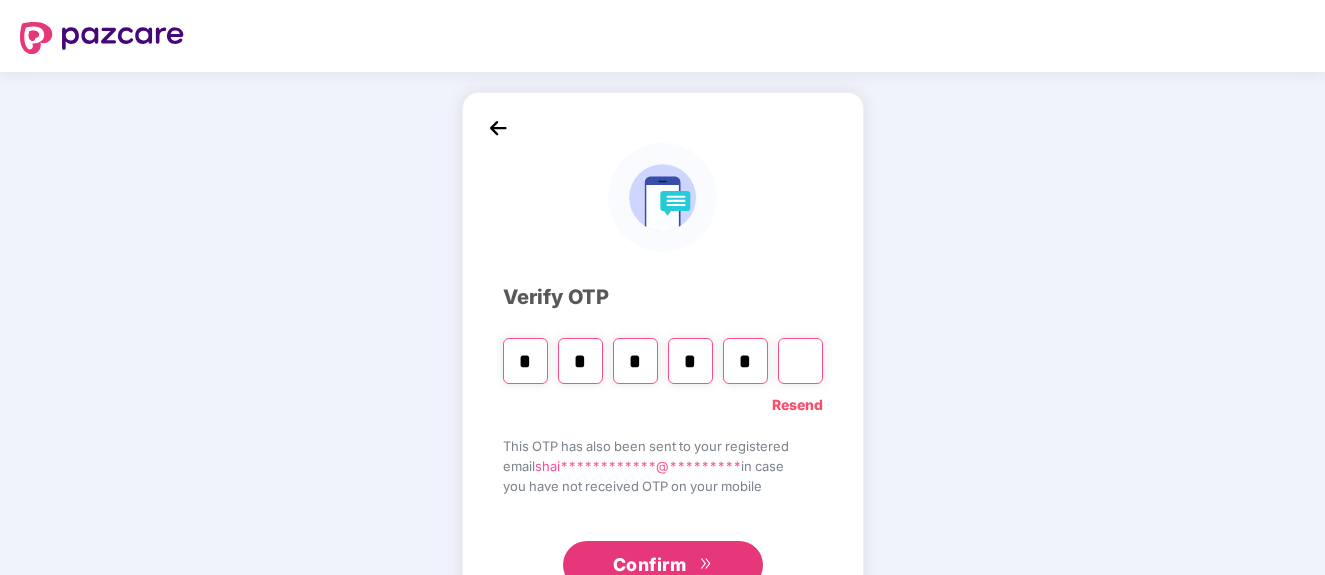 type on "*" 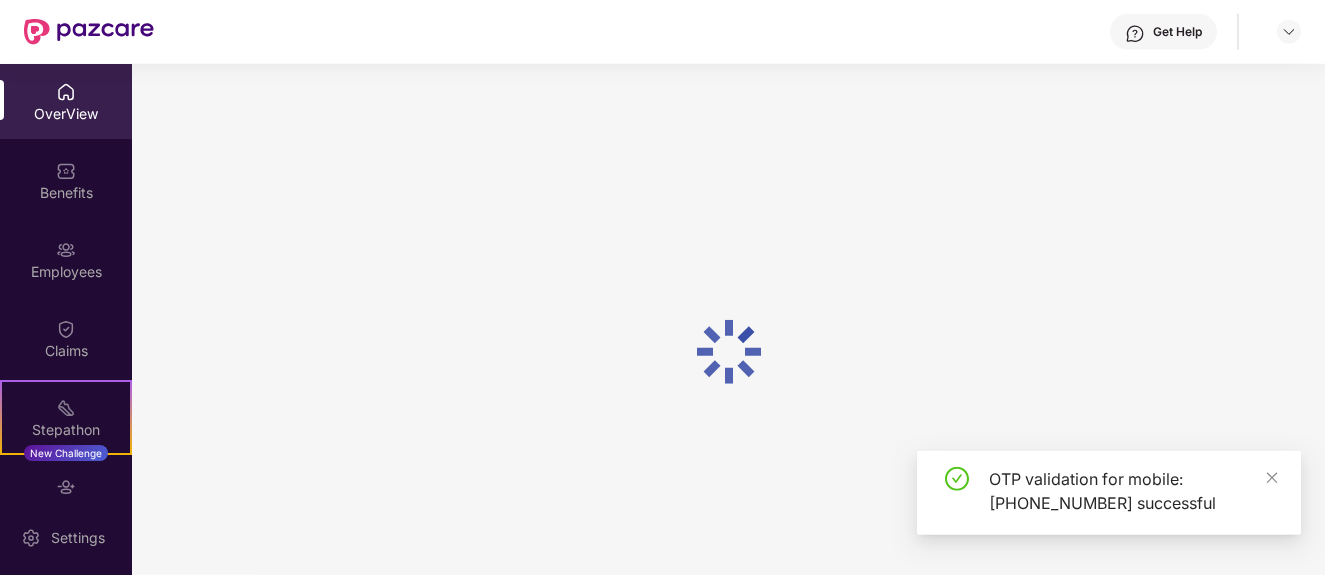 scroll, scrollTop: 17, scrollLeft: 0, axis: vertical 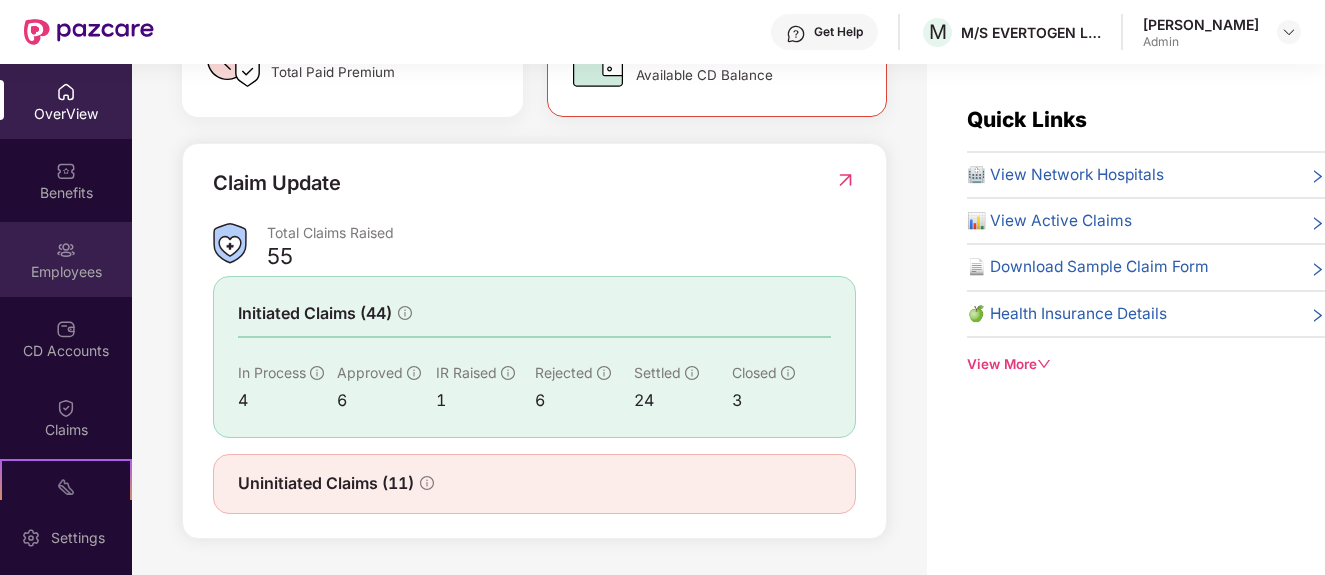 click at bounding box center [66, 250] 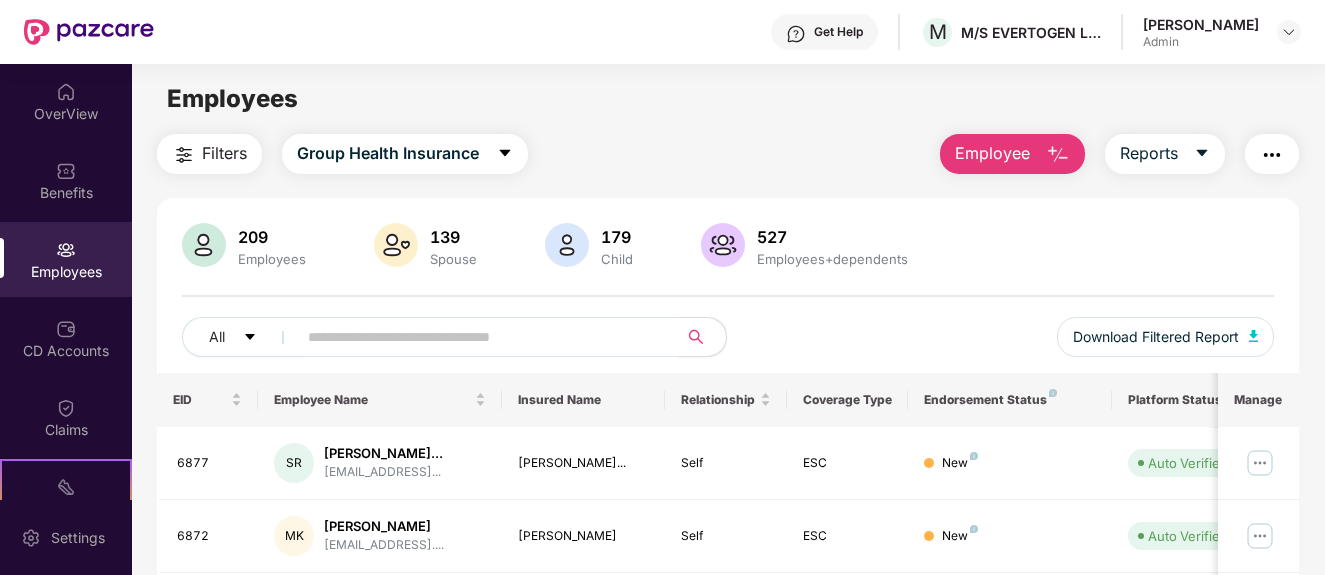 scroll, scrollTop: 102, scrollLeft: 0, axis: vertical 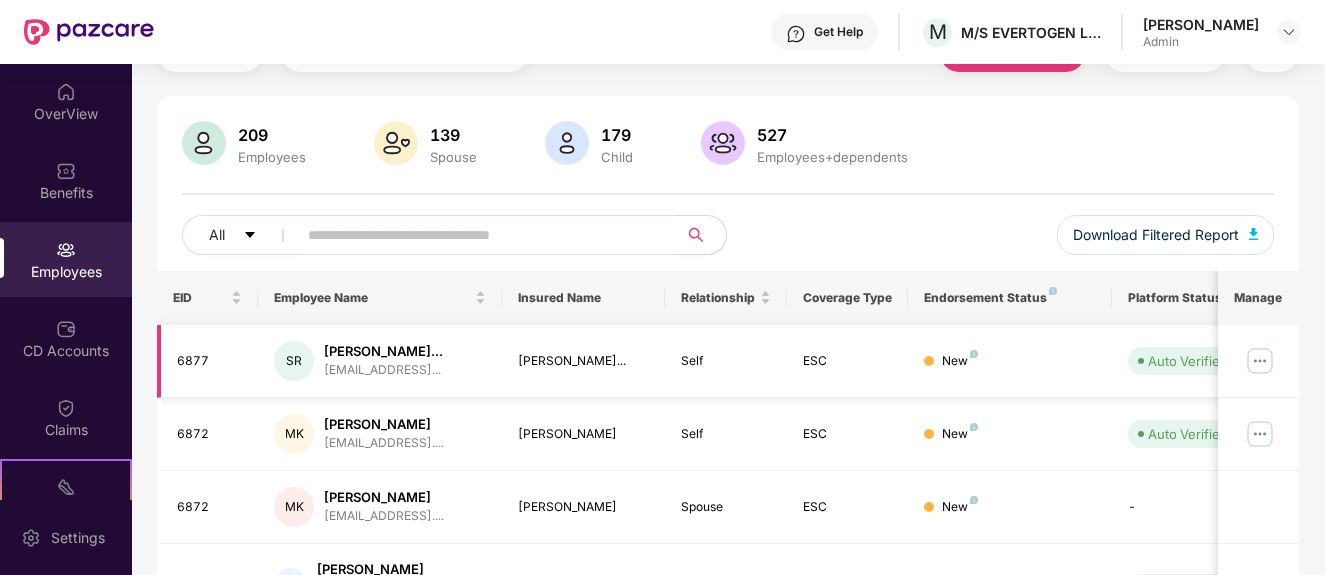 click at bounding box center [1260, 361] 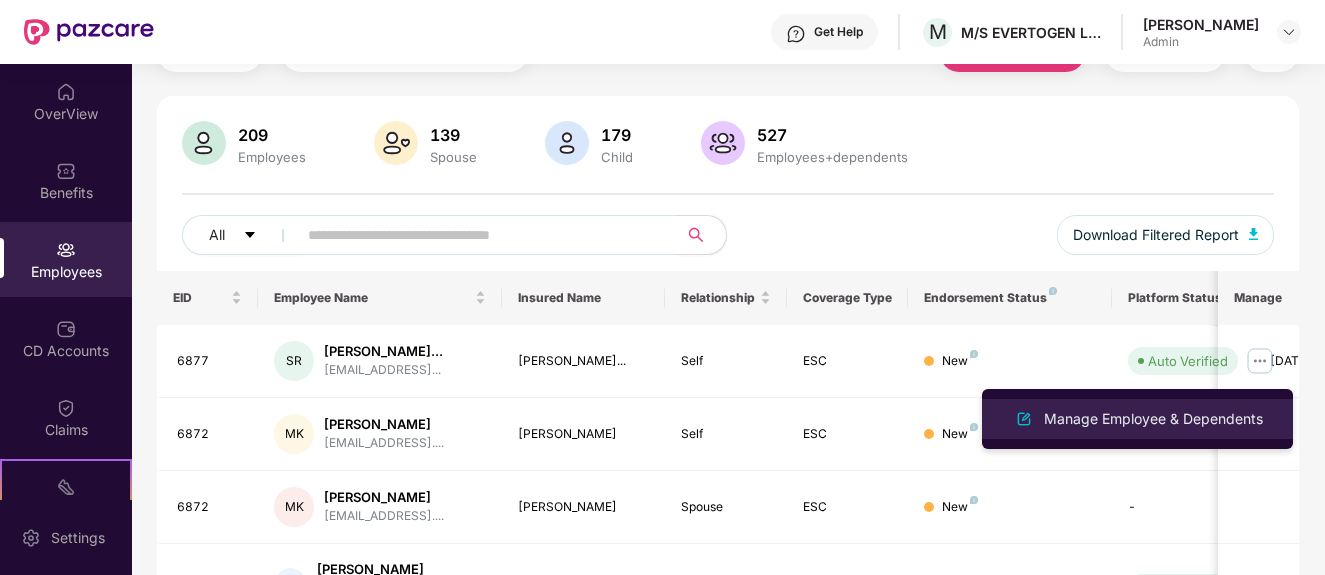 click on "Manage Employee & Dependents" at bounding box center (1153, 419) 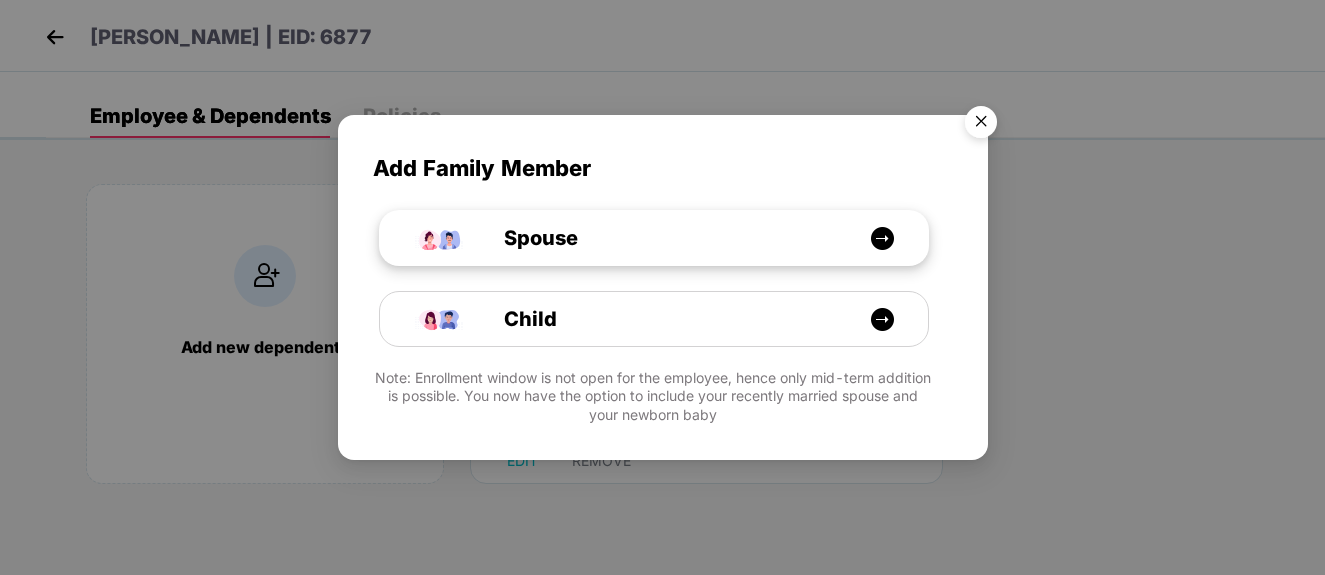 click on "Spouse" at bounding box center [664, 238] 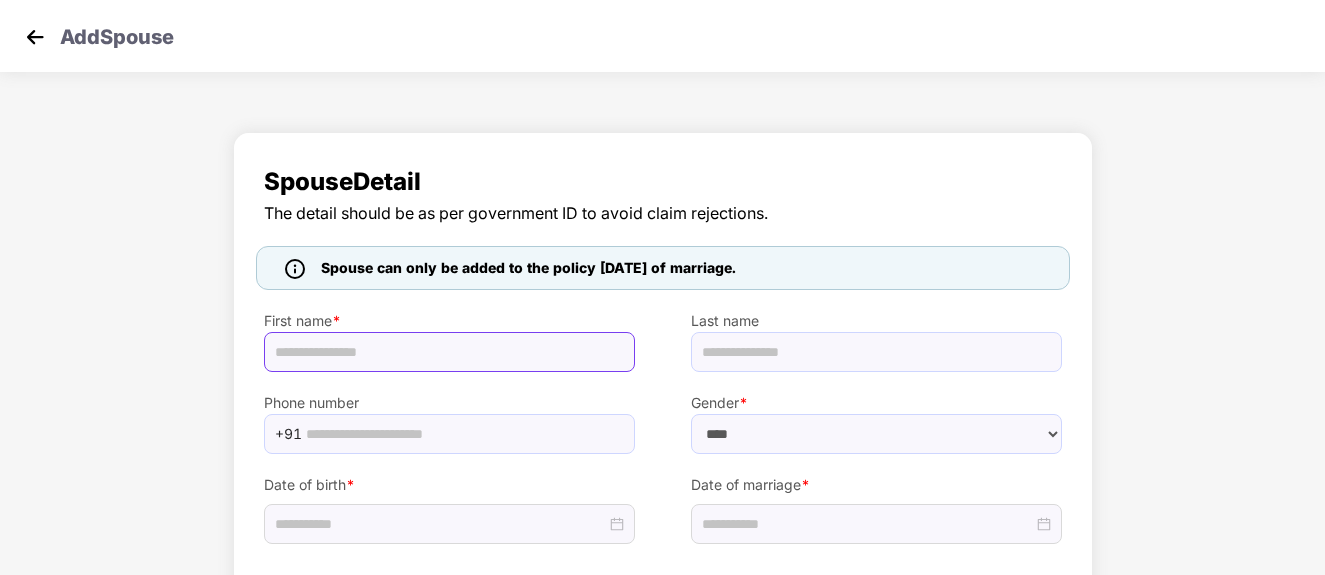 click at bounding box center (449, 352) 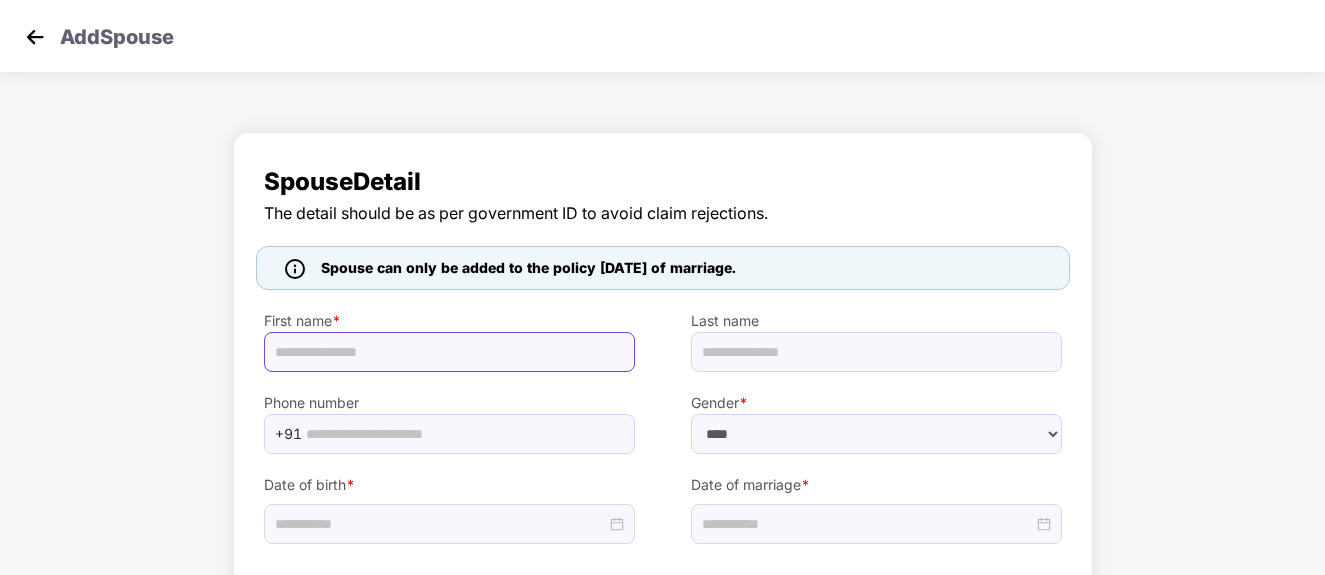 paste on "**********" 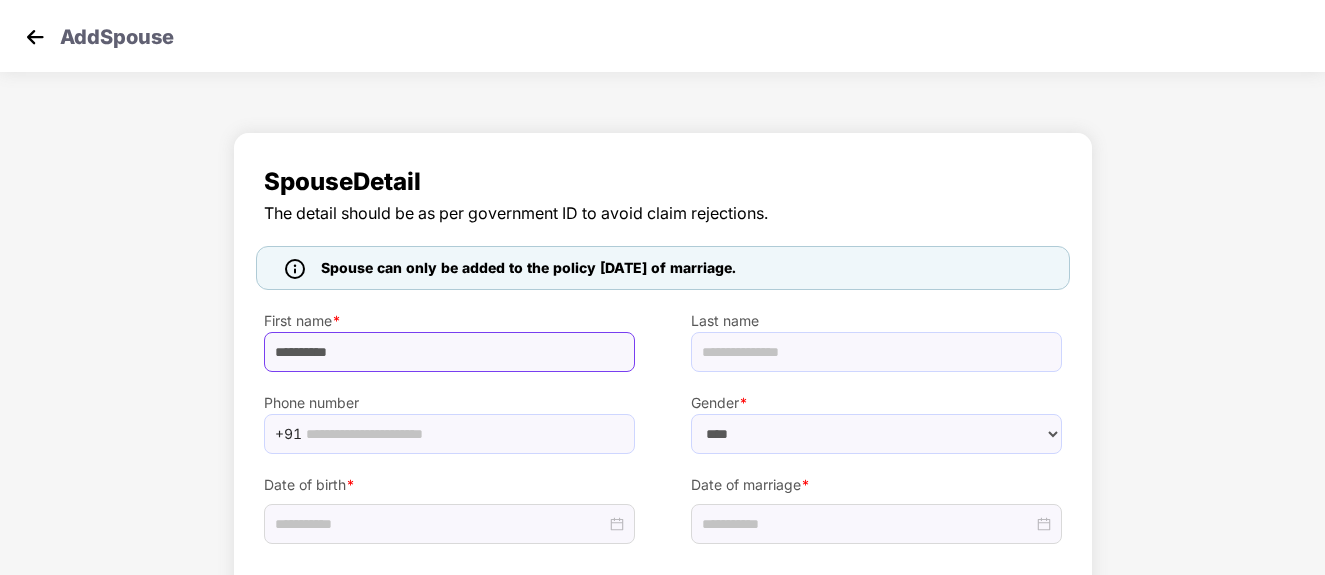 drag, startPoint x: 394, startPoint y: 355, endPoint x: 286, endPoint y: 354, distance: 108.00463 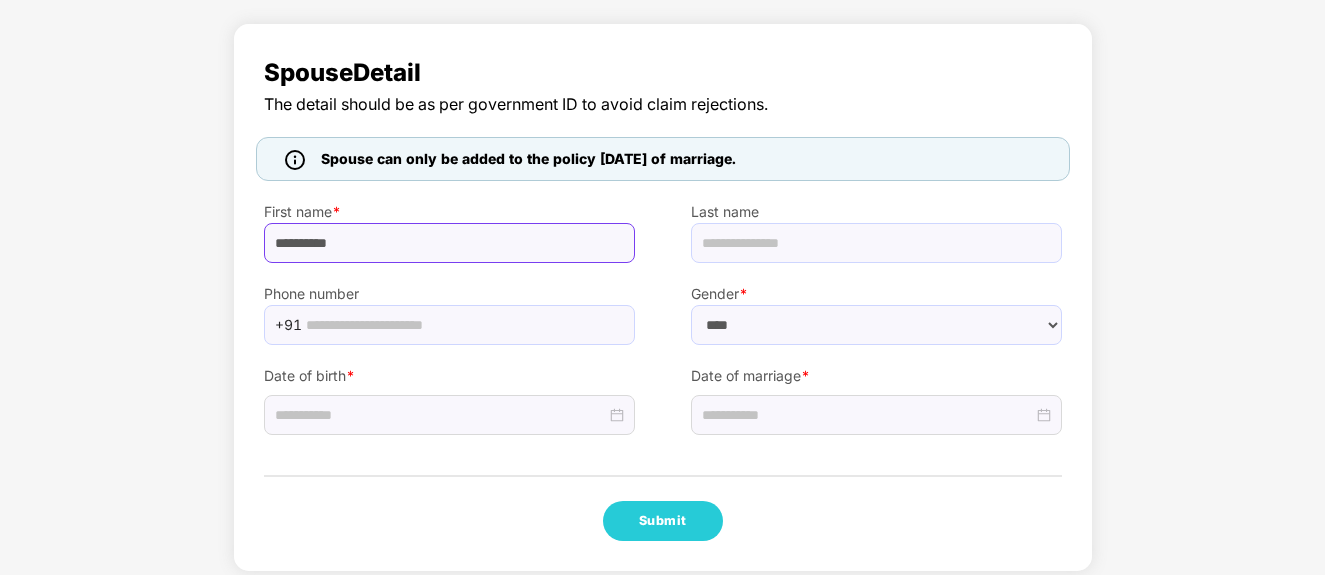 scroll, scrollTop: 126, scrollLeft: 0, axis: vertical 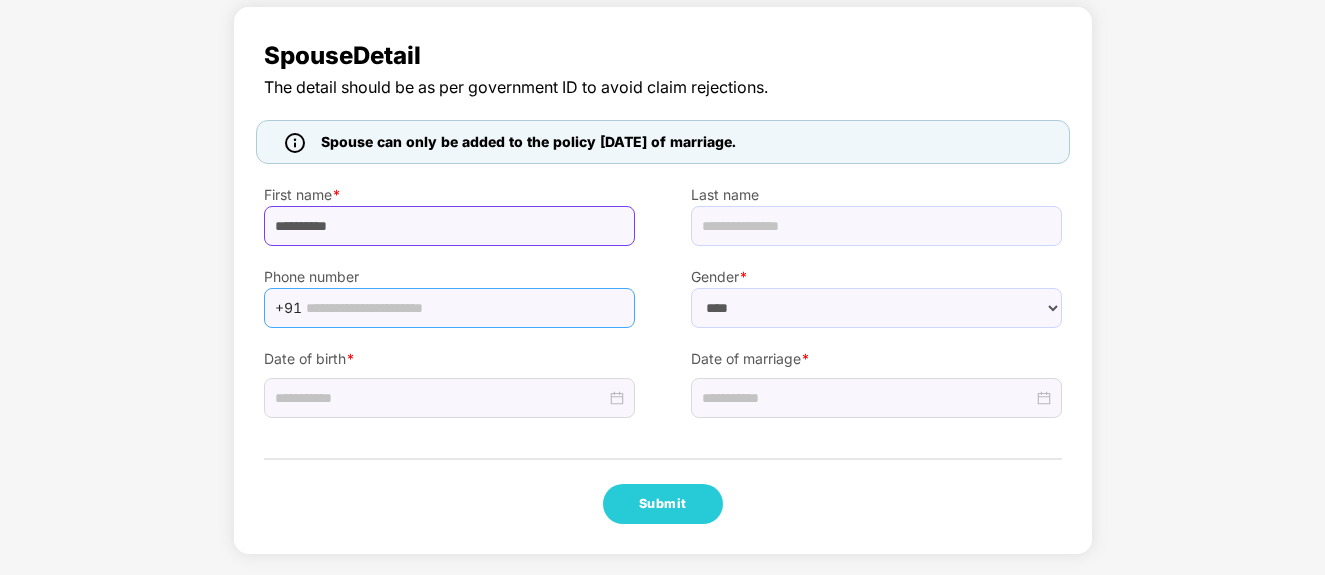 type on "**********" 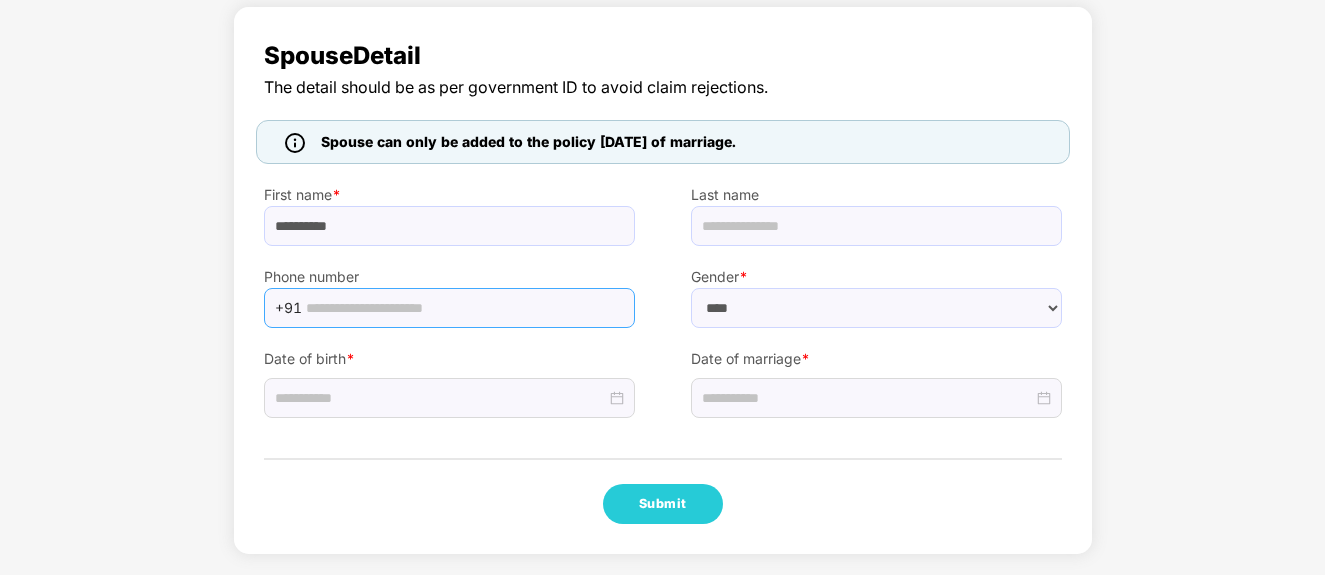 click on "+91" at bounding box center [449, 308] 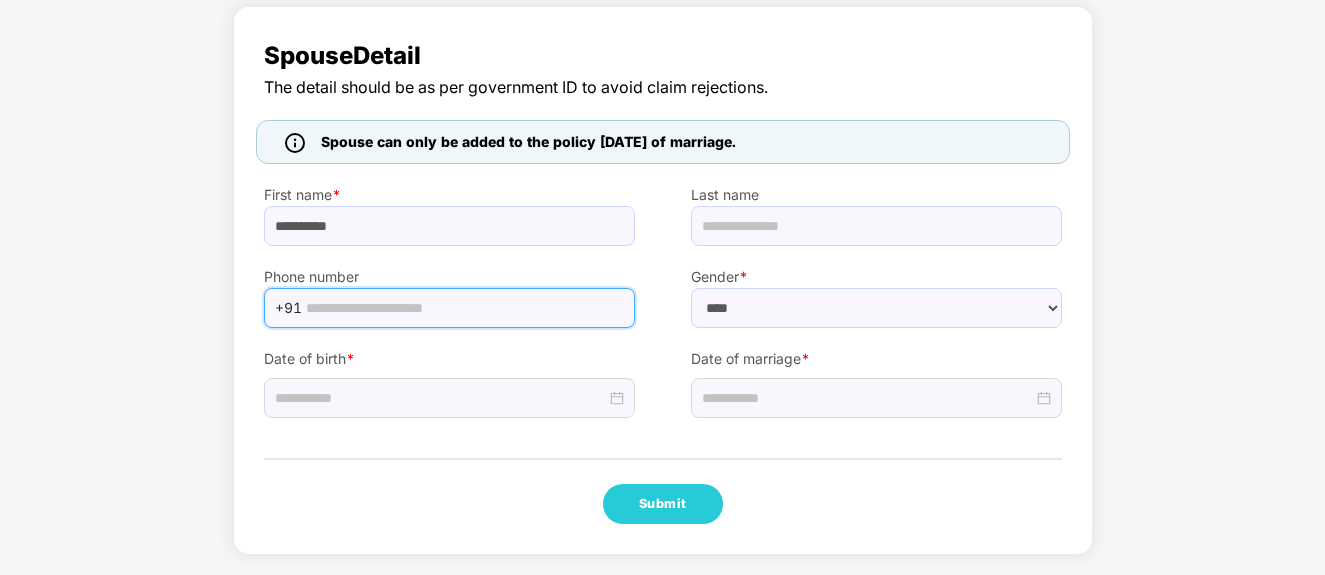 click at bounding box center [464, 308] 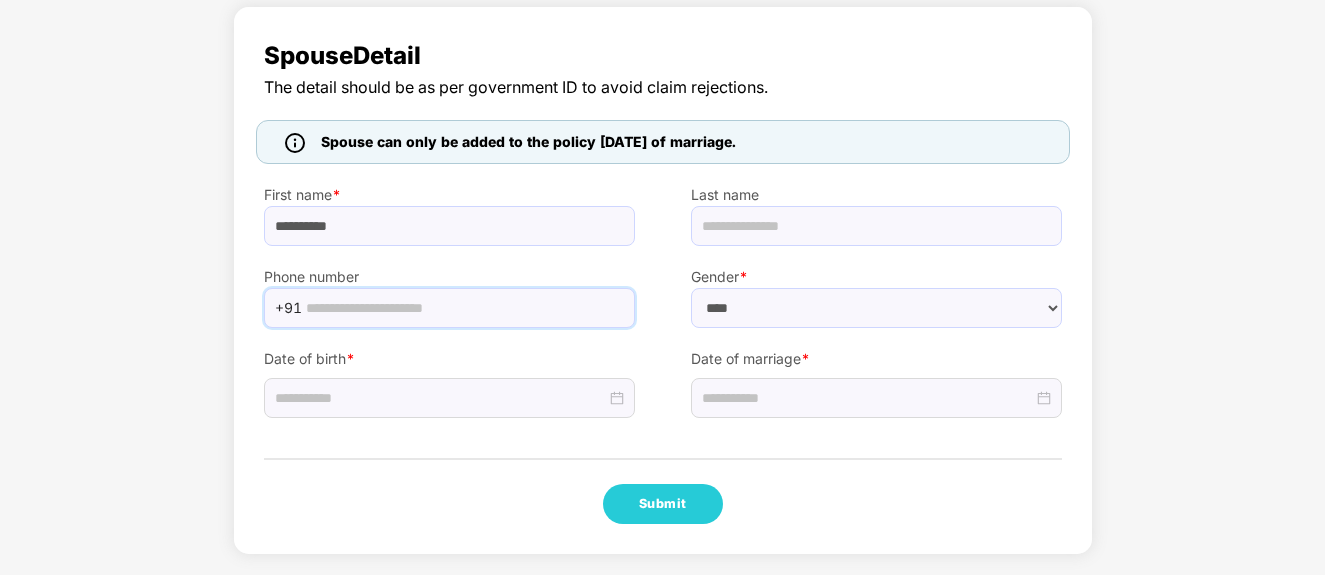 paste on "**********" 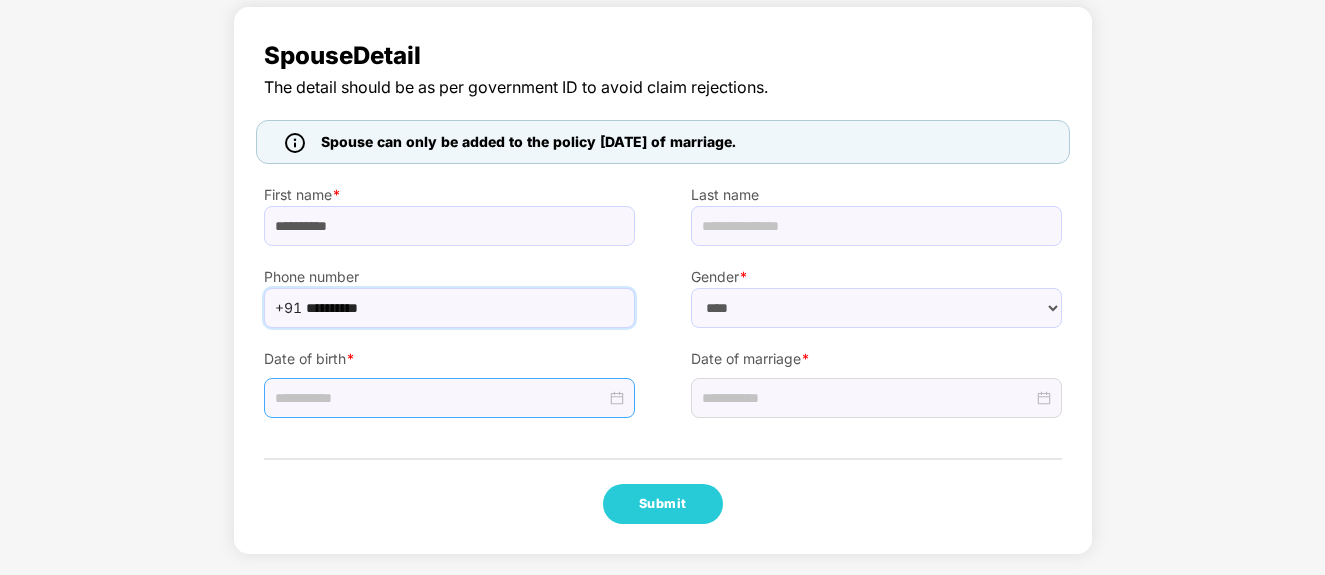 type on "**********" 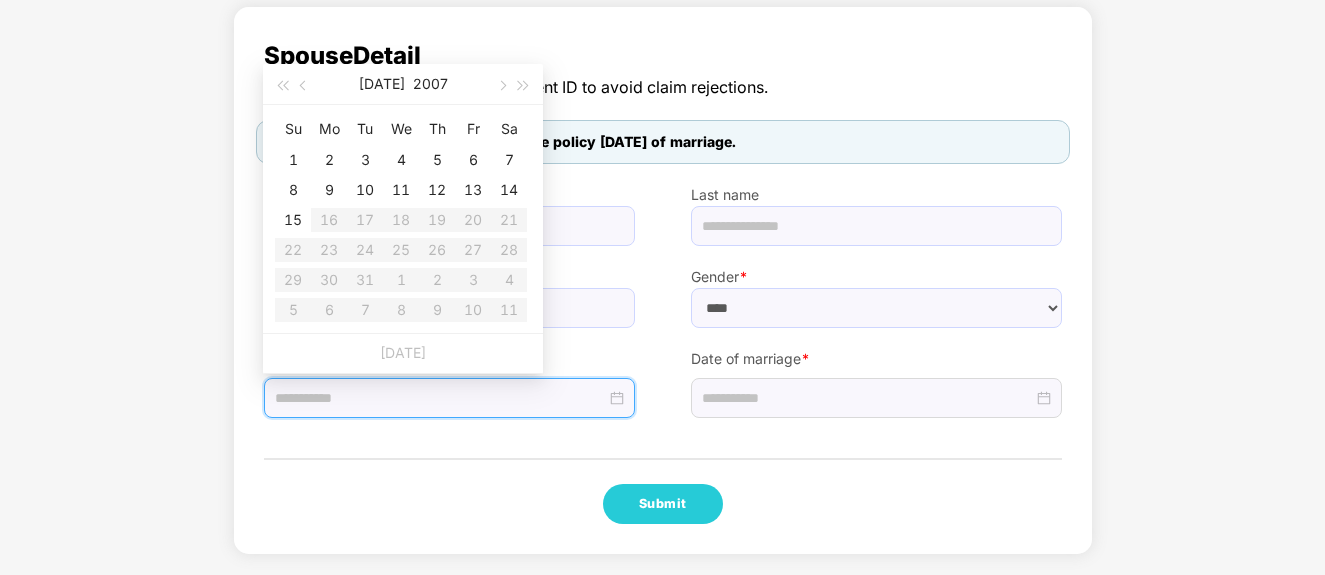 type on "**********" 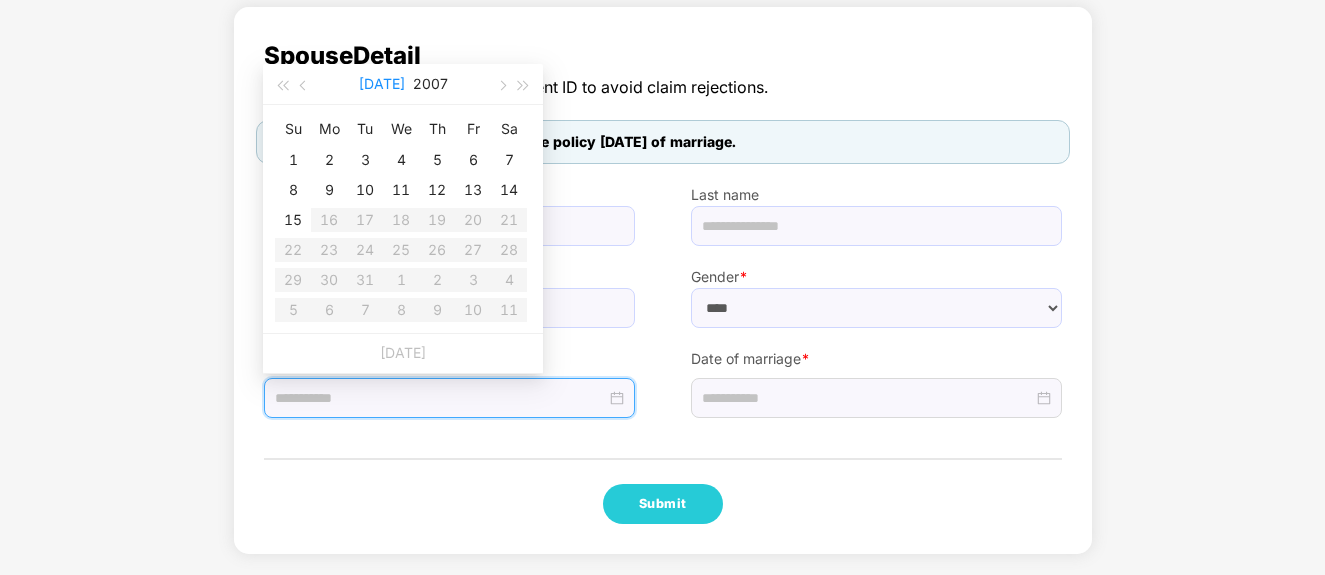 click on "[DATE]" at bounding box center (382, 84) 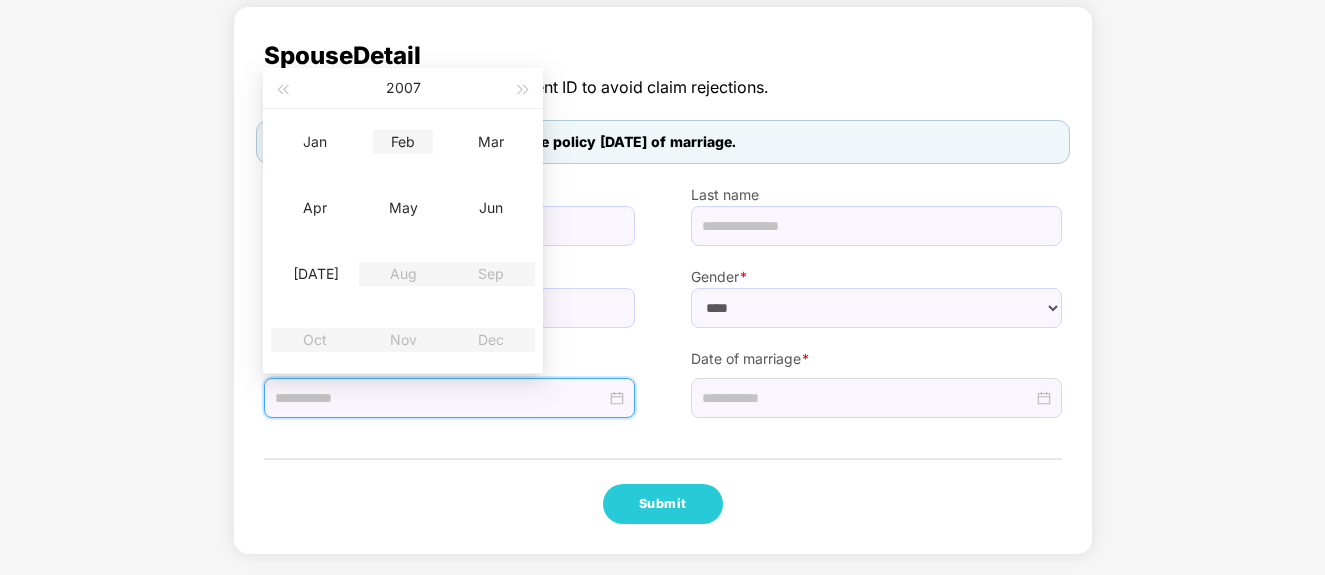 type on "**********" 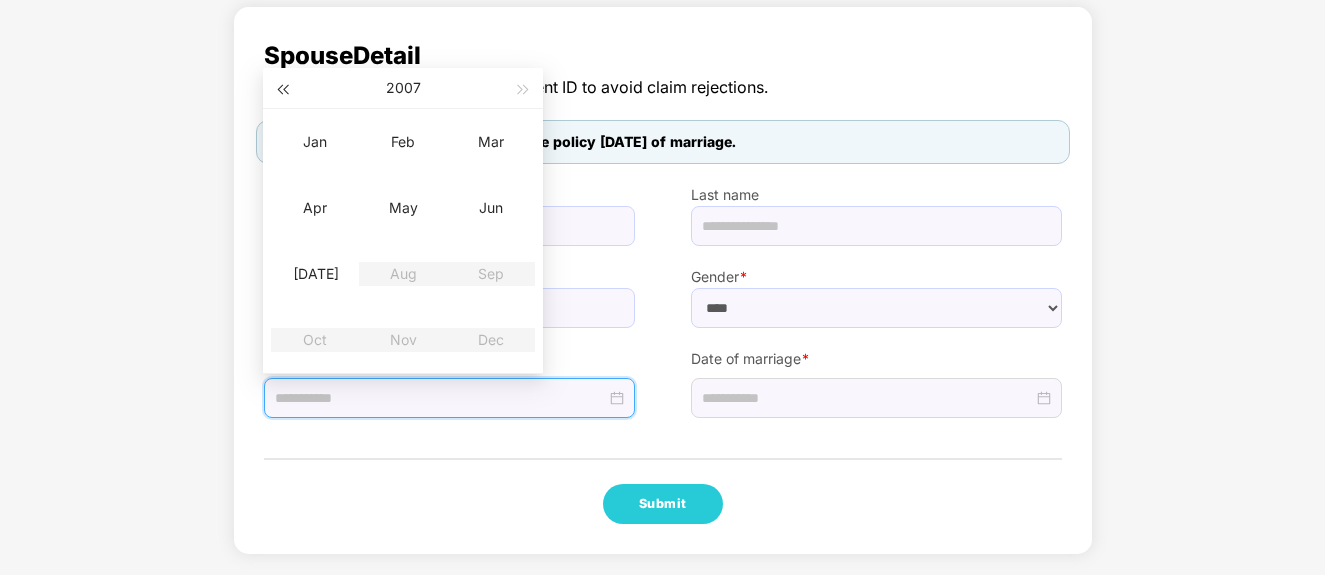 click at bounding box center [282, 88] 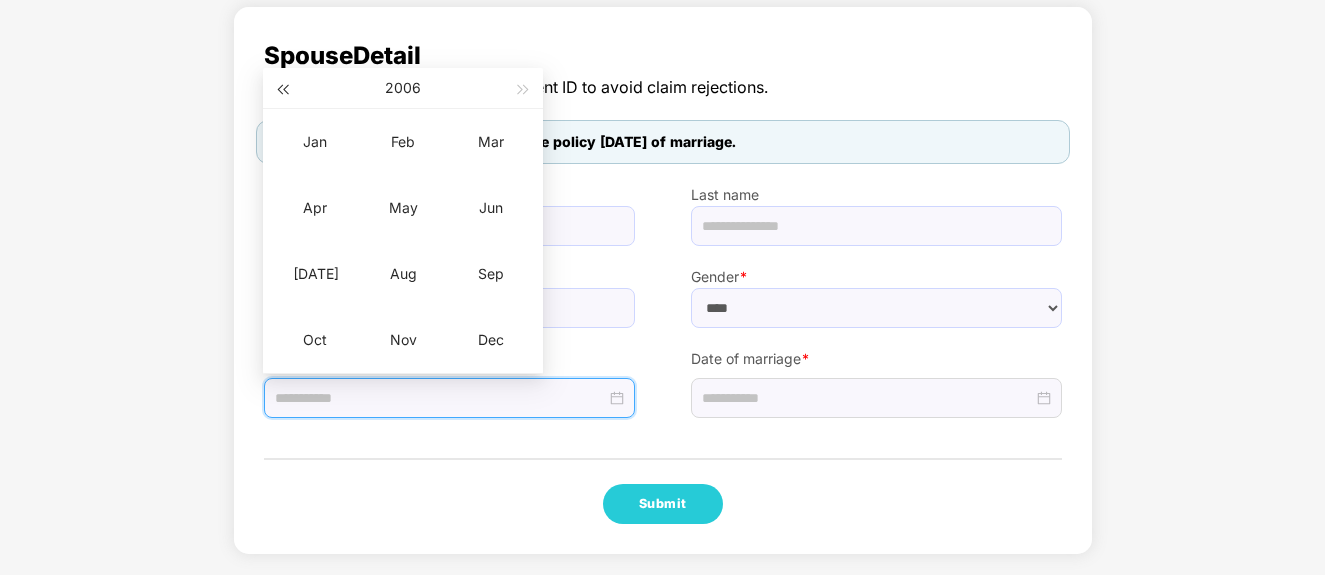 click at bounding box center [282, 88] 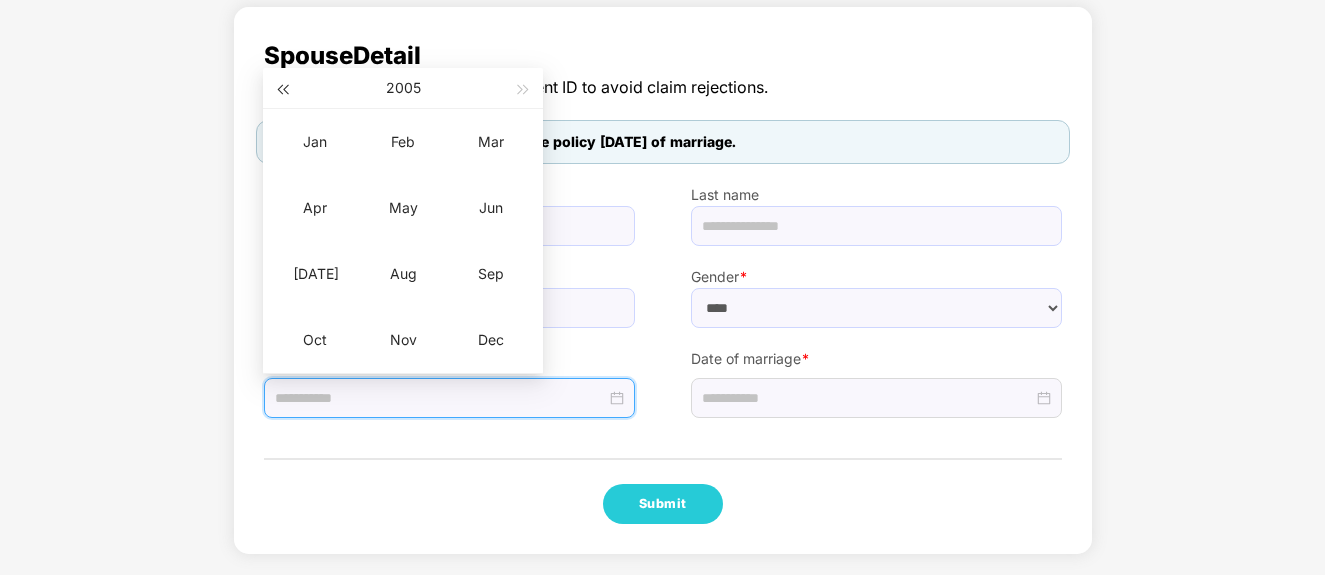 click at bounding box center [282, 88] 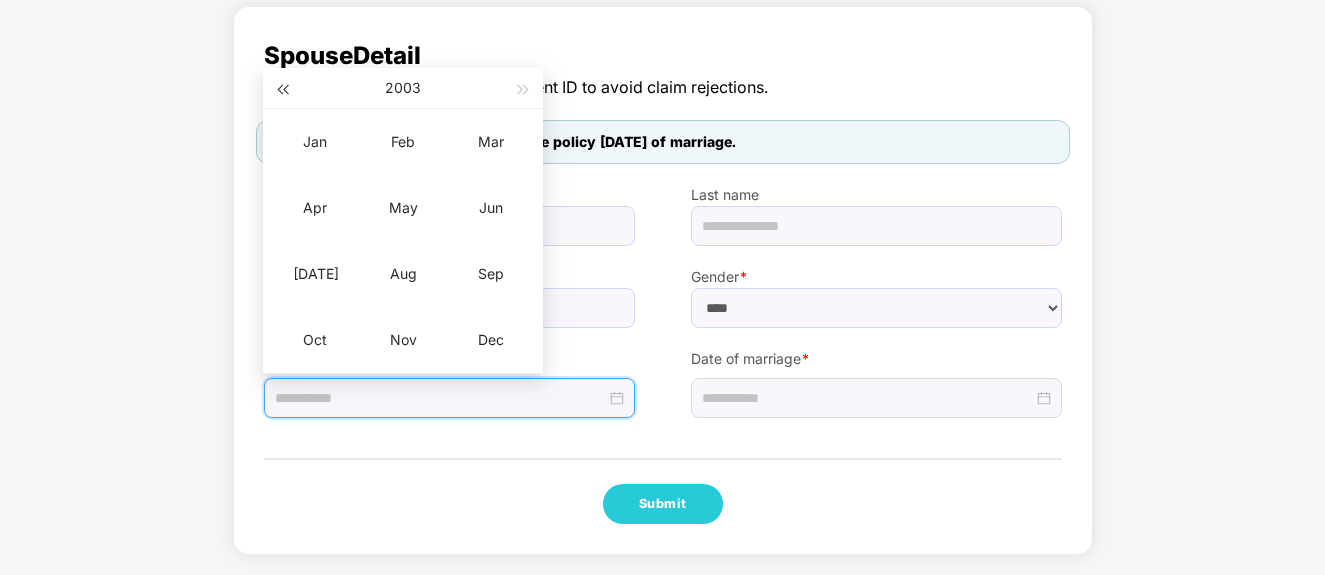 click at bounding box center (282, 88) 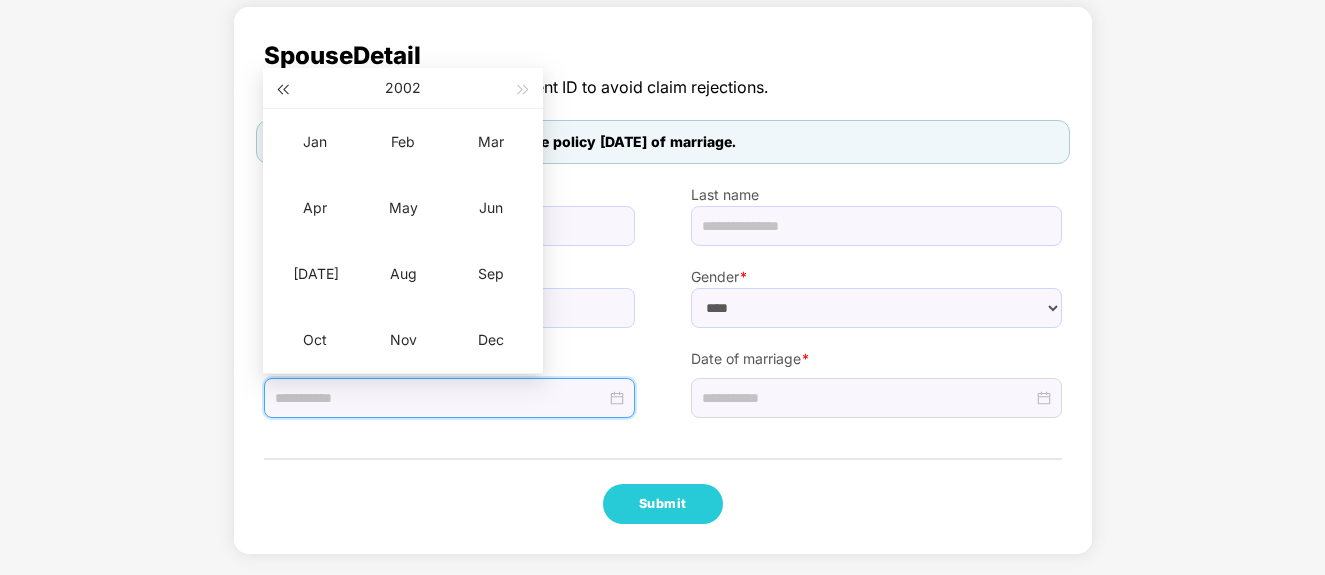 click at bounding box center (282, 88) 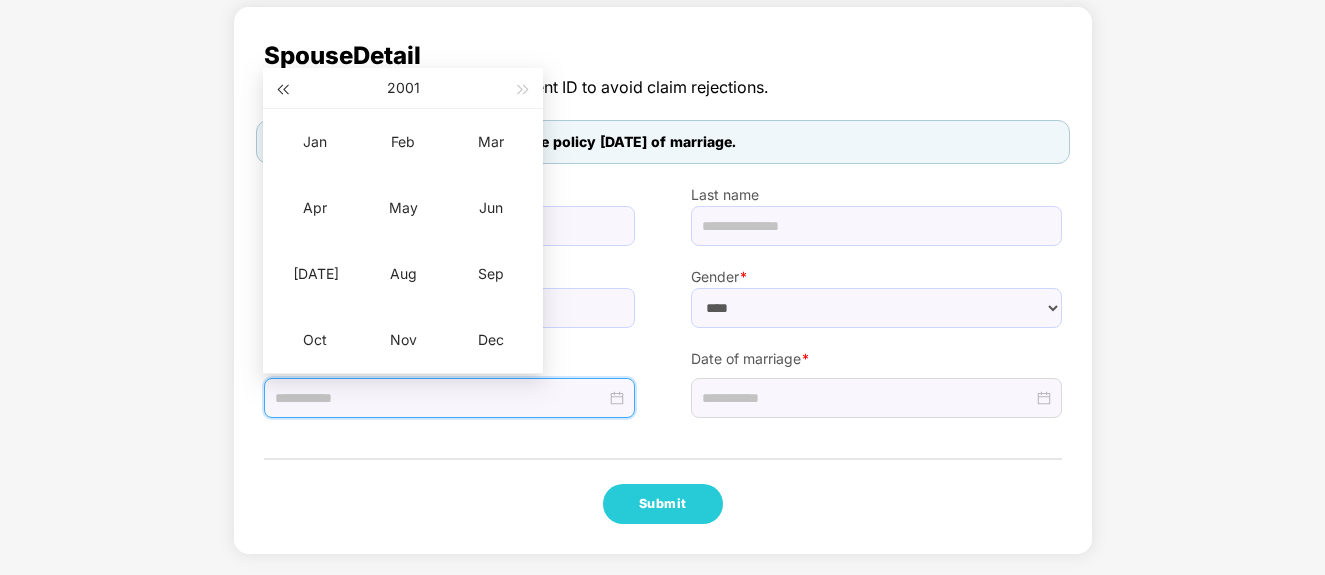 click at bounding box center (282, 88) 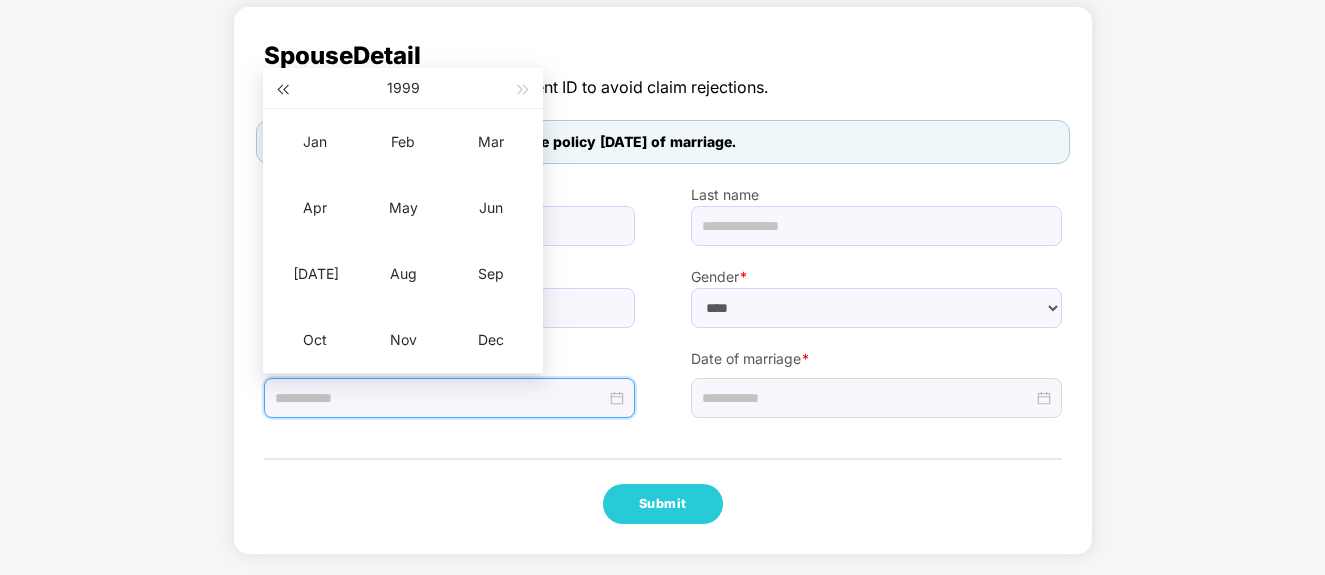 click at bounding box center (282, 88) 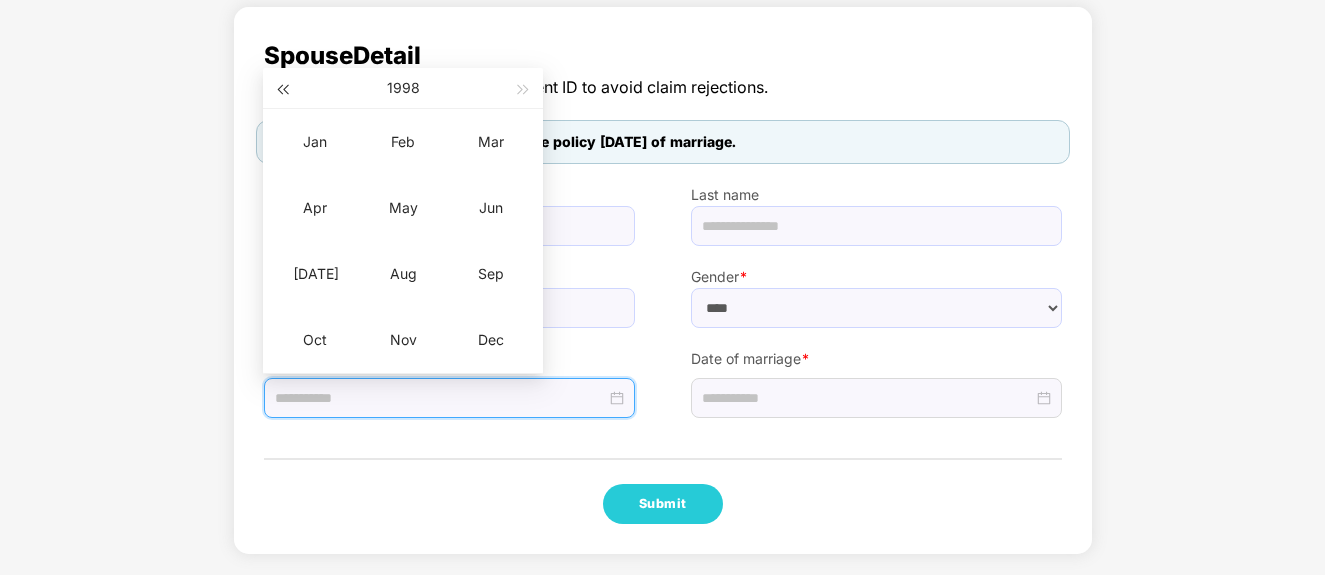 click at bounding box center (282, 88) 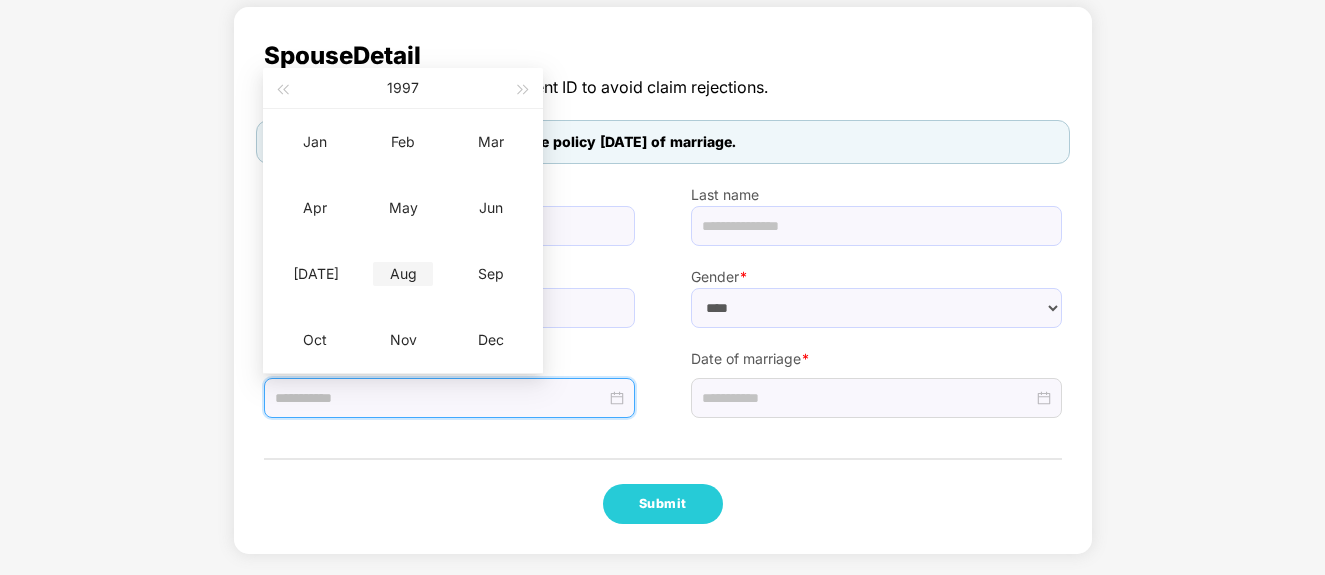 type on "**********" 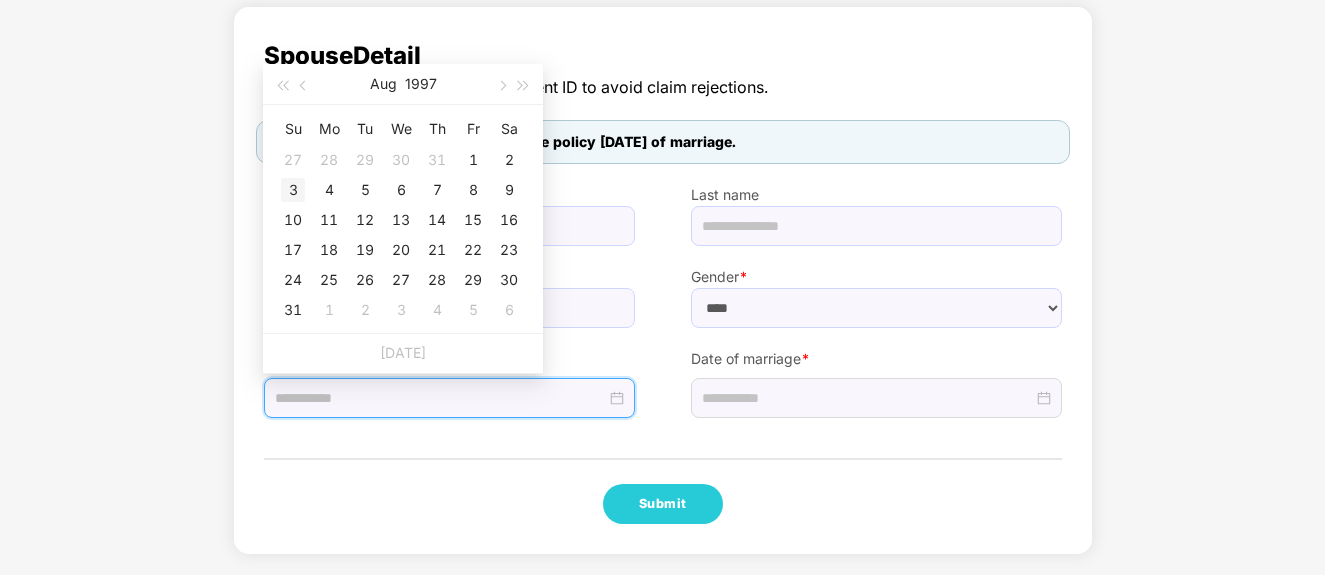 click on "3" at bounding box center [293, 190] 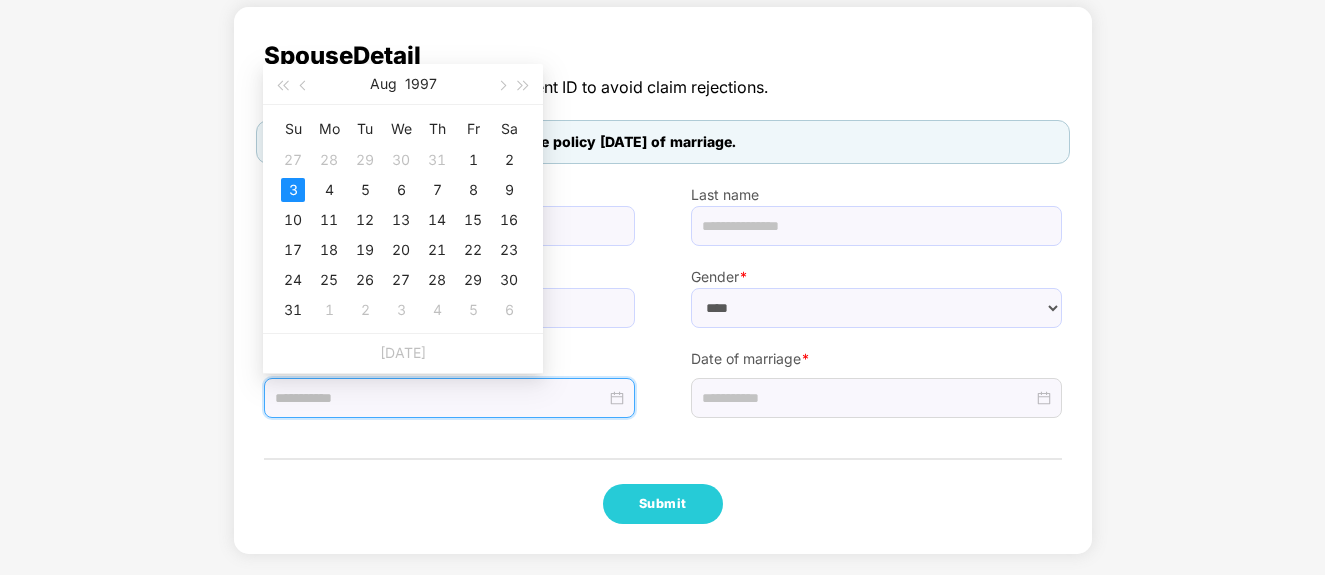 type on "**********" 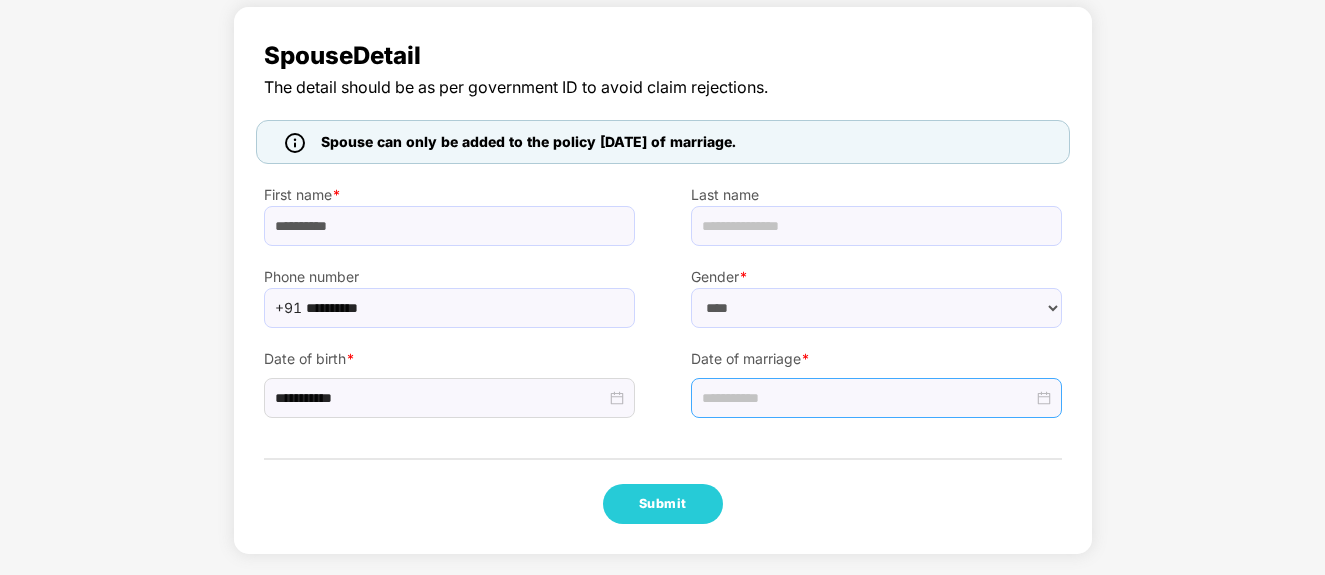 click at bounding box center [876, 398] 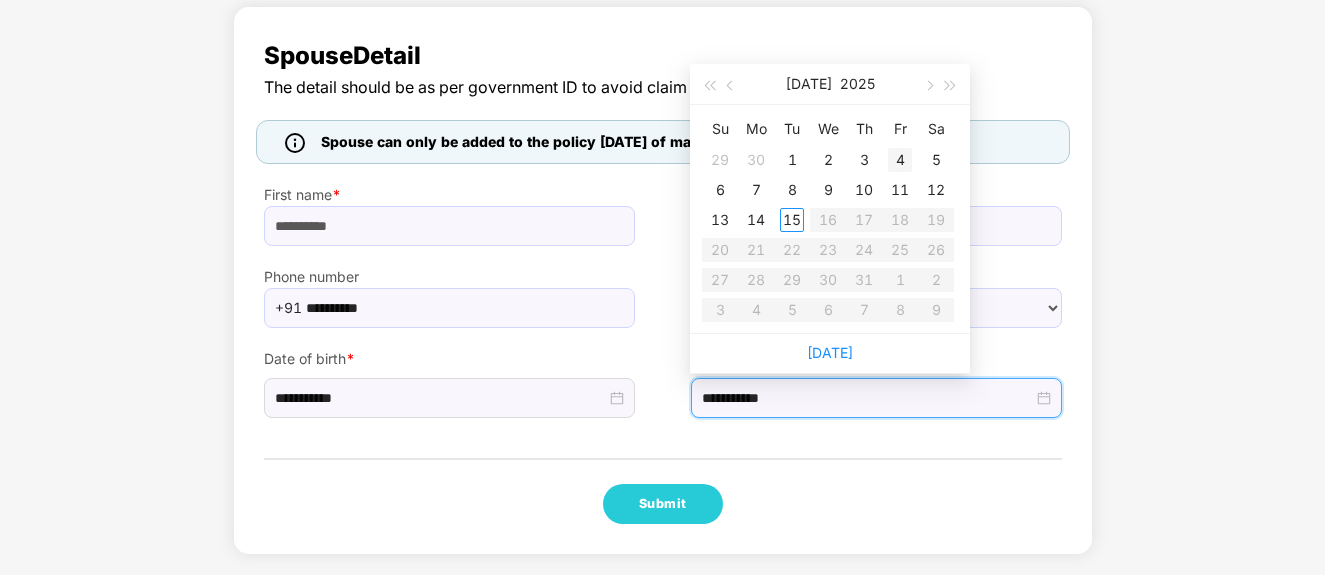 type on "**********" 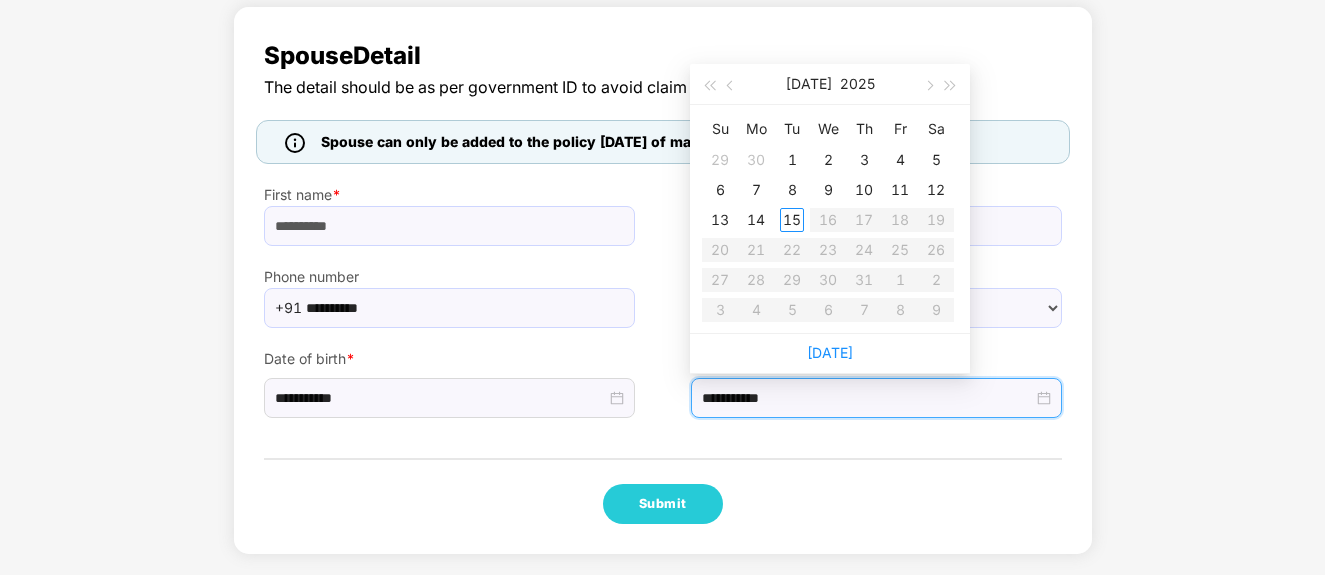 type 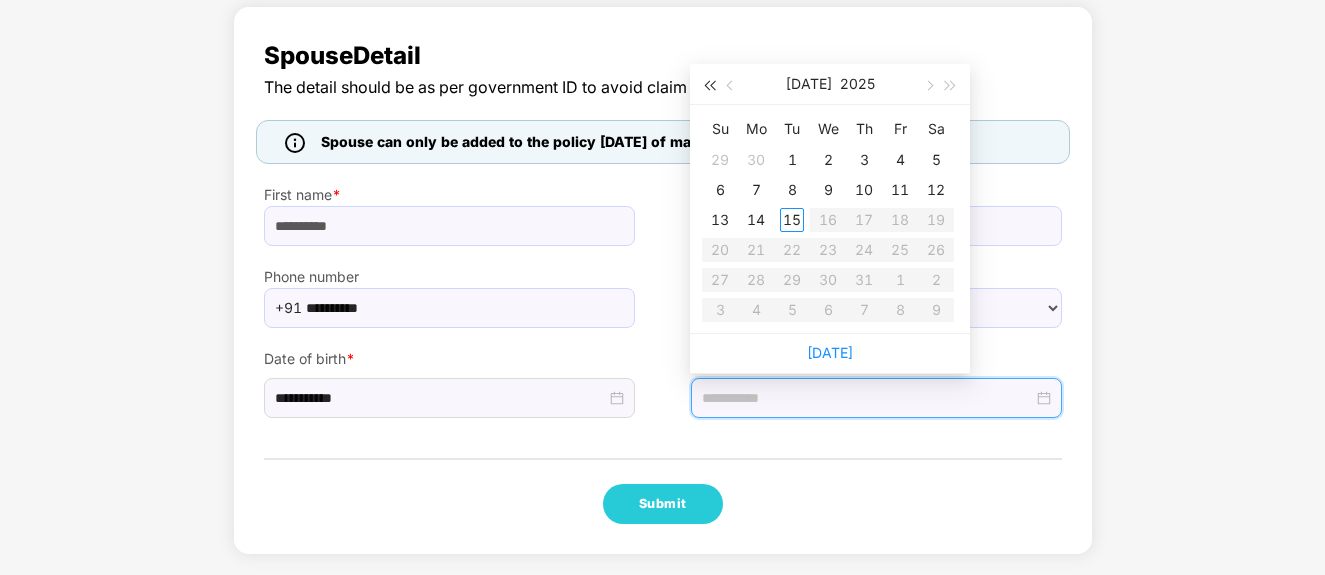 click at bounding box center (709, 84) 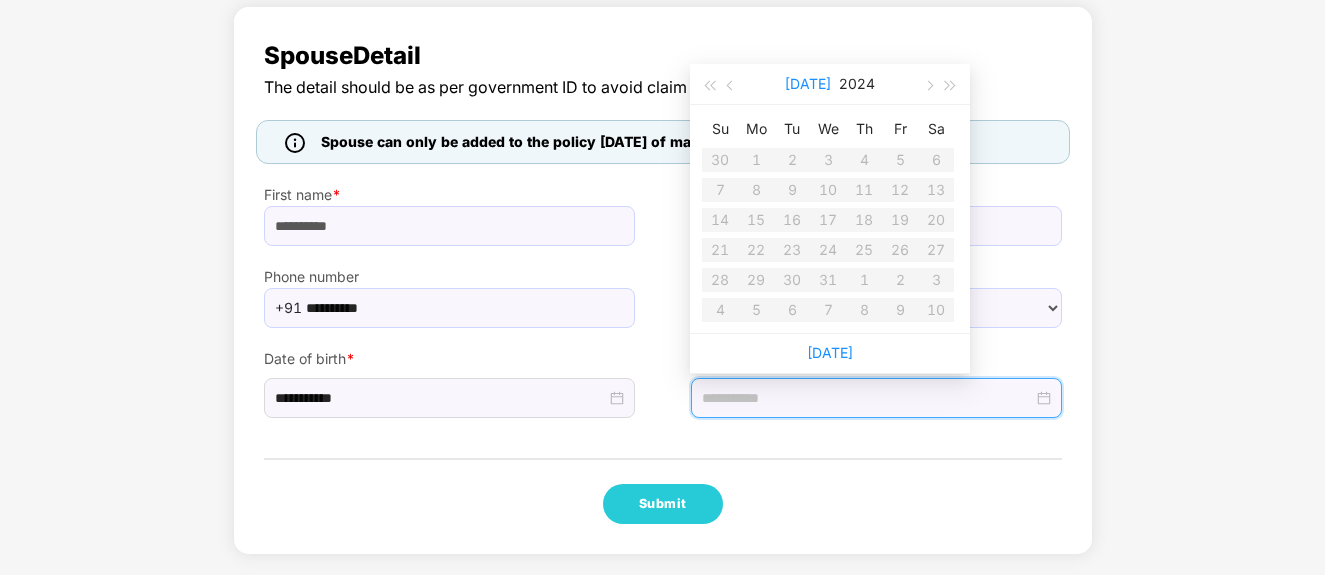 click on "[DATE]" at bounding box center [808, 84] 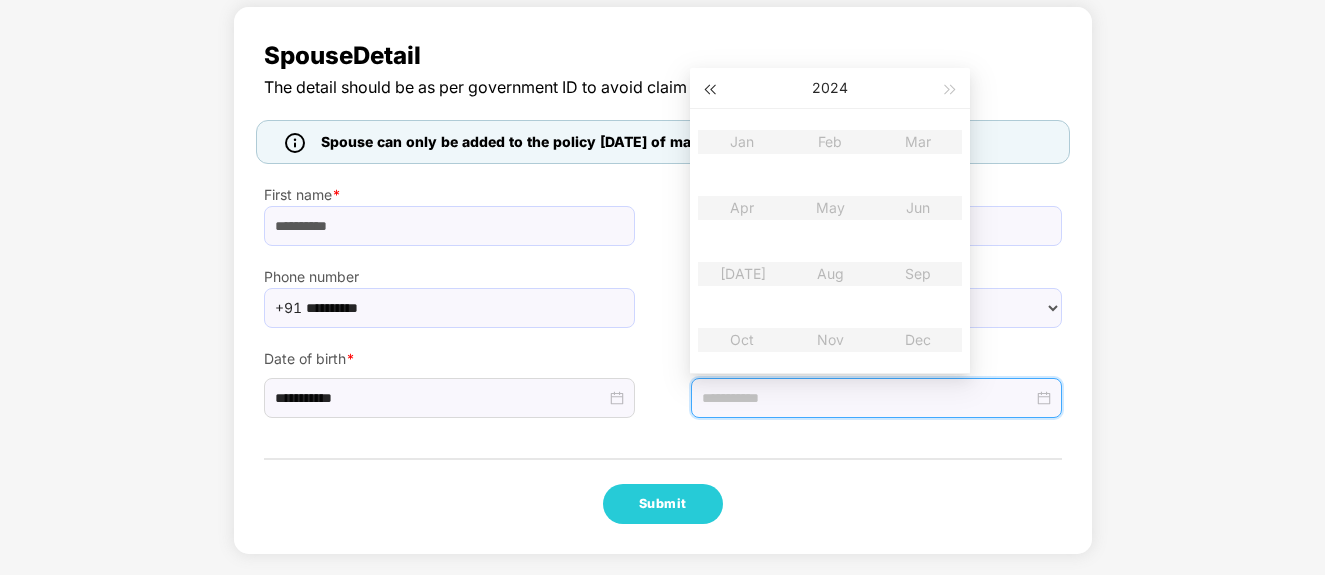 click at bounding box center [709, 88] 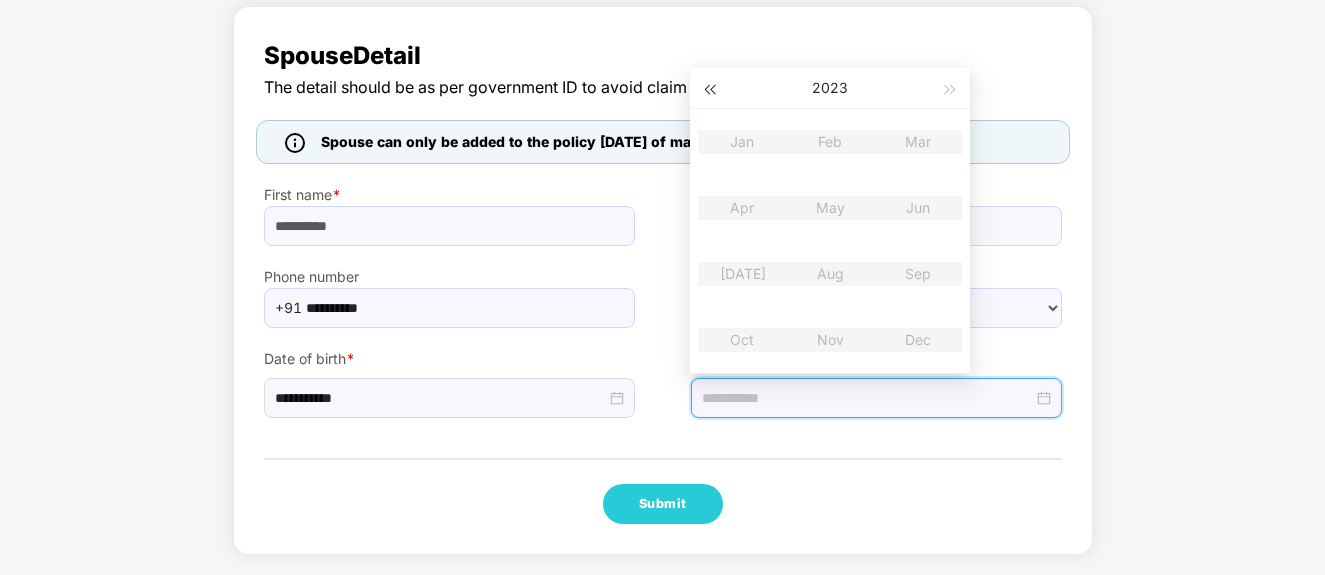 click at bounding box center [709, 88] 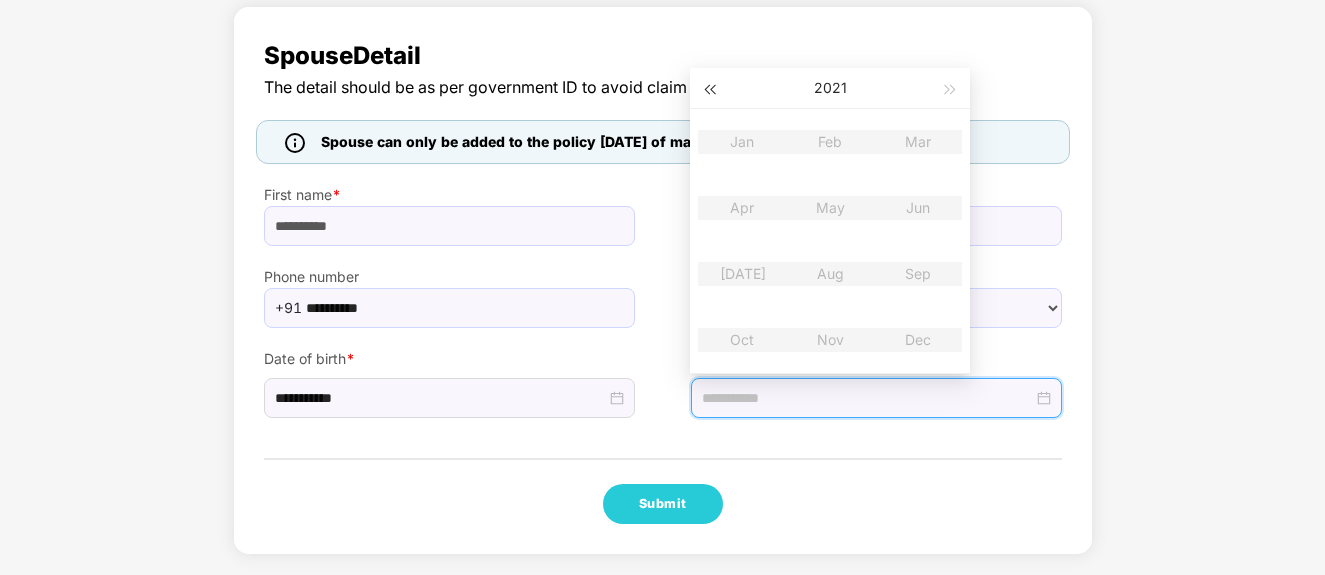 click at bounding box center (709, 88) 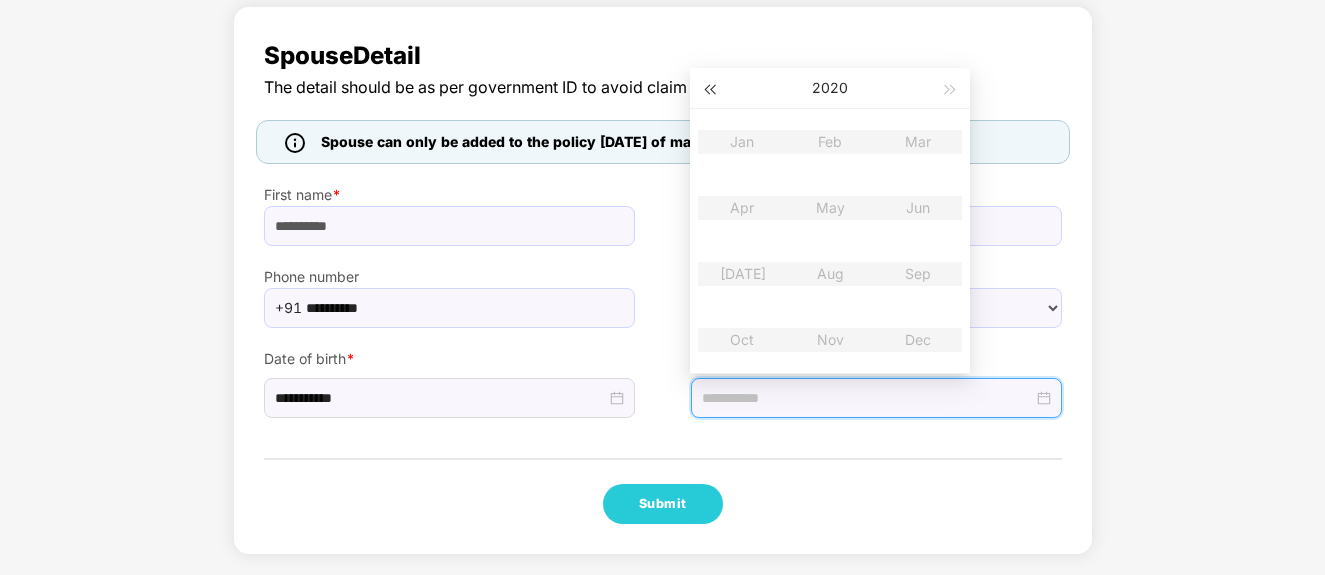 click at bounding box center [709, 88] 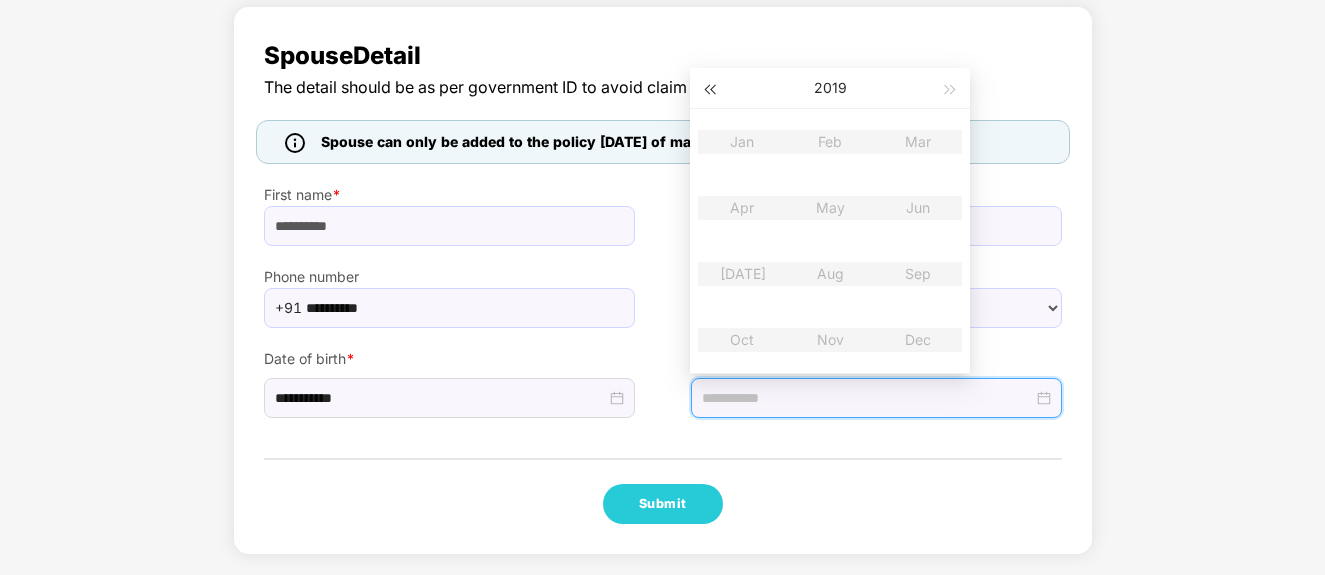 click at bounding box center (709, 88) 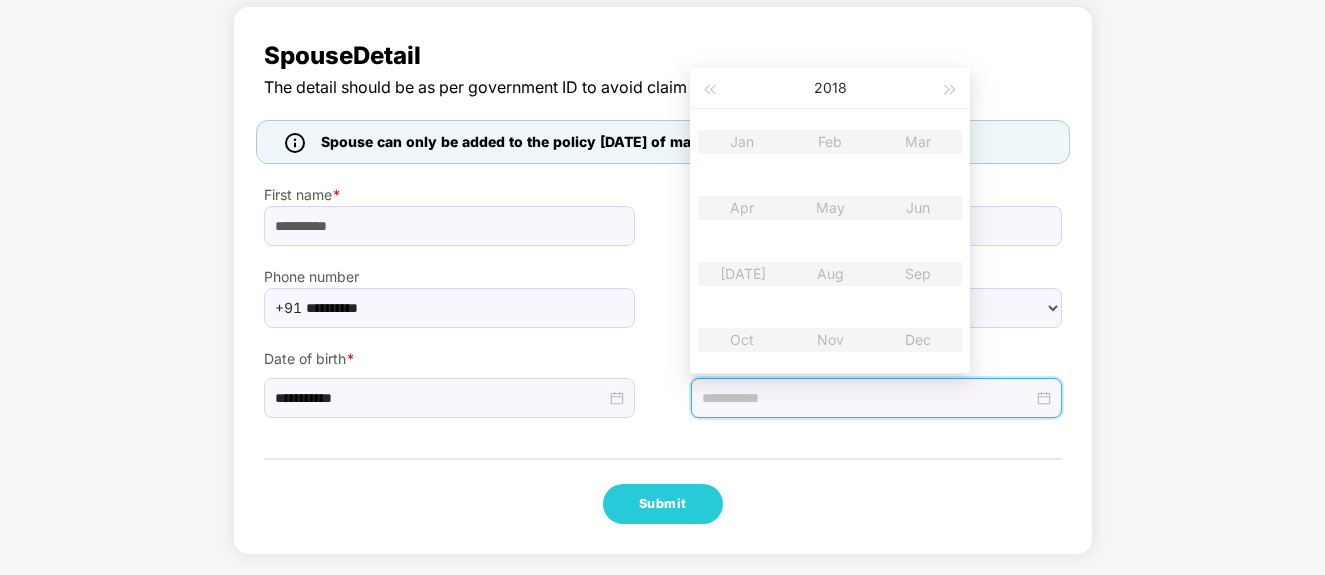 click on "Jan Feb Mar Apr May Jun [DATE] Aug Sep Oct Nov Dec" at bounding box center (830, 241) 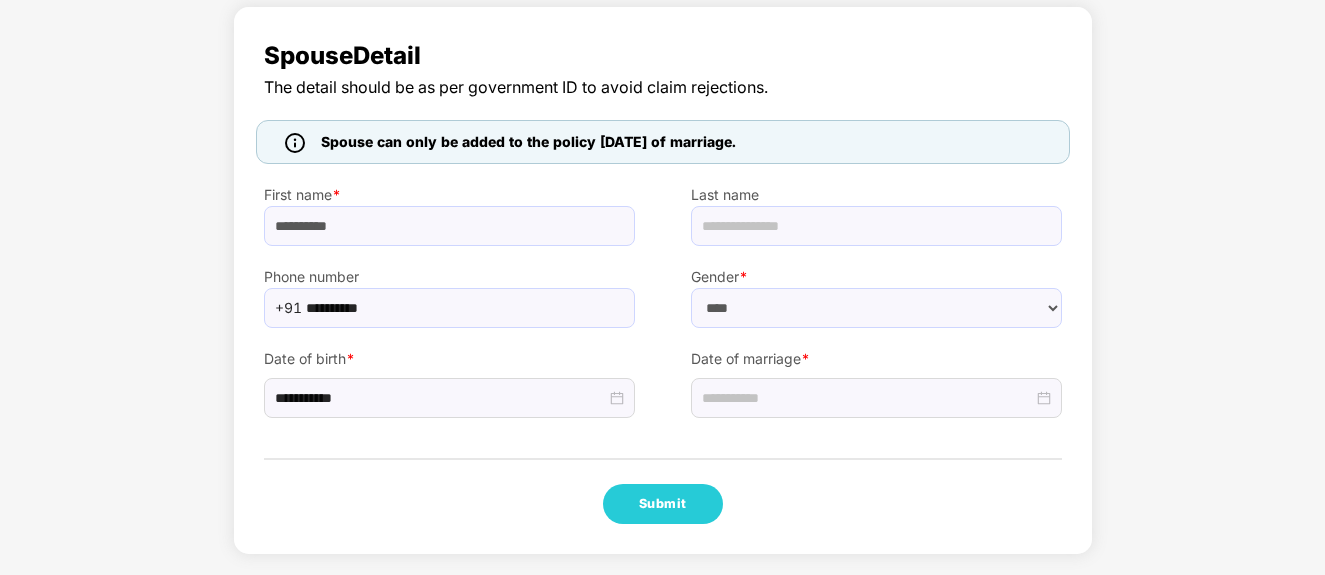click on "Submit" at bounding box center [663, 504] 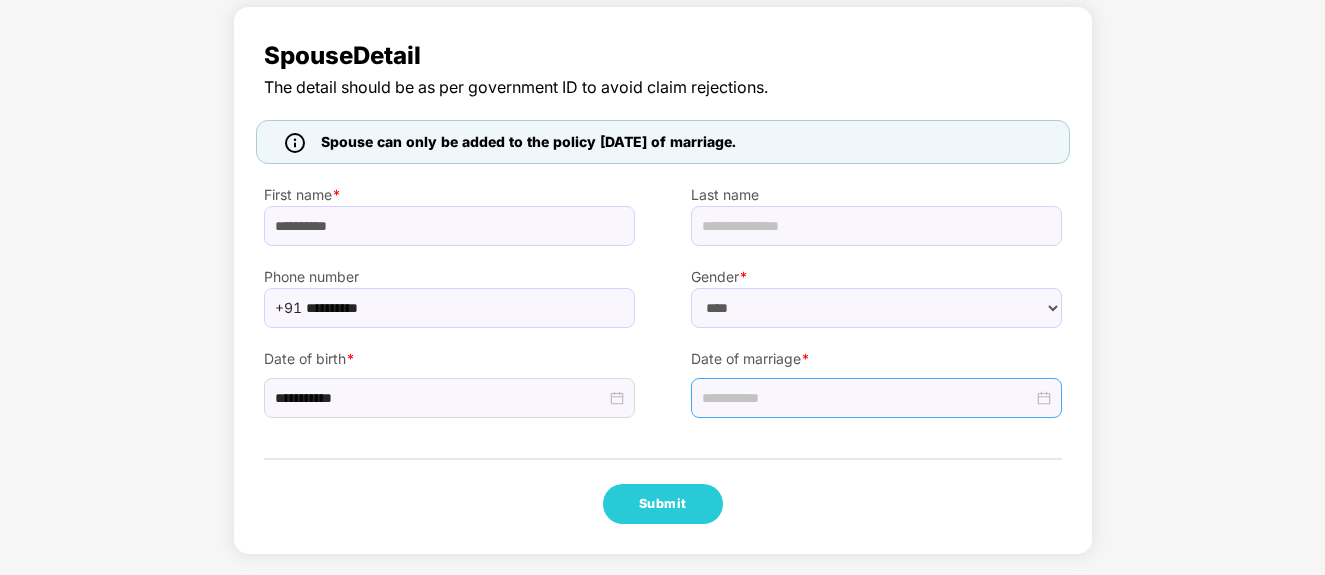 click at bounding box center (876, 398) 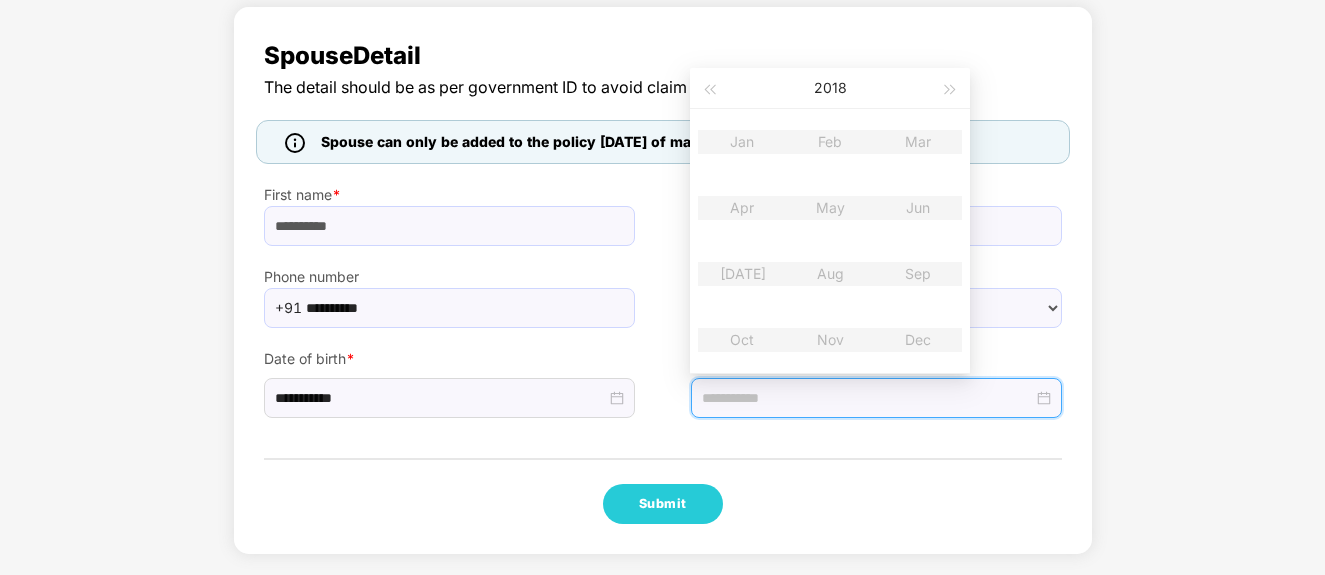 click on "Jan Feb Mar Apr May Jun [DATE] Aug Sep Oct Nov Dec" at bounding box center (830, 241) 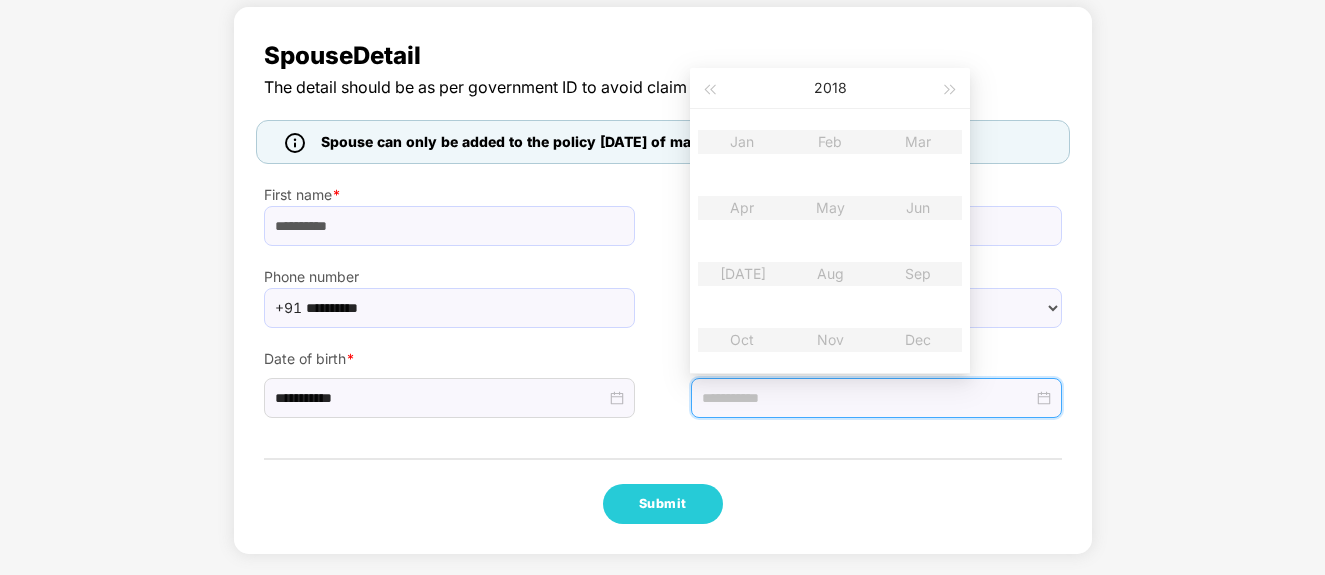click on "**********" at bounding box center [663, 280] 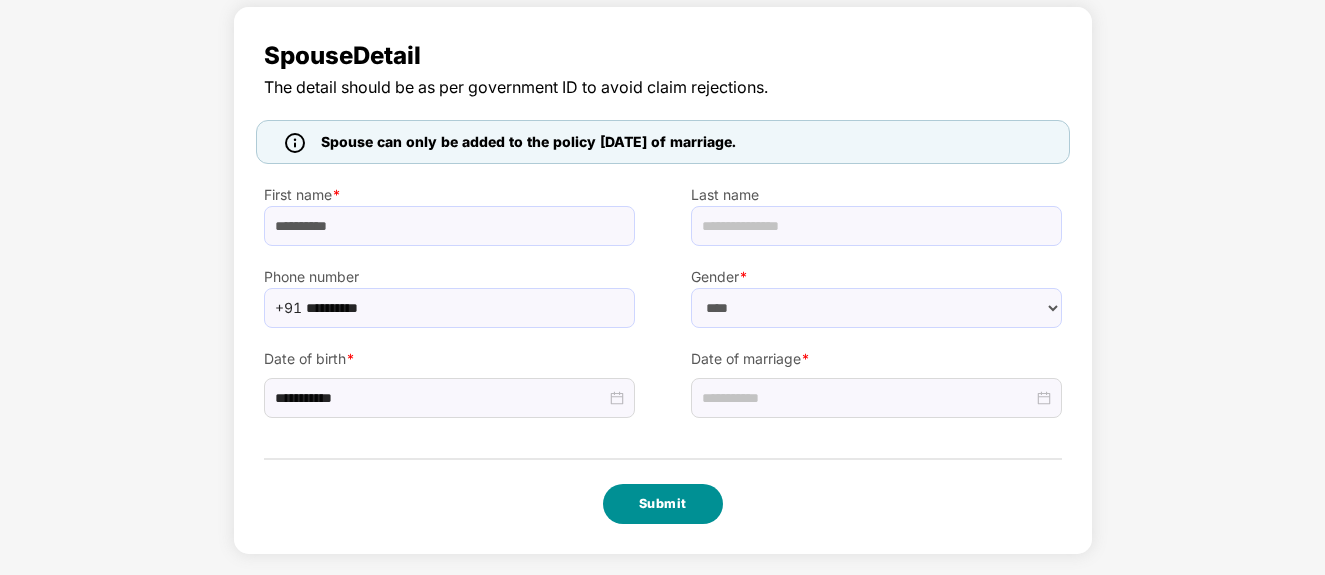 click on "Submit" at bounding box center [663, 504] 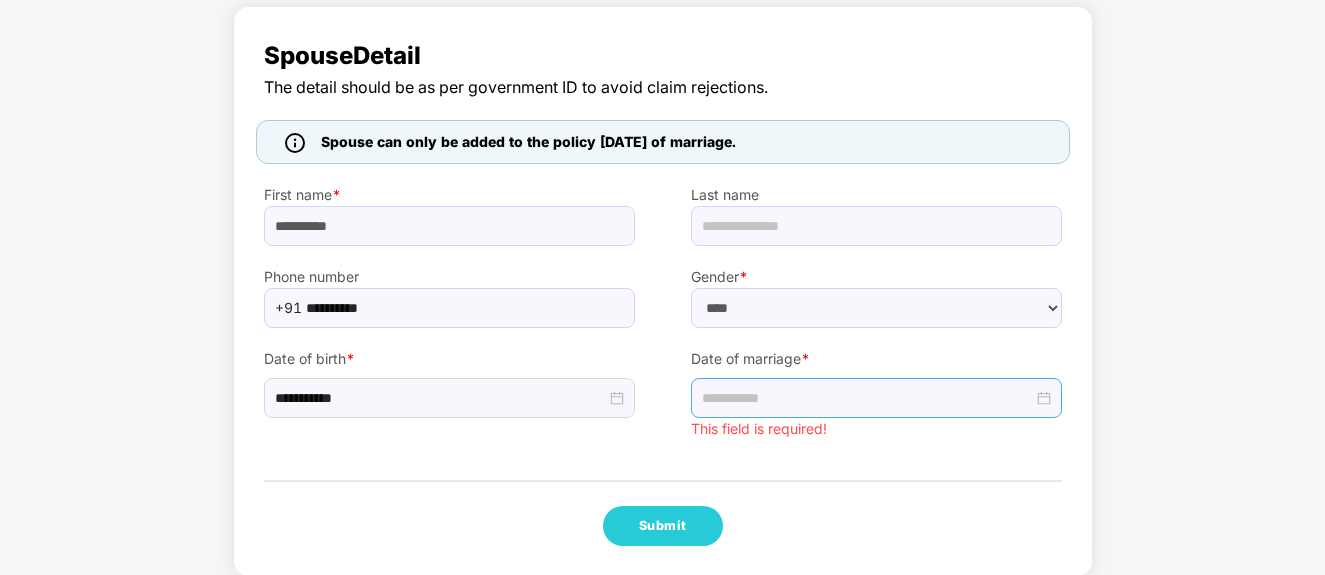 click at bounding box center (867, 398) 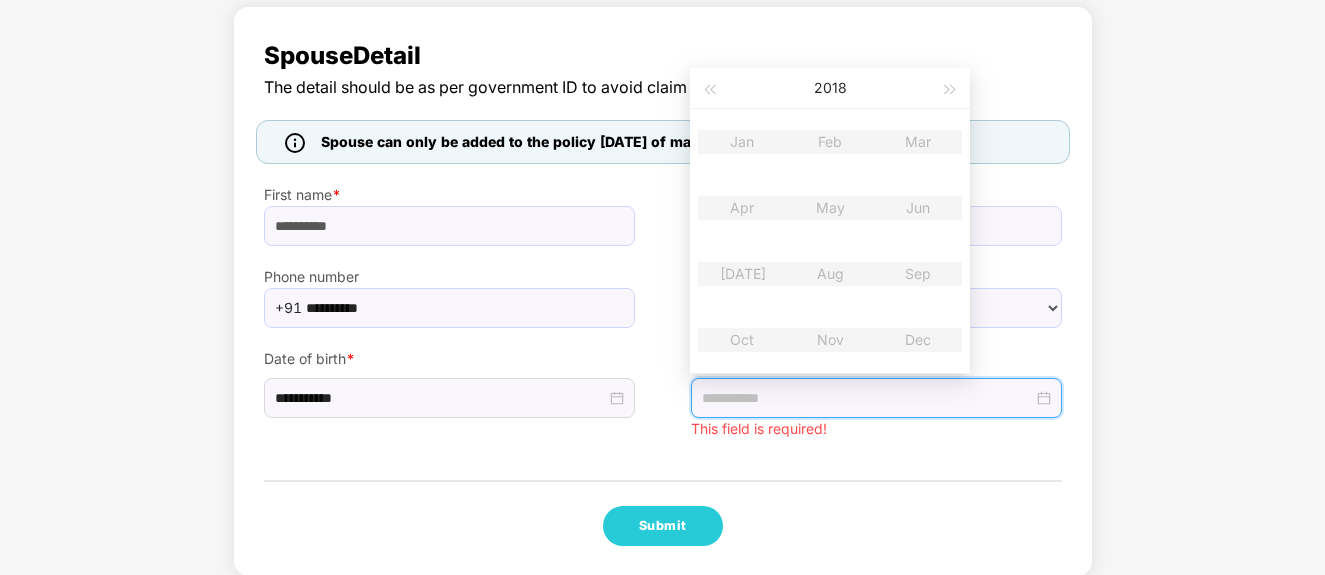 click on "Jan Feb Mar Apr May Jun [DATE] Aug Sep Oct Nov Dec" at bounding box center [830, 241] 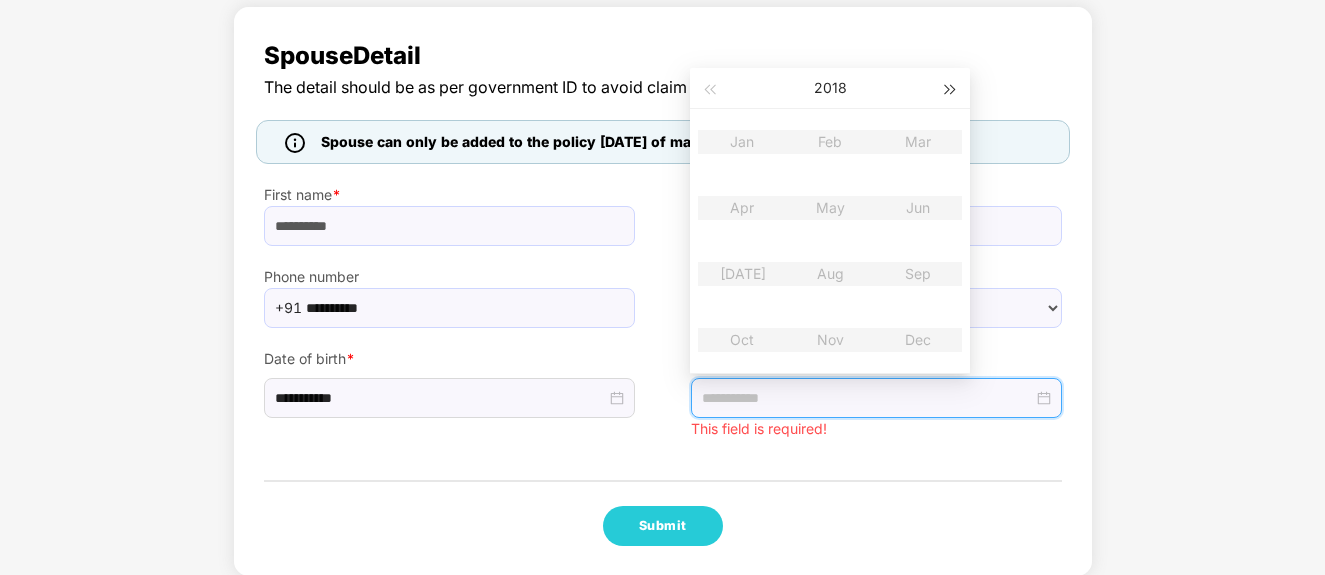 click at bounding box center (951, 90) 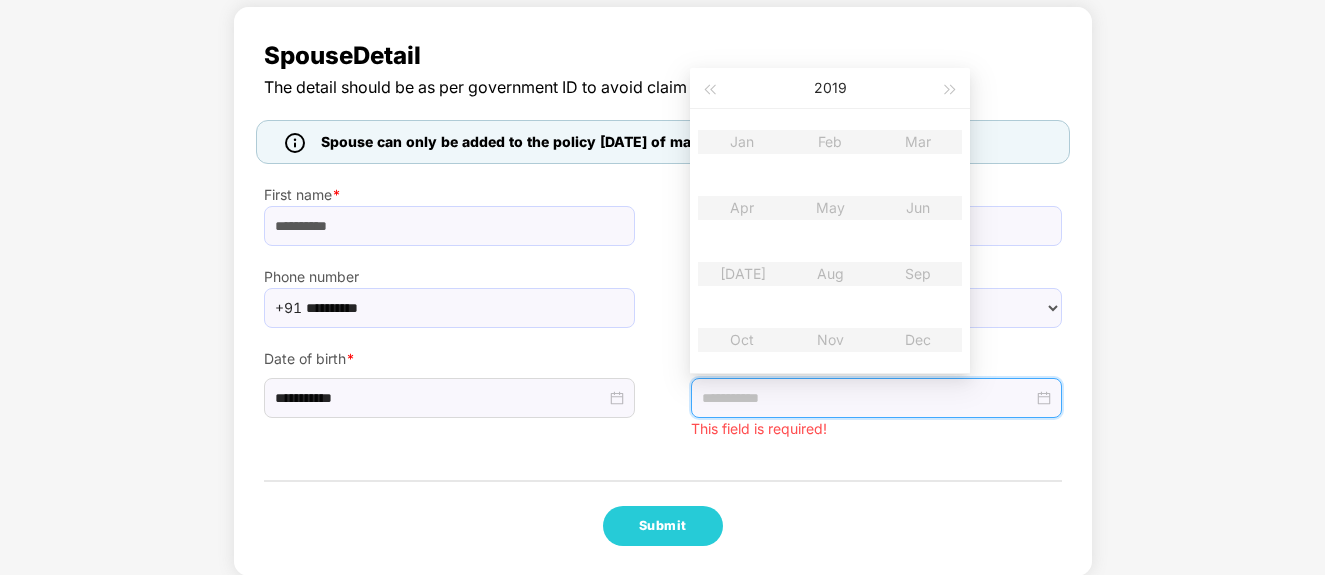 drag, startPoint x: 1009, startPoint y: 507, endPoint x: 996, endPoint y: 501, distance: 14.3178215 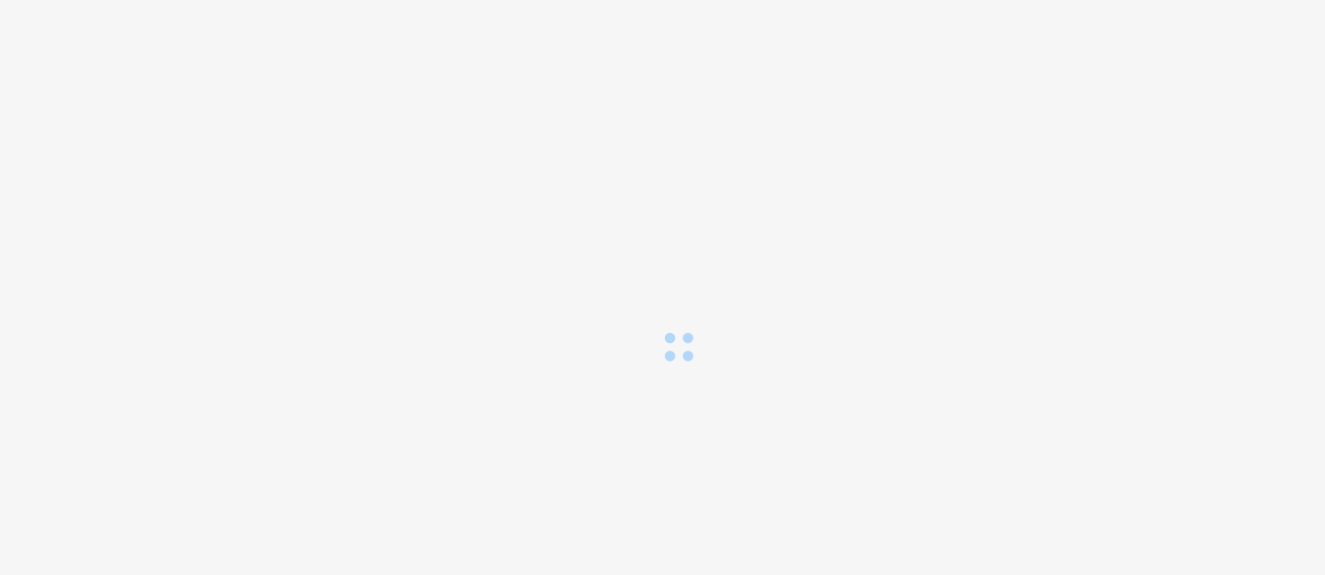 scroll, scrollTop: 0, scrollLeft: 0, axis: both 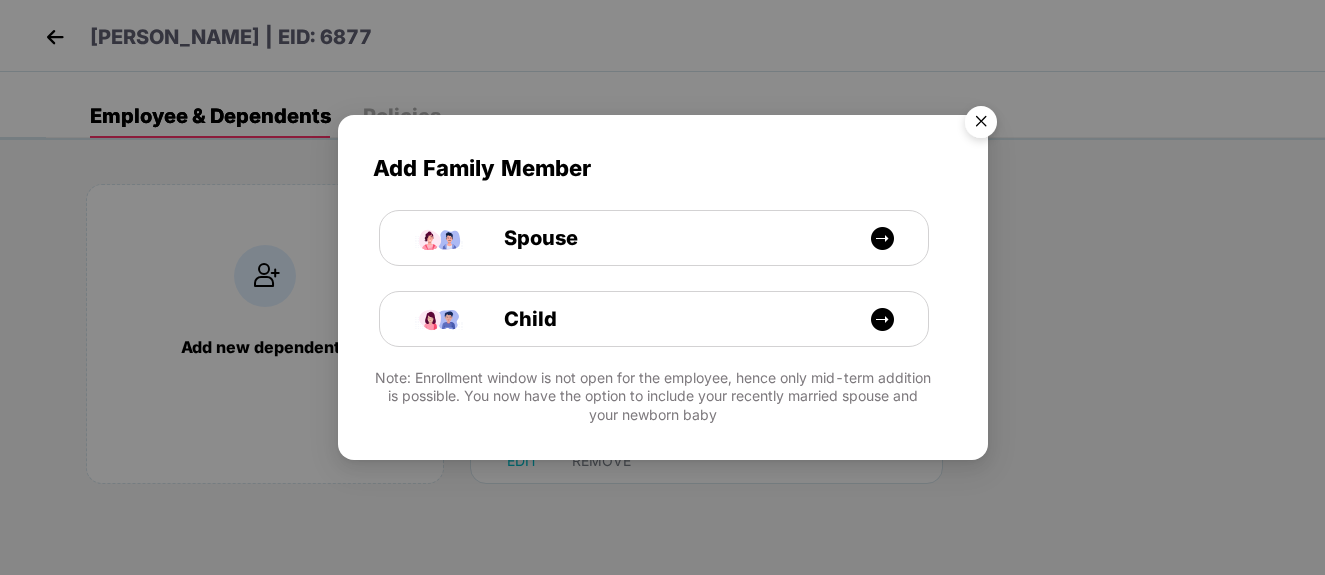click at bounding box center (981, 125) 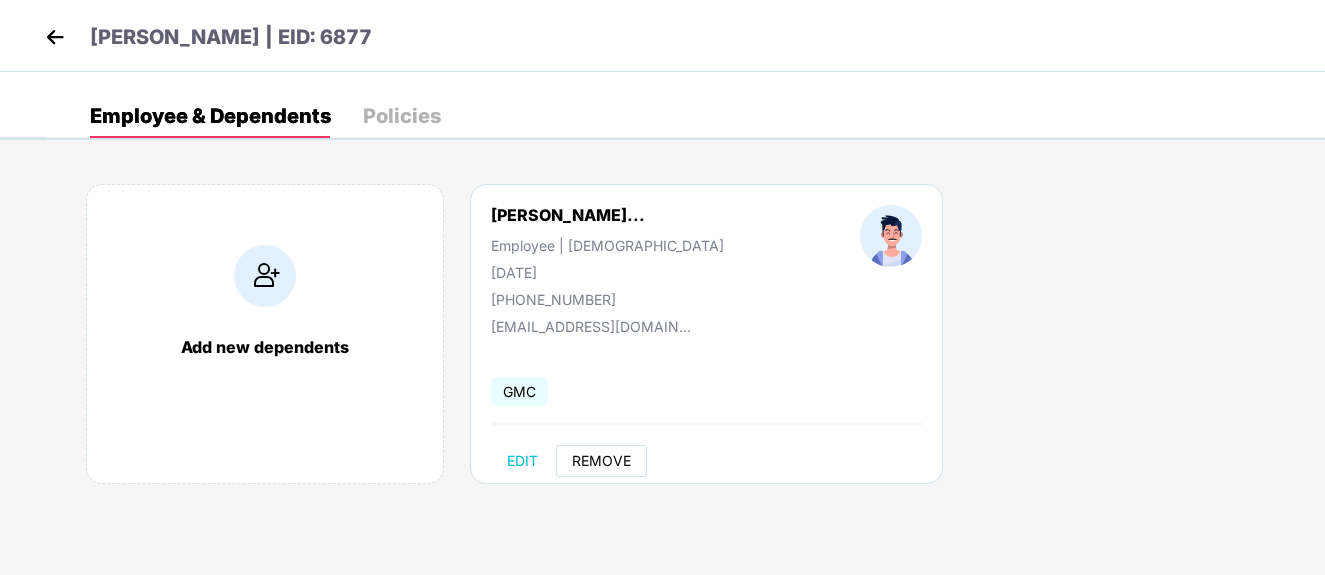 click on "REMOVE" at bounding box center (601, 461) 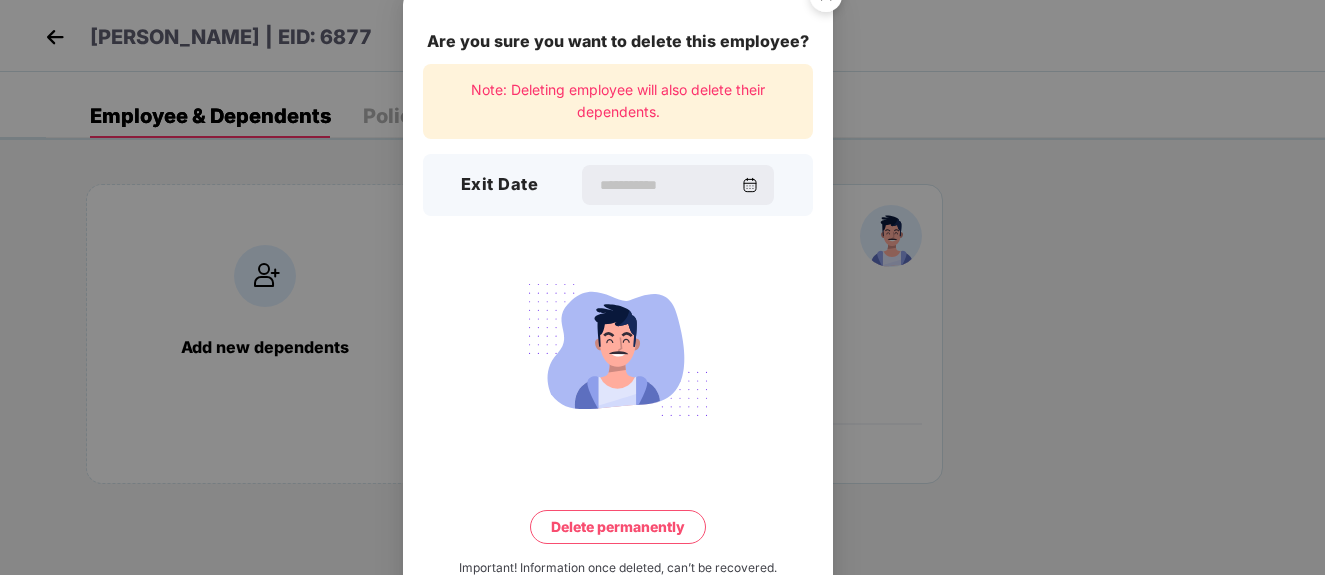 scroll, scrollTop: 0, scrollLeft: 0, axis: both 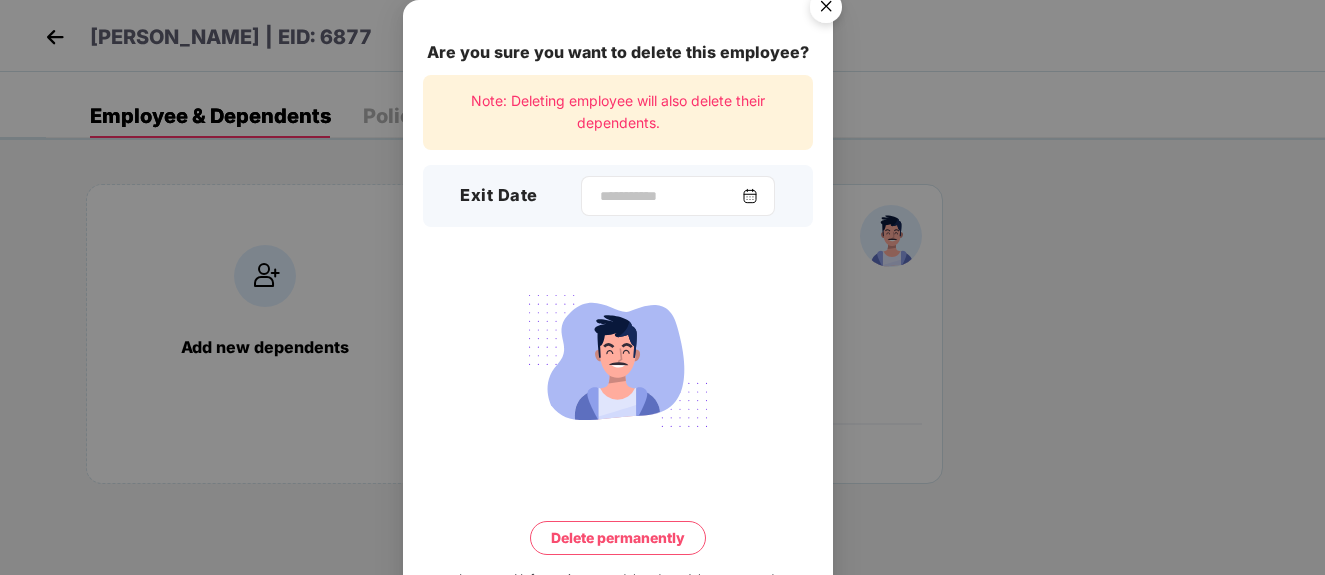 click at bounding box center [750, 196] 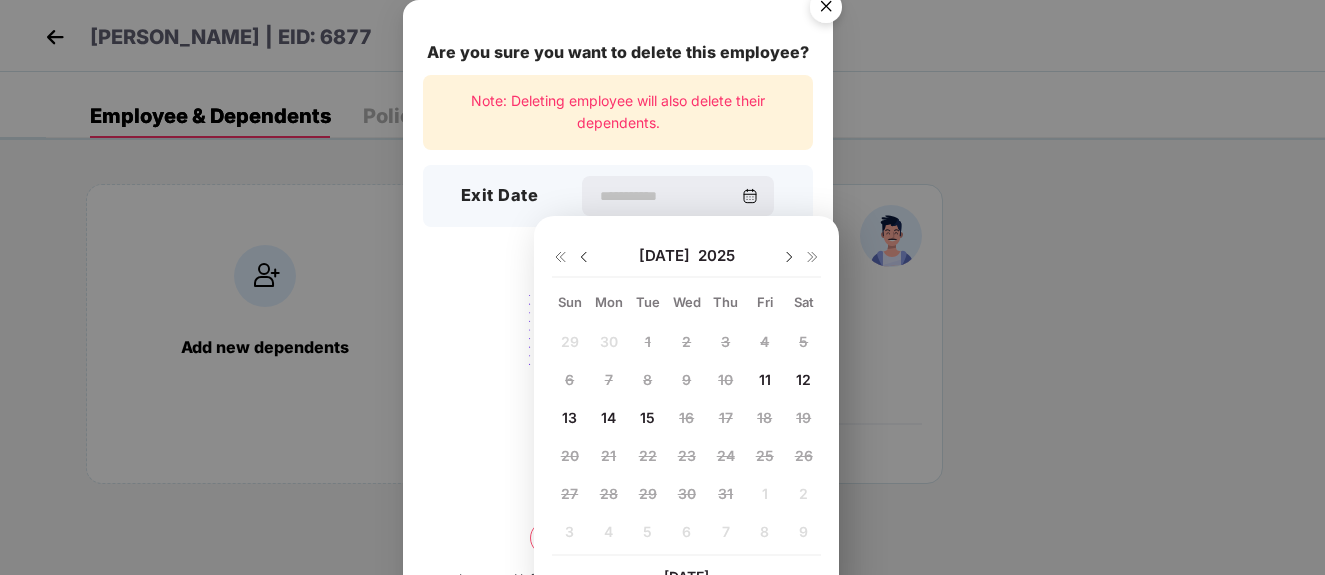 click at bounding box center (826, 10) 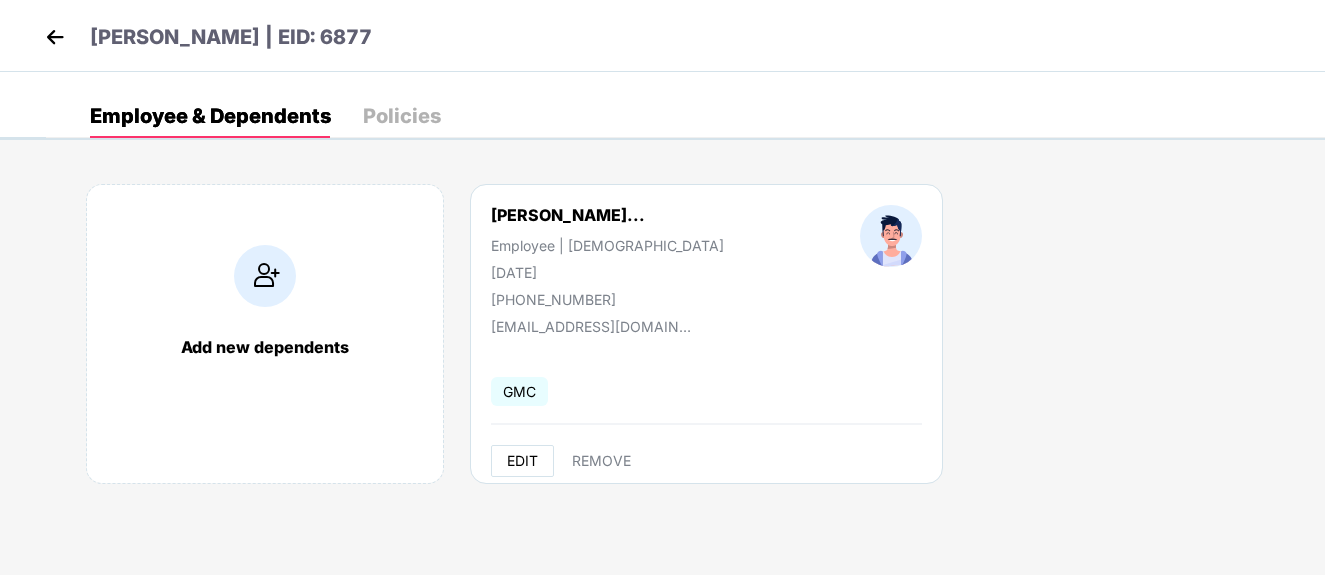 click on "EDIT" at bounding box center [522, 461] 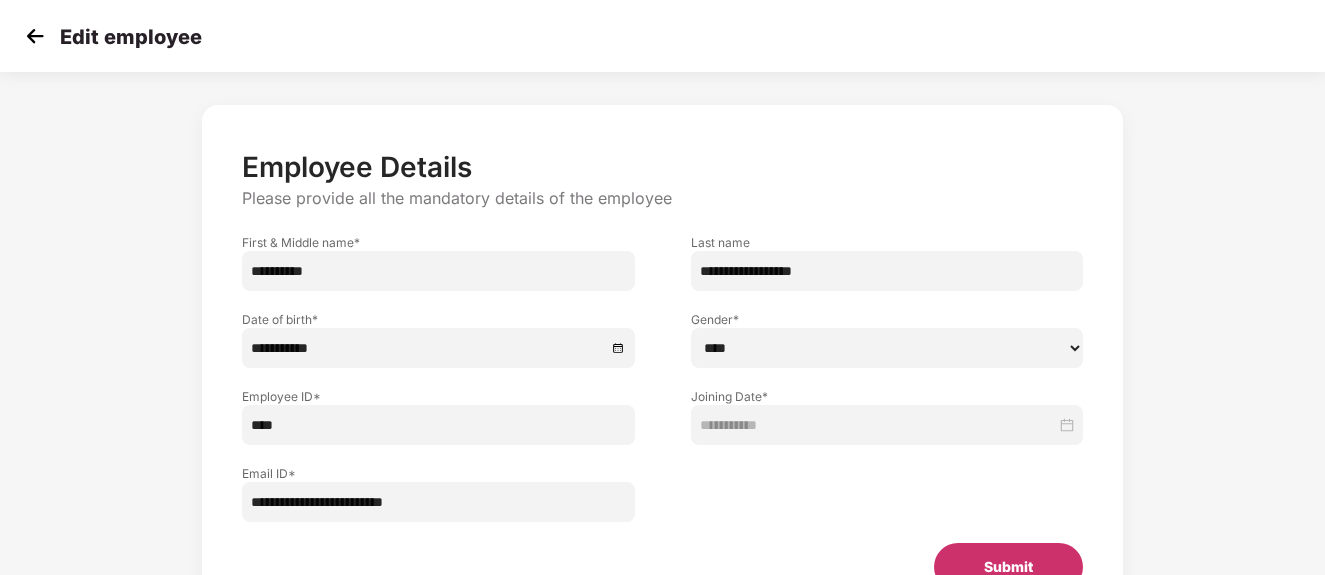 scroll, scrollTop: 0, scrollLeft: 0, axis: both 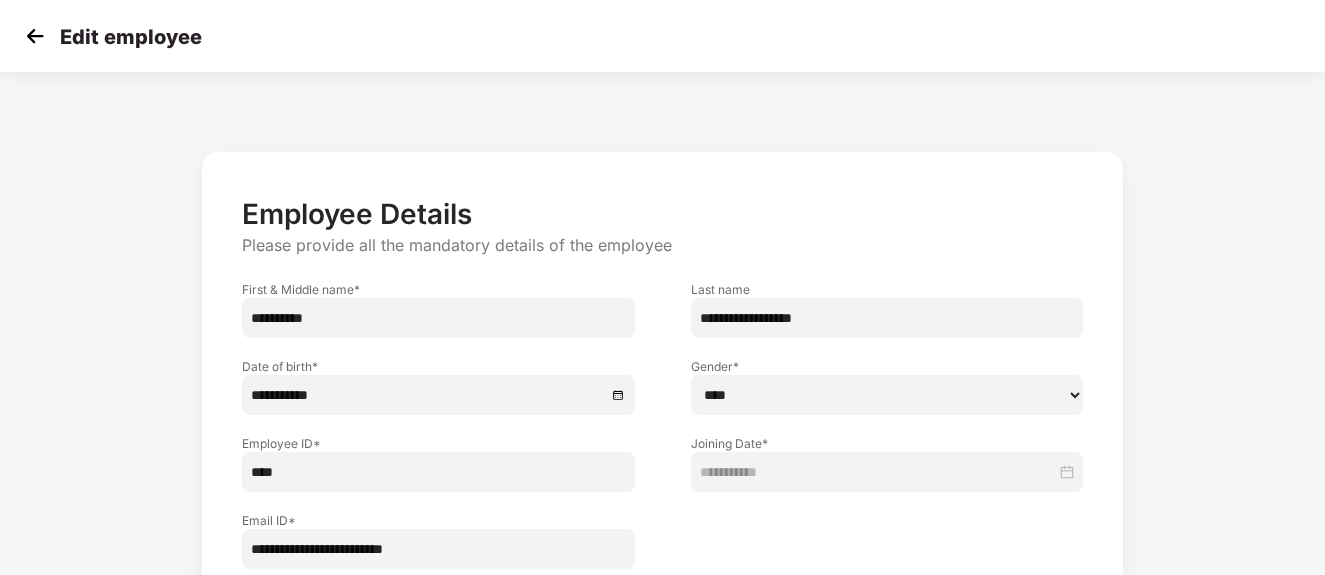 click at bounding box center (35, 36) 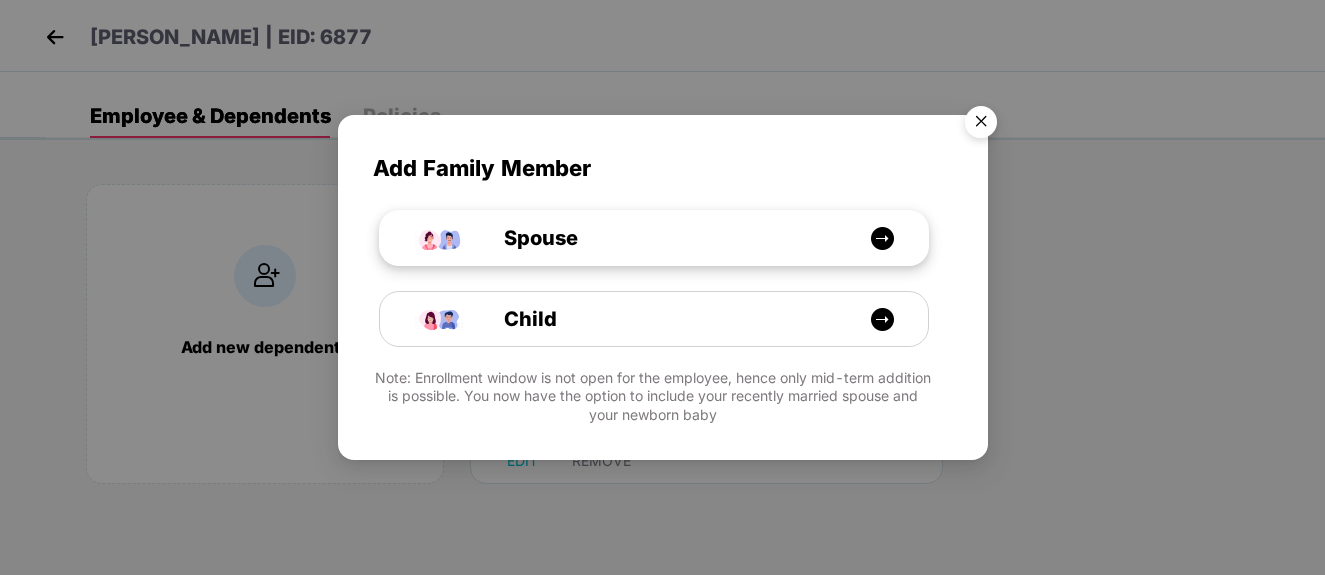 click on "Spouse" at bounding box center (664, 238) 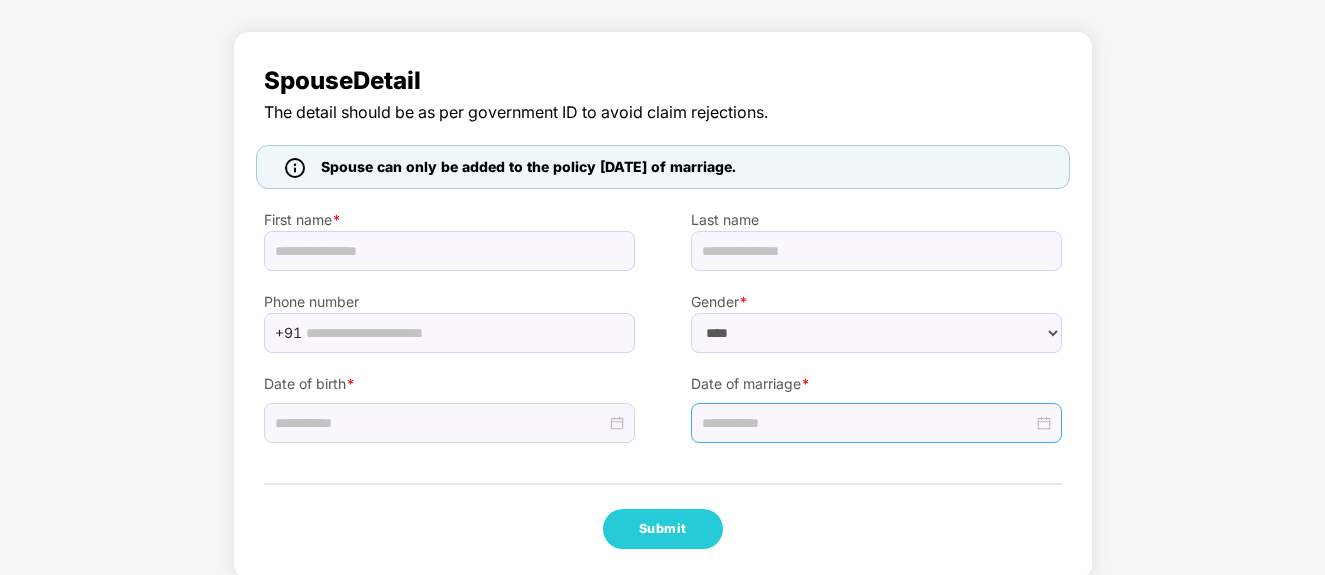 scroll, scrollTop: 126, scrollLeft: 0, axis: vertical 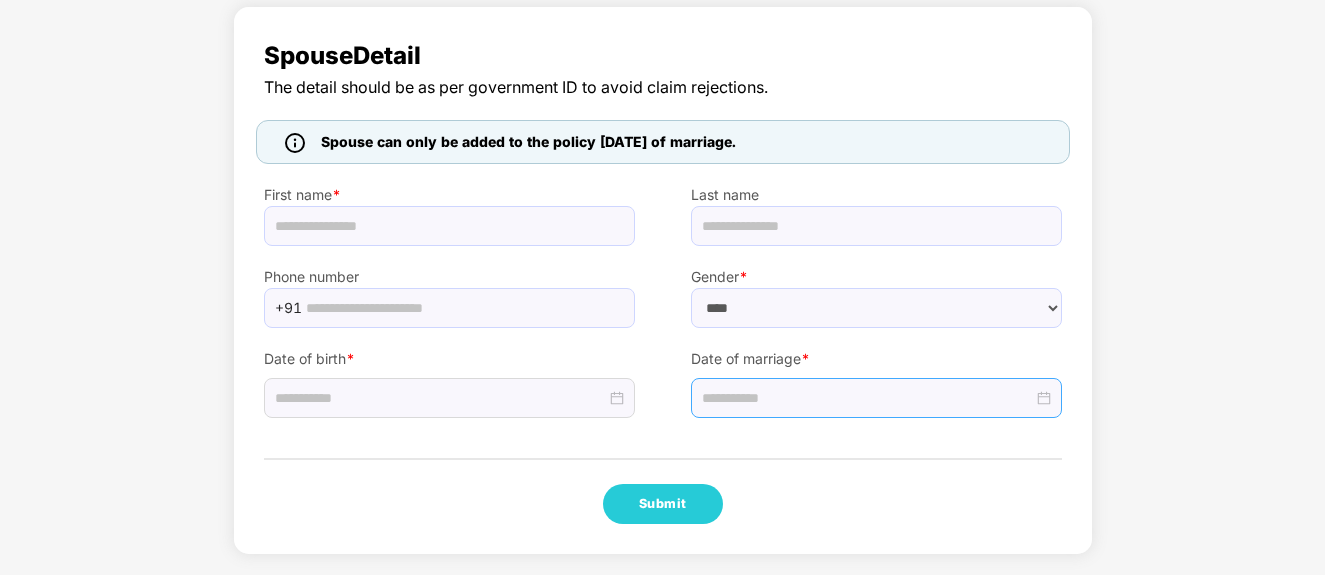 click at bounding box center (876, 398) 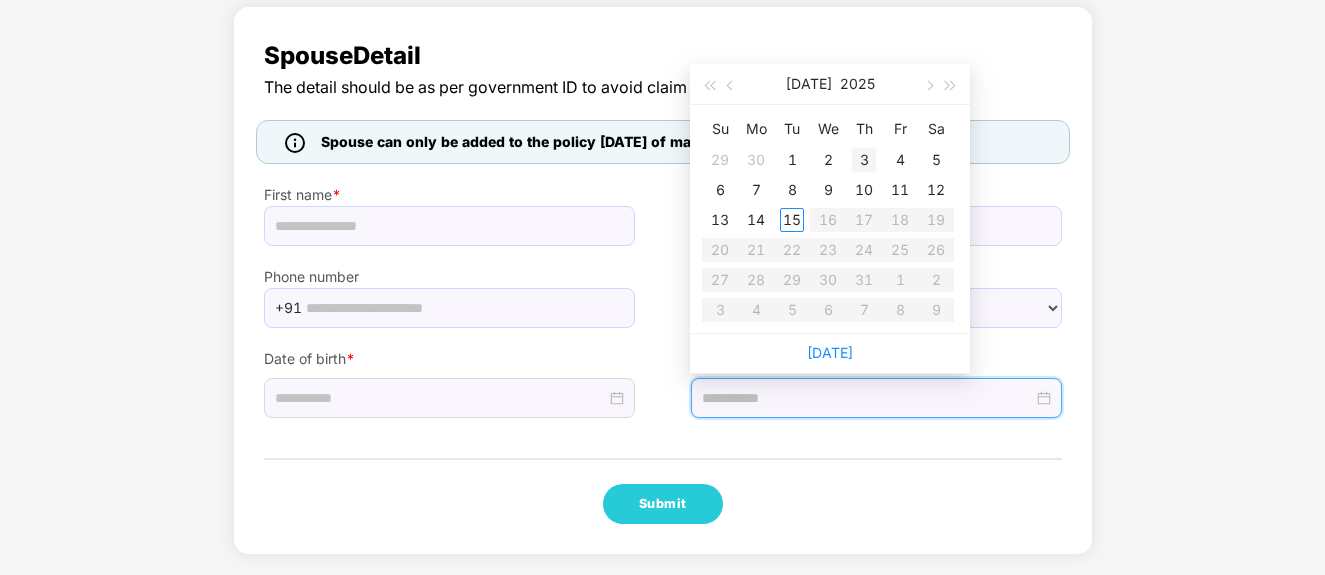 type on "**********" 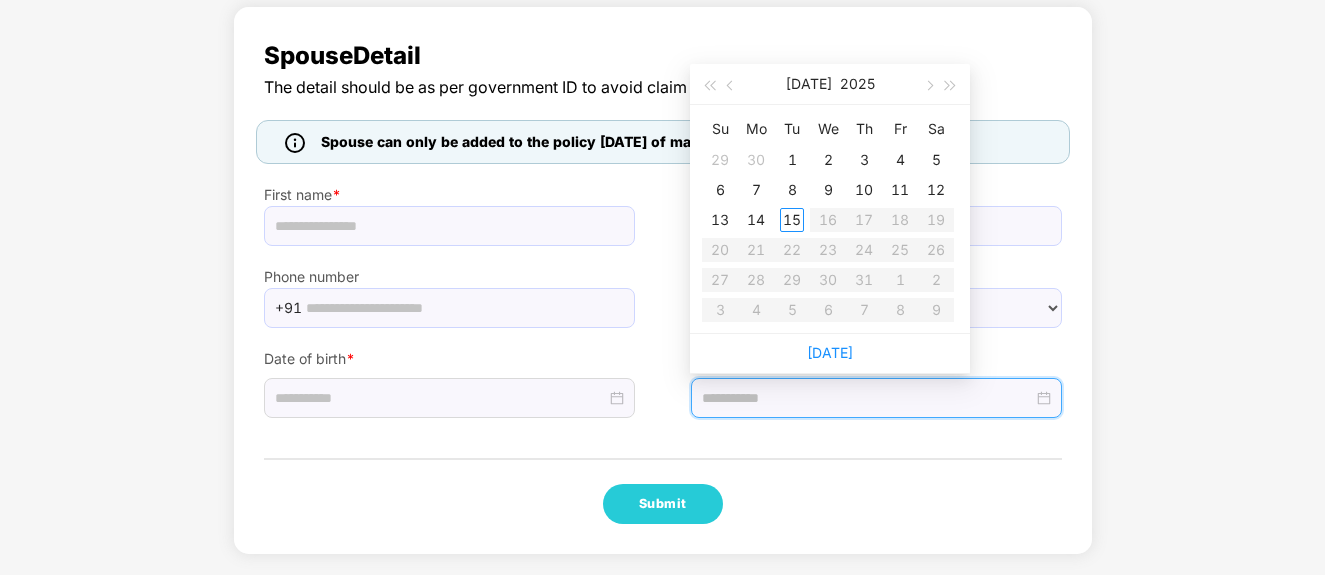 type 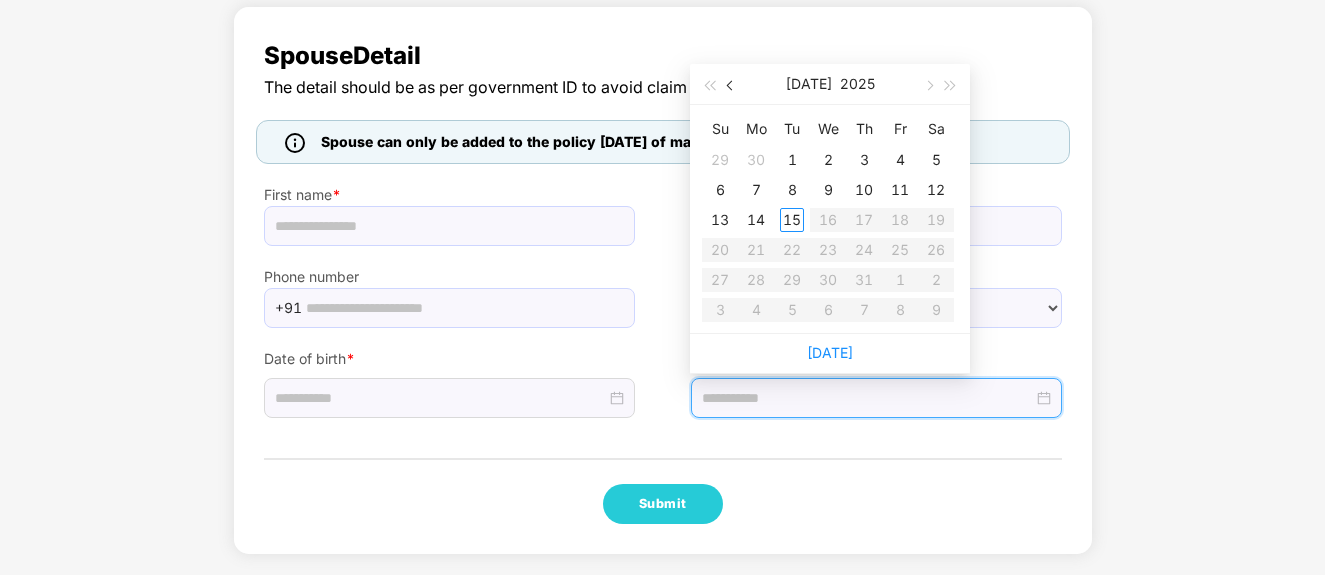 click at bounding box center [731, 84] 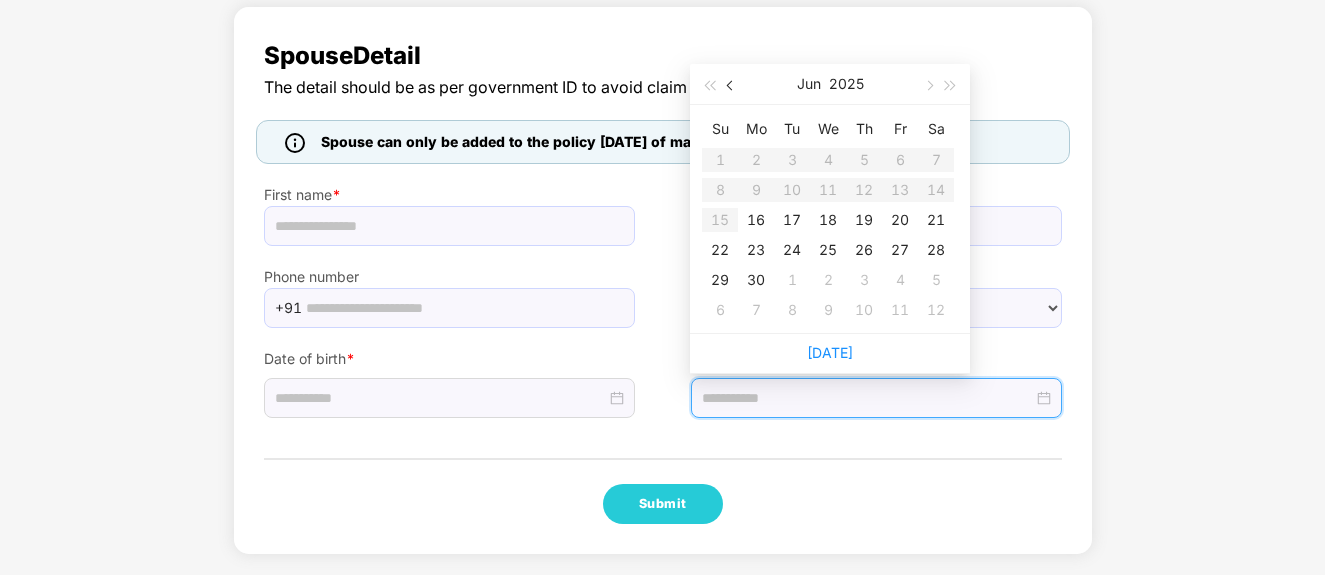 click at bounding box center [731, 84] 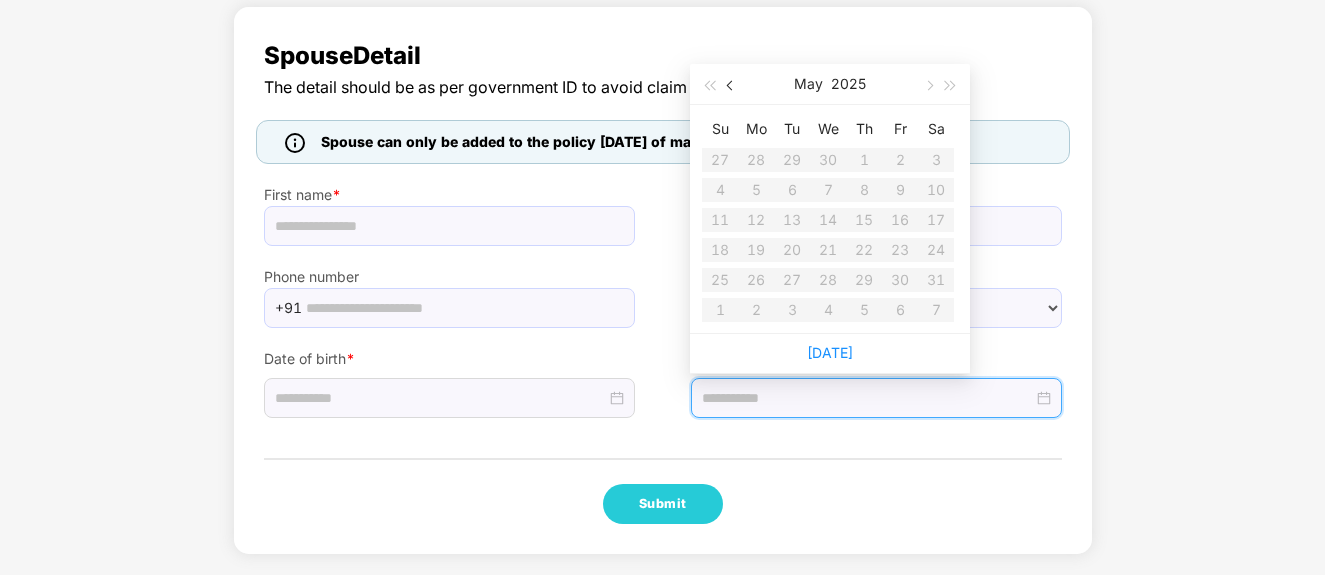 click at bounding box center [731, 84] 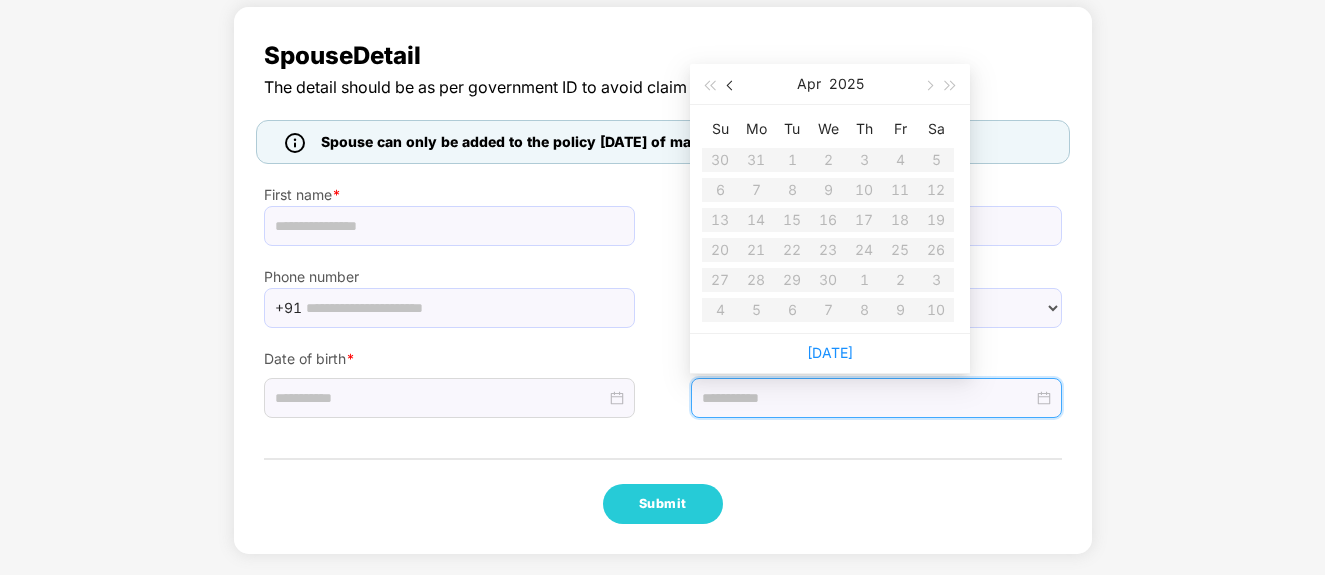 click at bounding box center [731, 84] 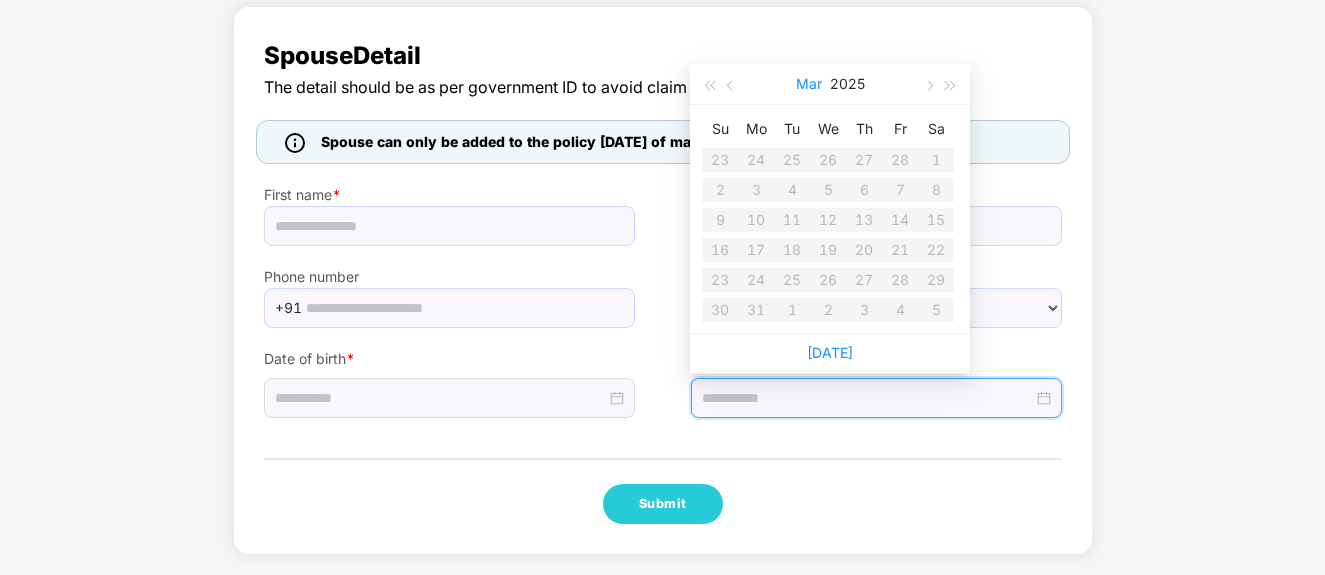 click on "Mar" at bounding box center (809, 84) 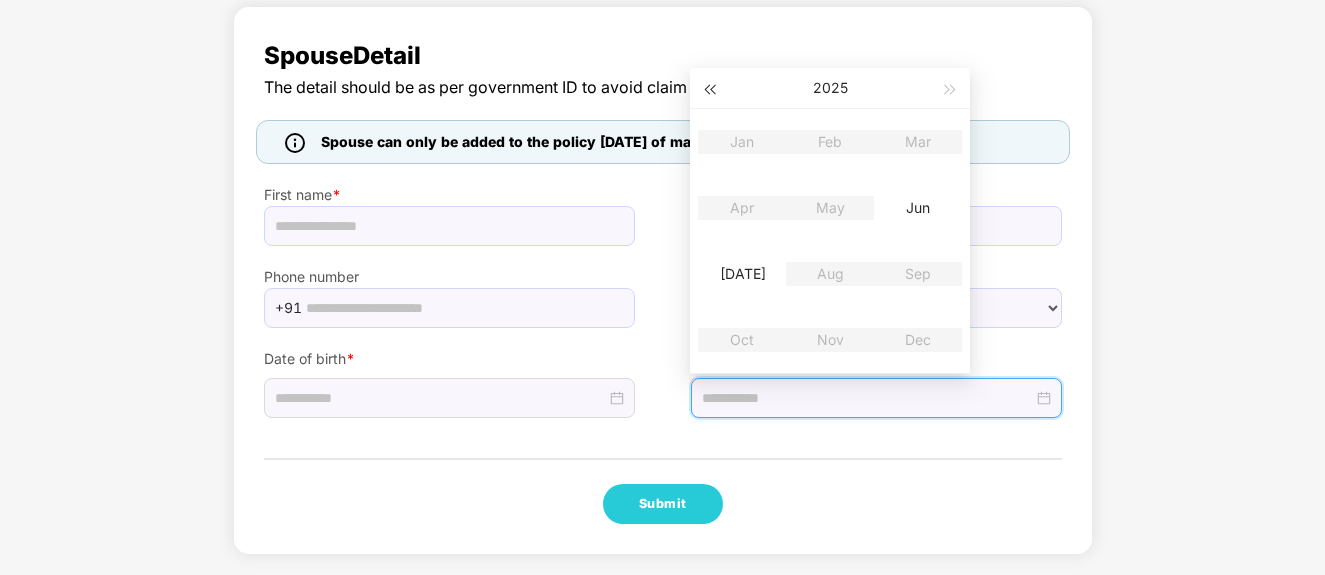 click at bounding box center [709, 88] 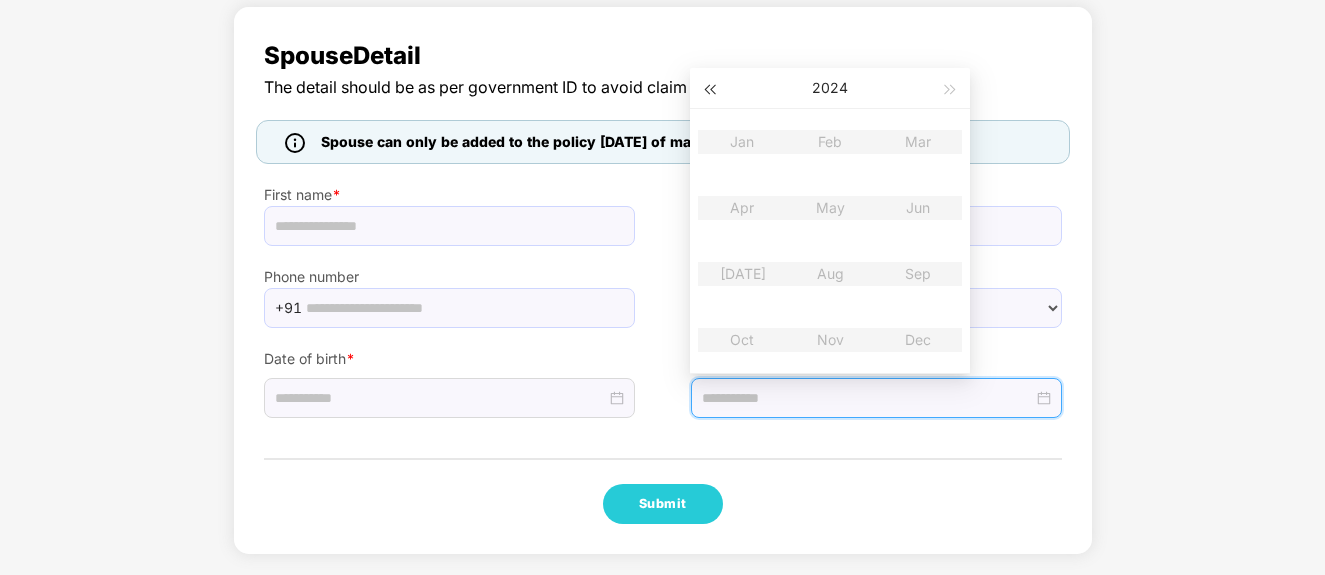 click at bounding box center (709, 88) 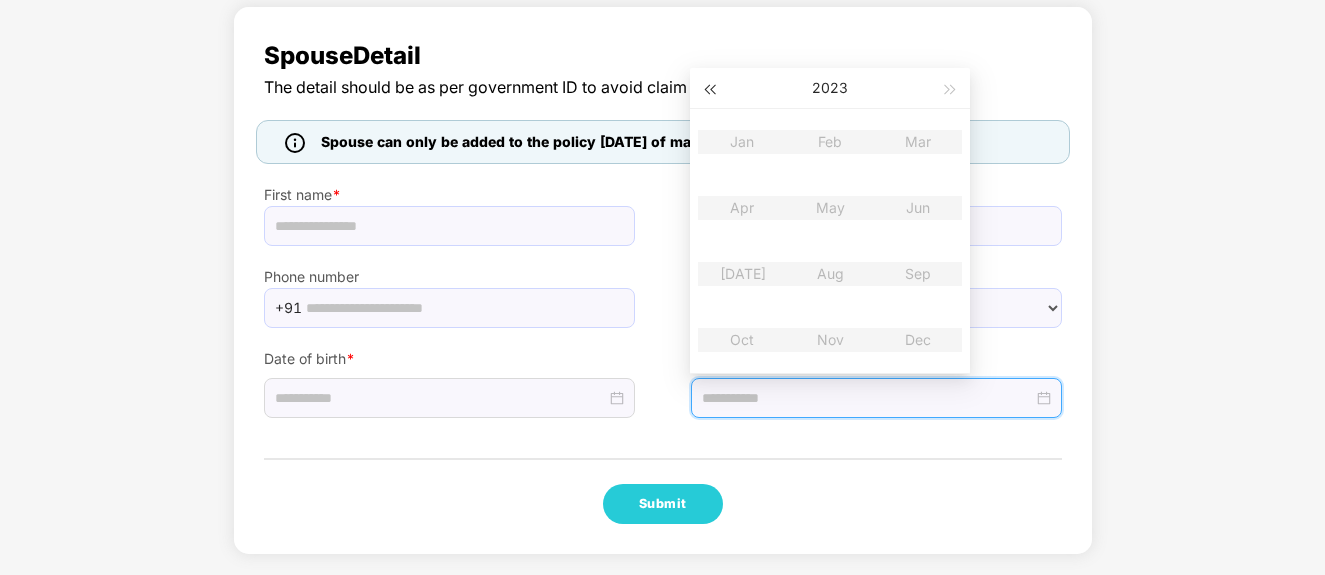 click at bounding box center [709, 88] 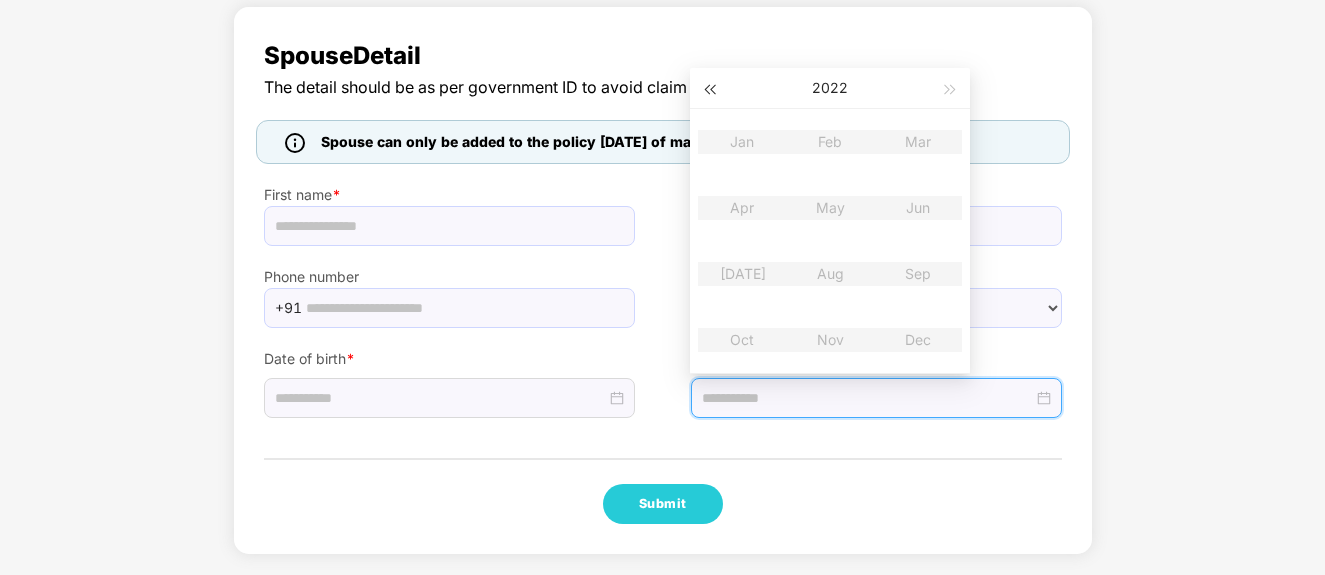click at bounding box center [709, 88] 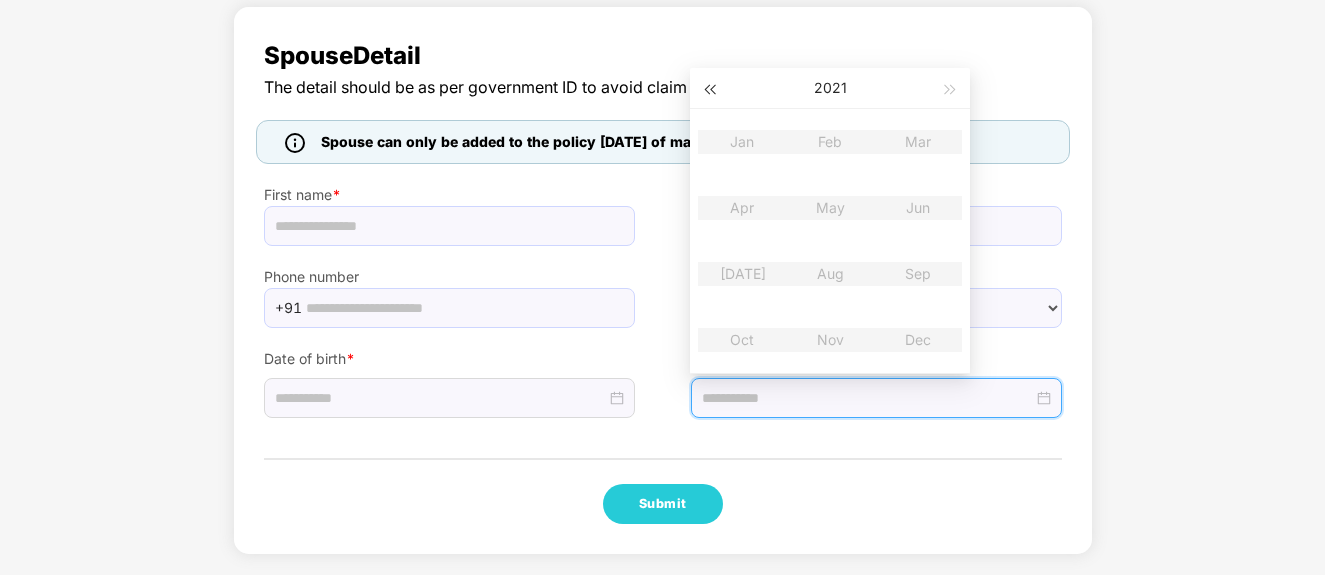 click at bounding box center (709, 88) 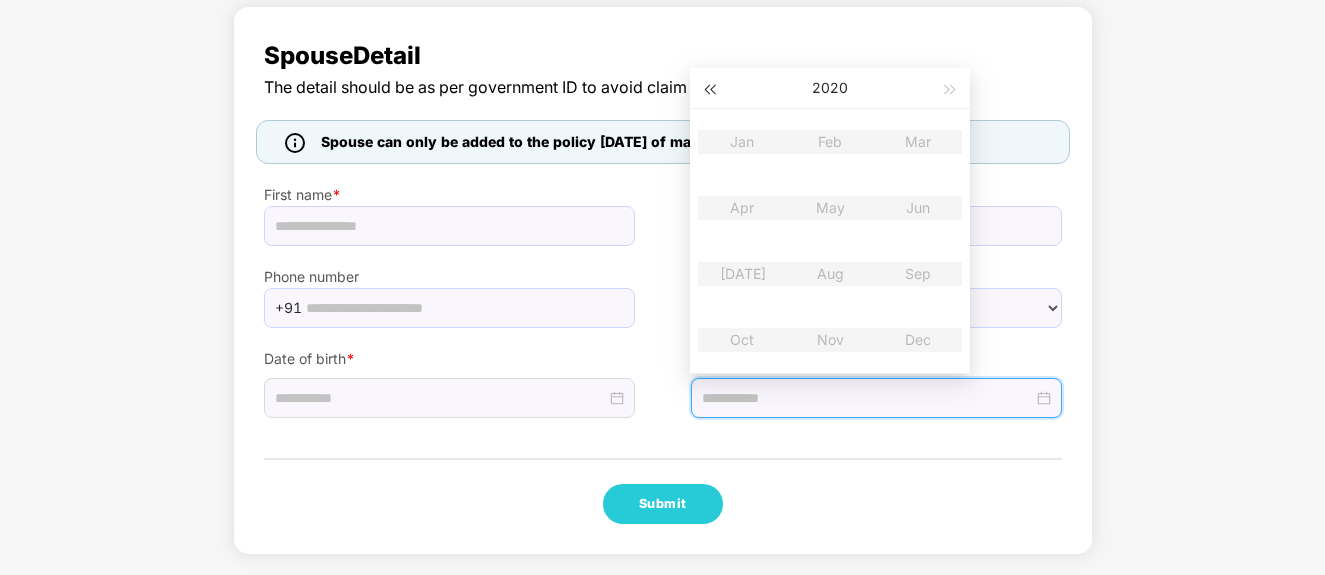 click at bounding box center [709, 88] 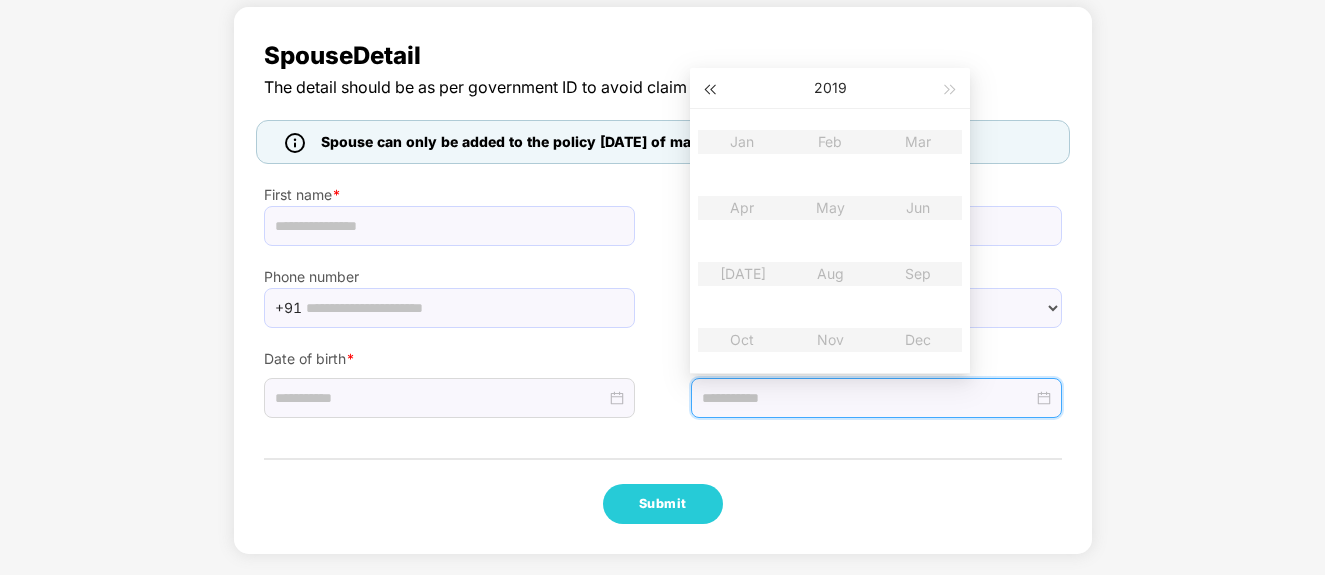 click at bounding box center (709, 88) 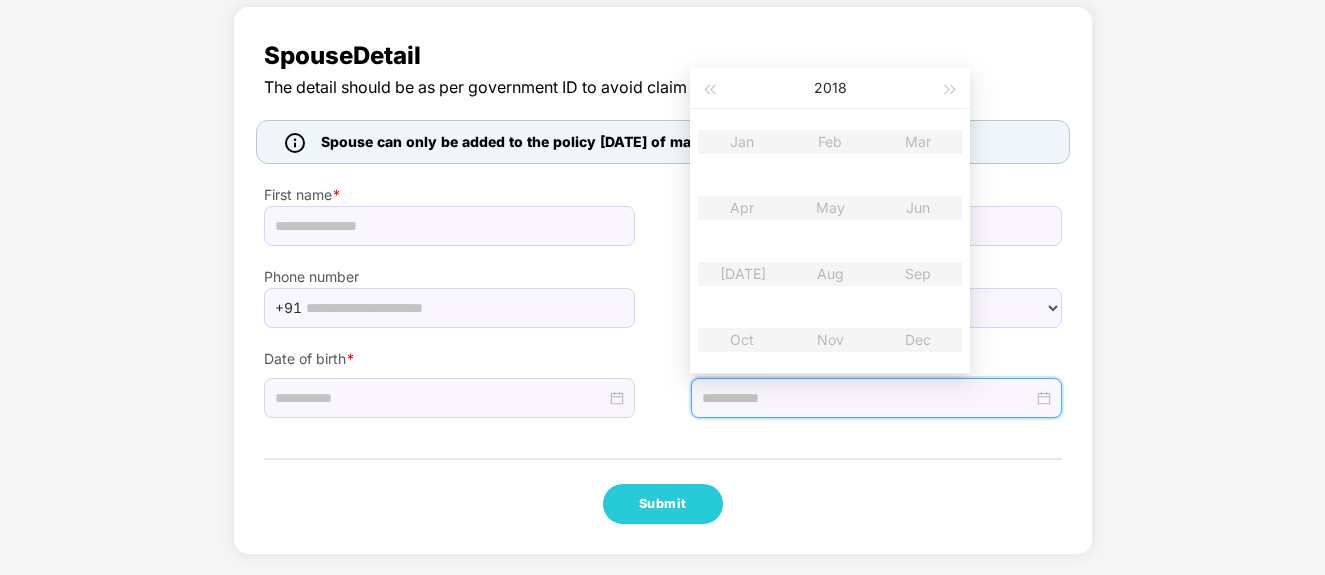 click on "Spouse  Detail The detail should be as per government ID to avoid claim rejections.  Spouse can only be added to the policy [DATE] of marriage. First name  * Last name Phone number +91 Gender  * ****** **** ****** Date of birth  * Date of marriage  * Submit" at bounding box center [662, 285] 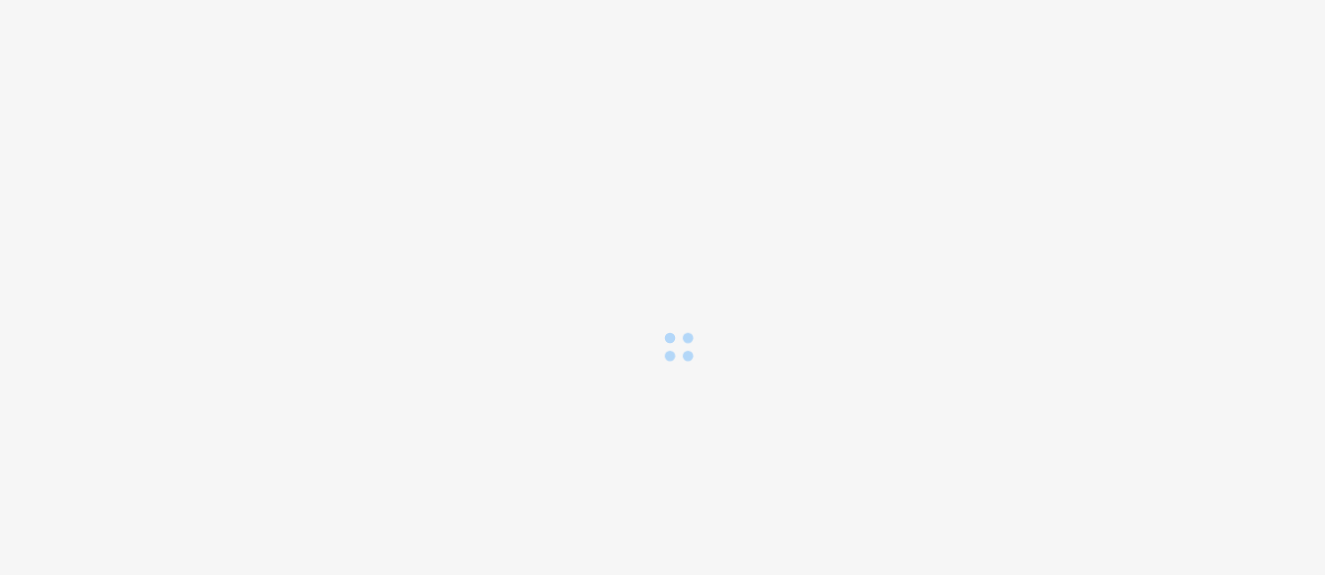 scroll, scrollTop: 0, scrollLeft: 0, axis: both 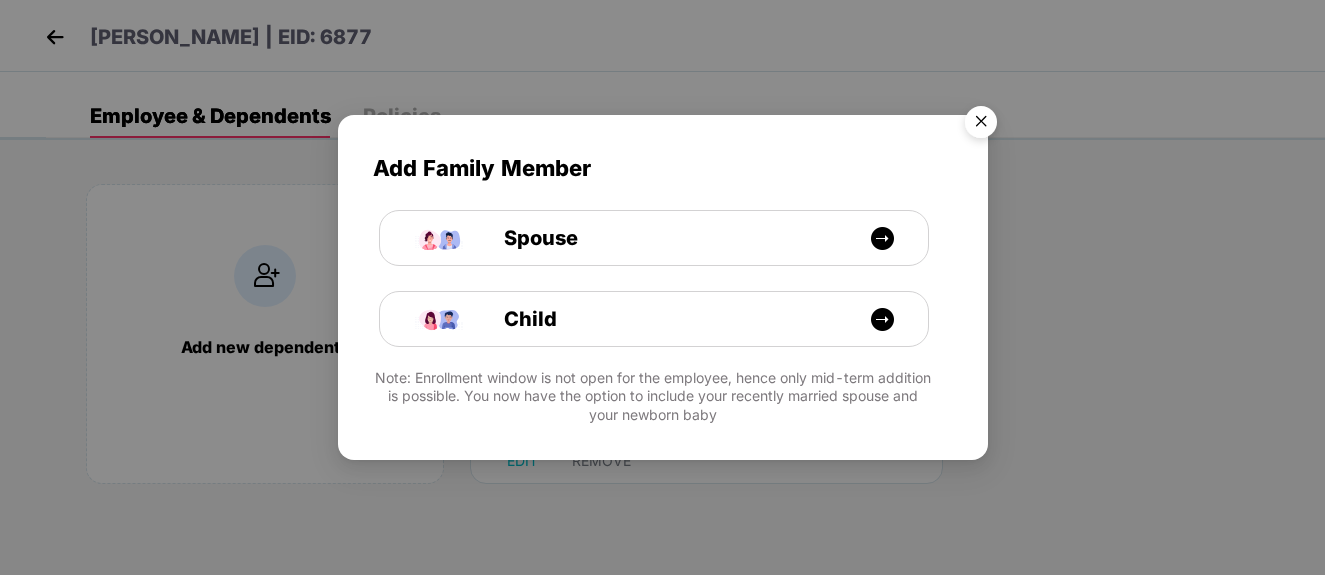 click at bounding box center [981, 125] 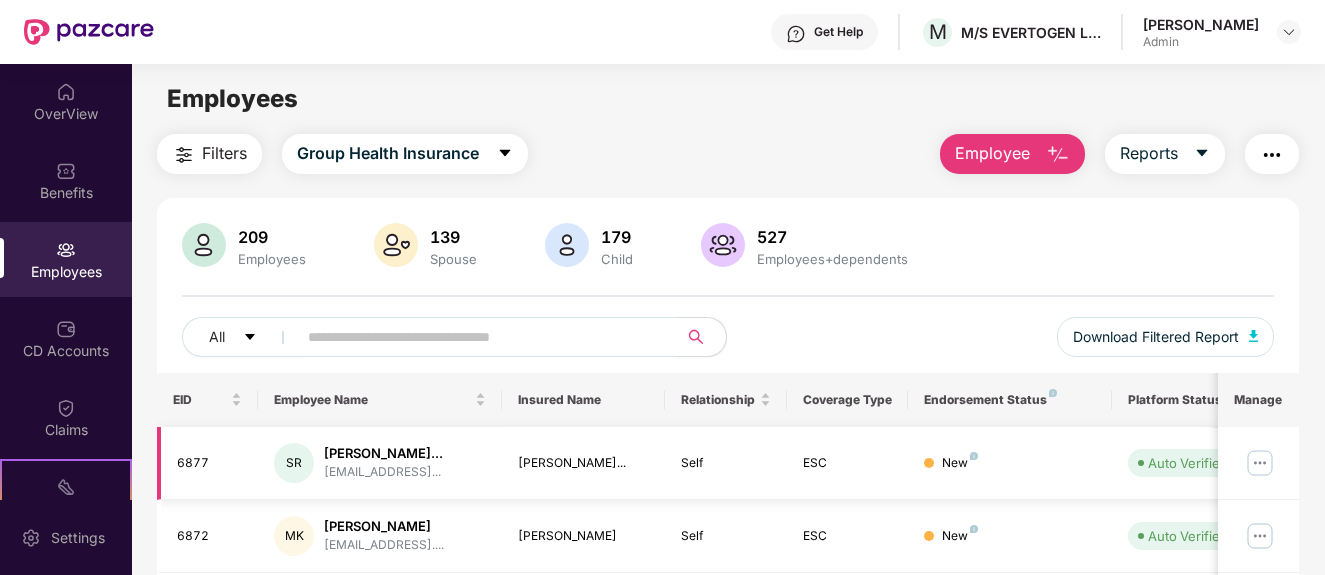 scroll, scrollTop: 204, scrollLeft: 0, axis: vertical 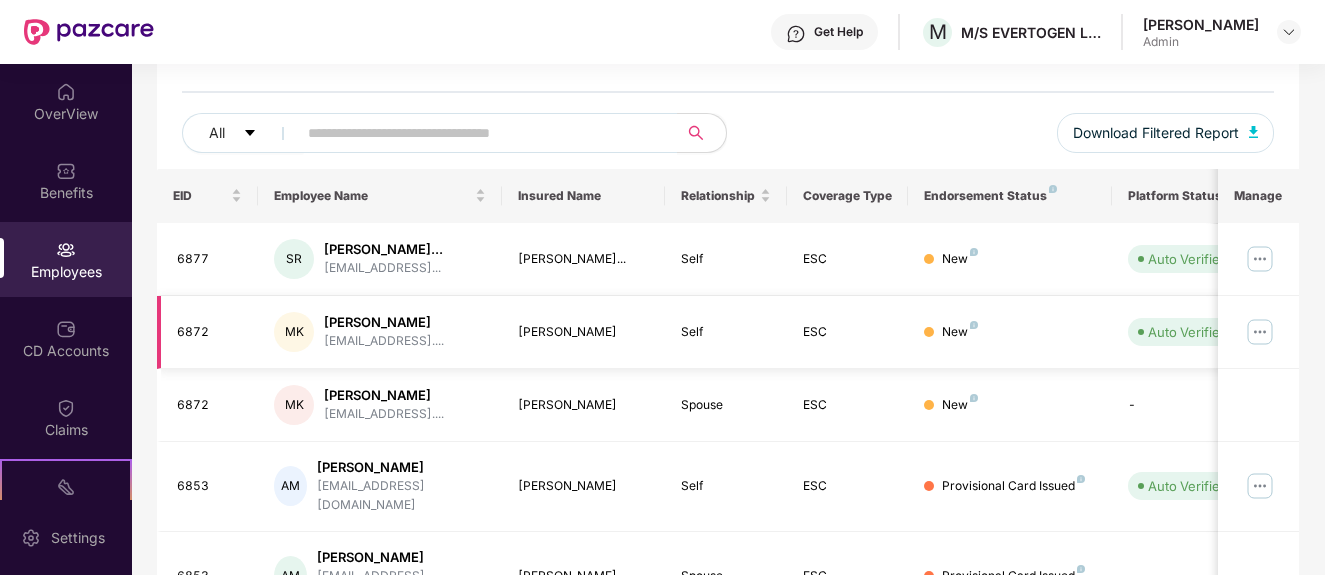 click at bounding box center (1260, 332) 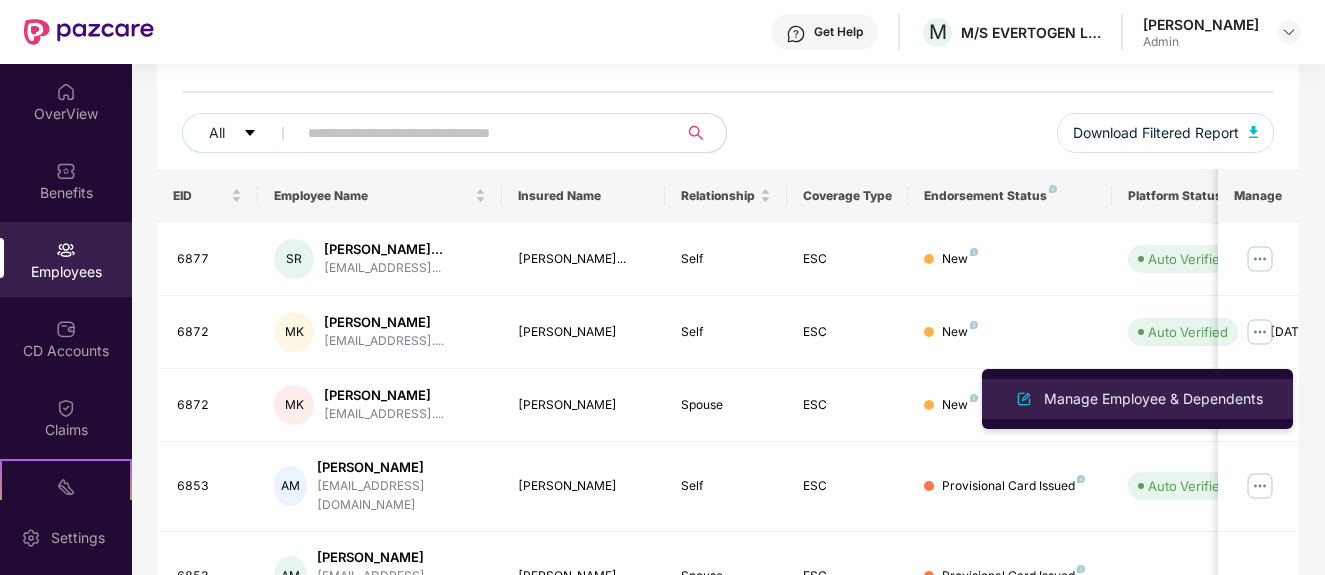 click on "Manage Employee & Dependents" at bounding box center [1153, 399] 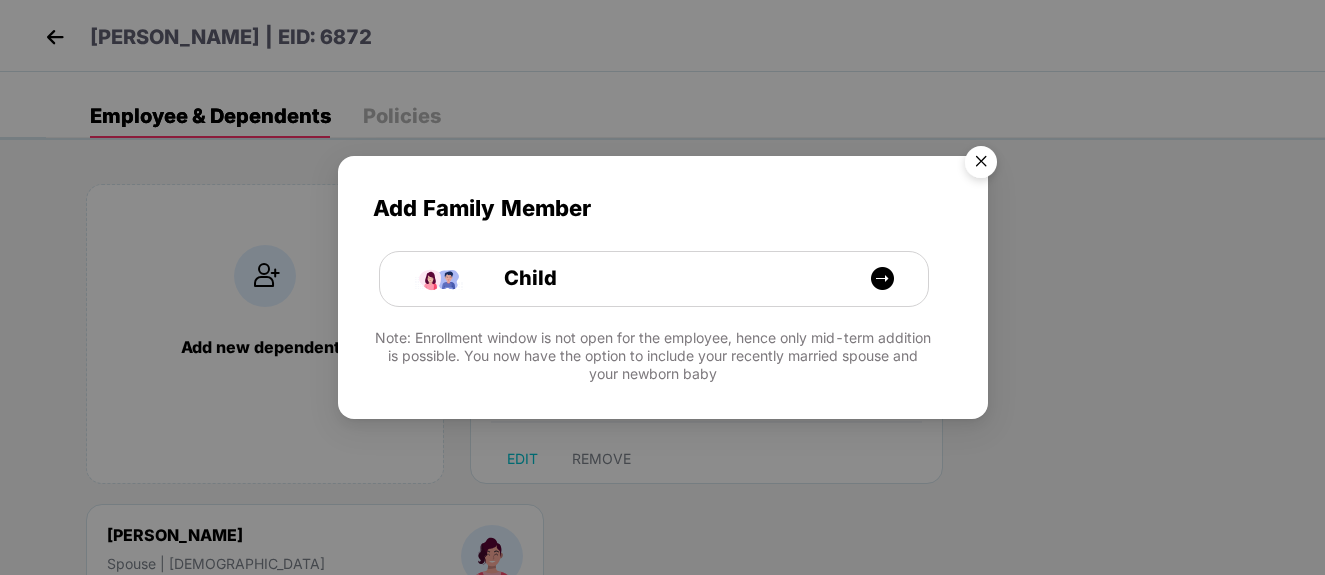 click at bounding box center (981, 165) 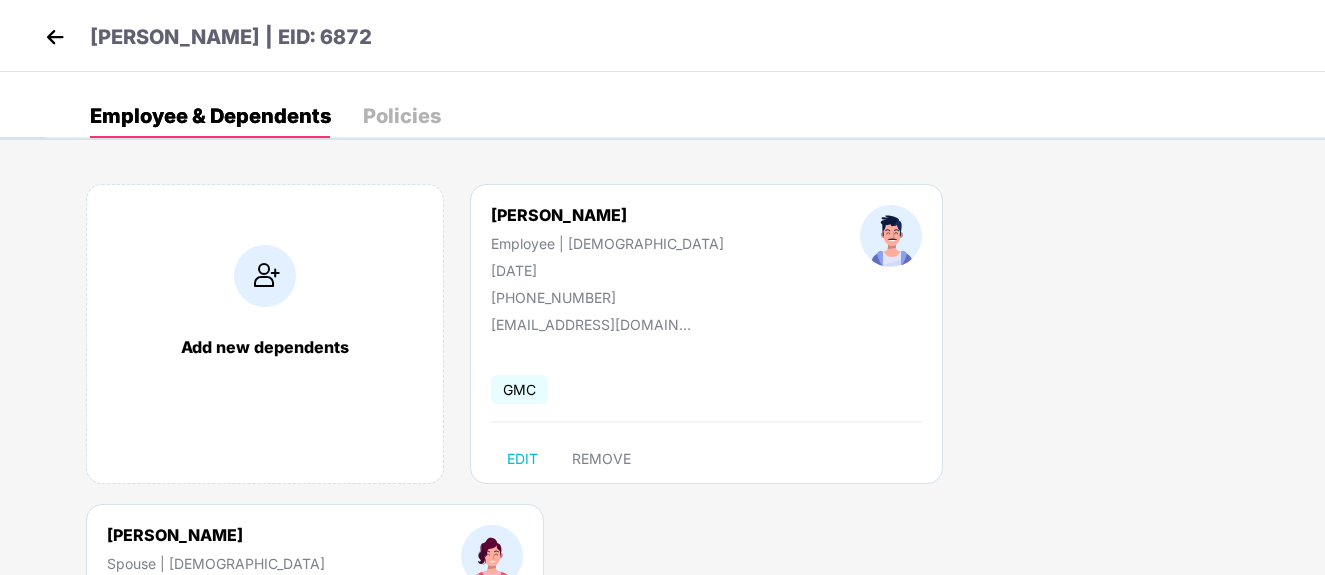 click at bounding box center [55, 37] 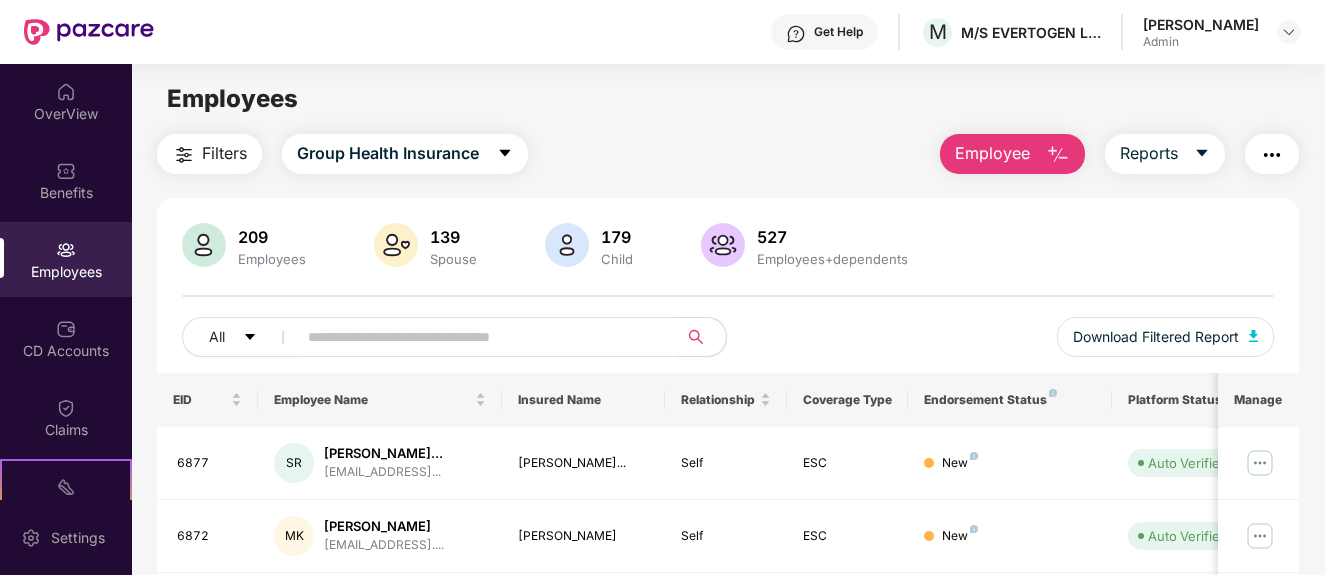 click at bounding box center [479, 337] 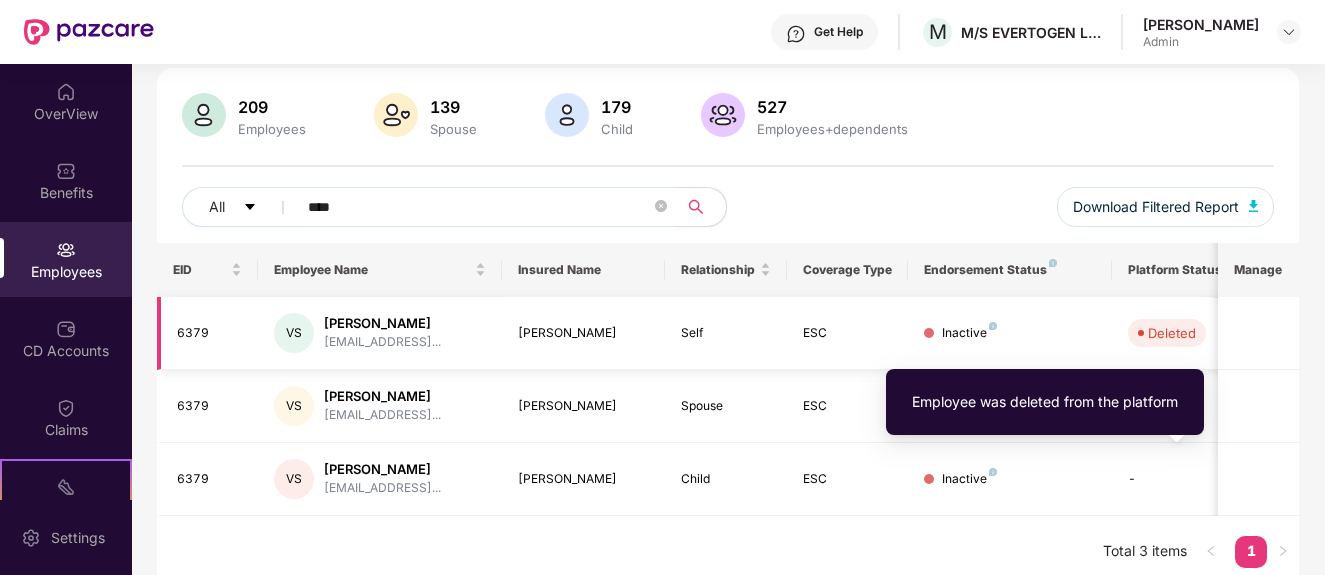 scroll, scrollTop: 143, scrollLeft: 0, axis: vertical 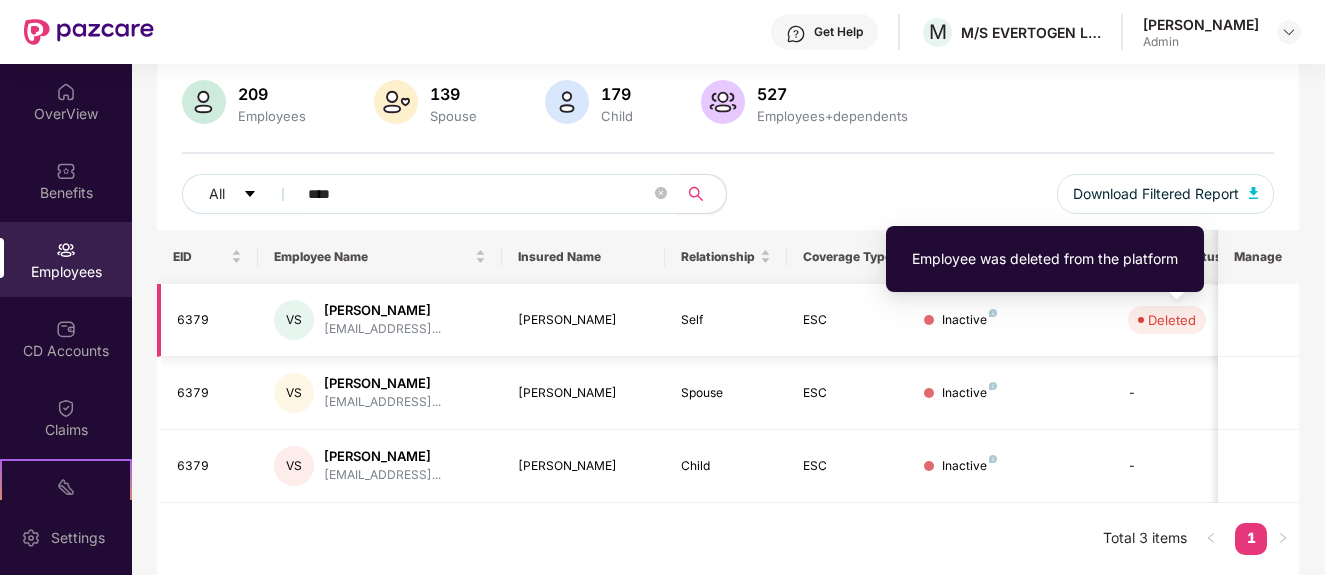 type on "****" 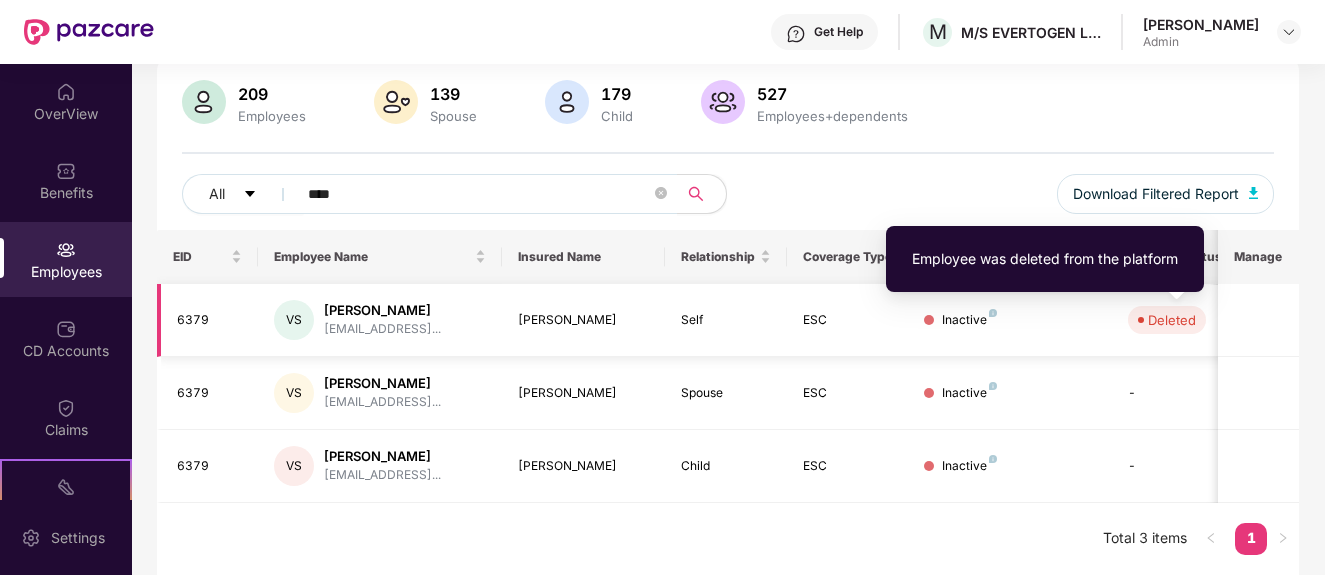click on "Deleted" at bounding box center [1172, 320] 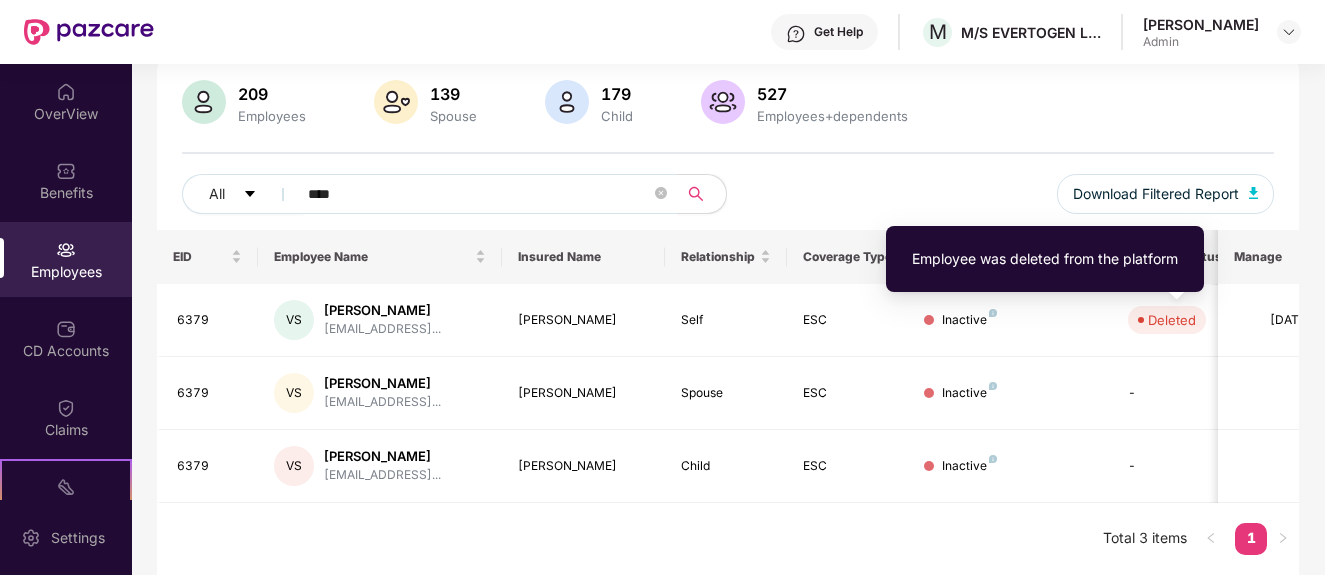 click on "Employee was deleted from the platform" at bounding box center (1045, 259) 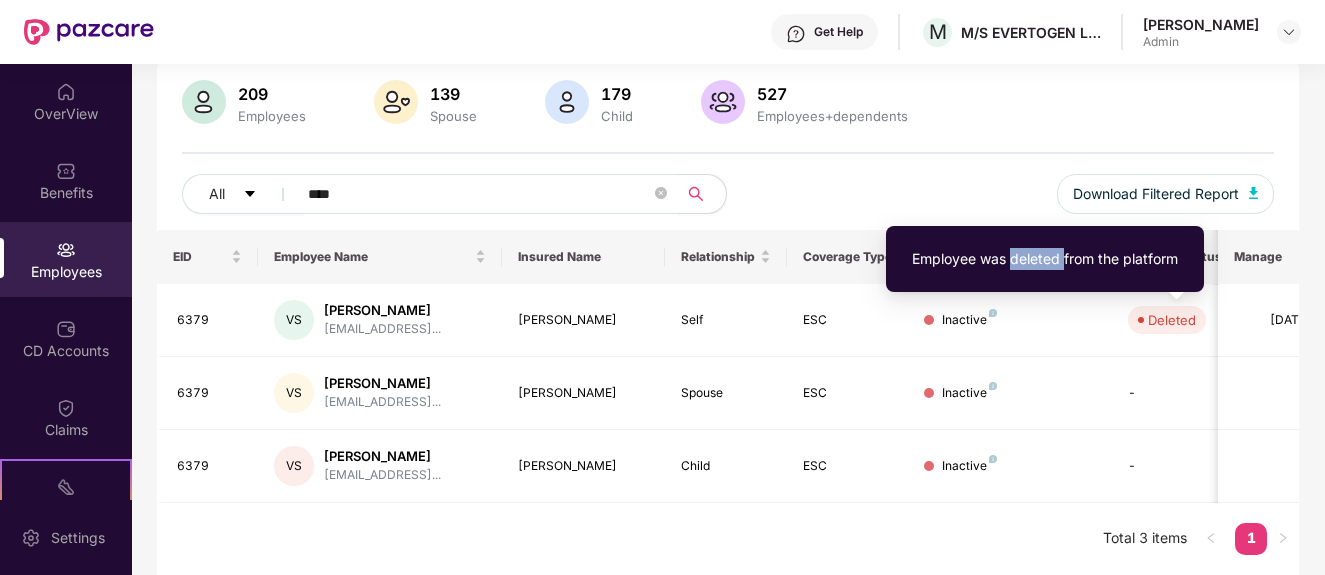 drag, startPoint x: 1031, startPoint y: 246, endPoint x: 1117, endPoint y: 275, distance: 90.75792 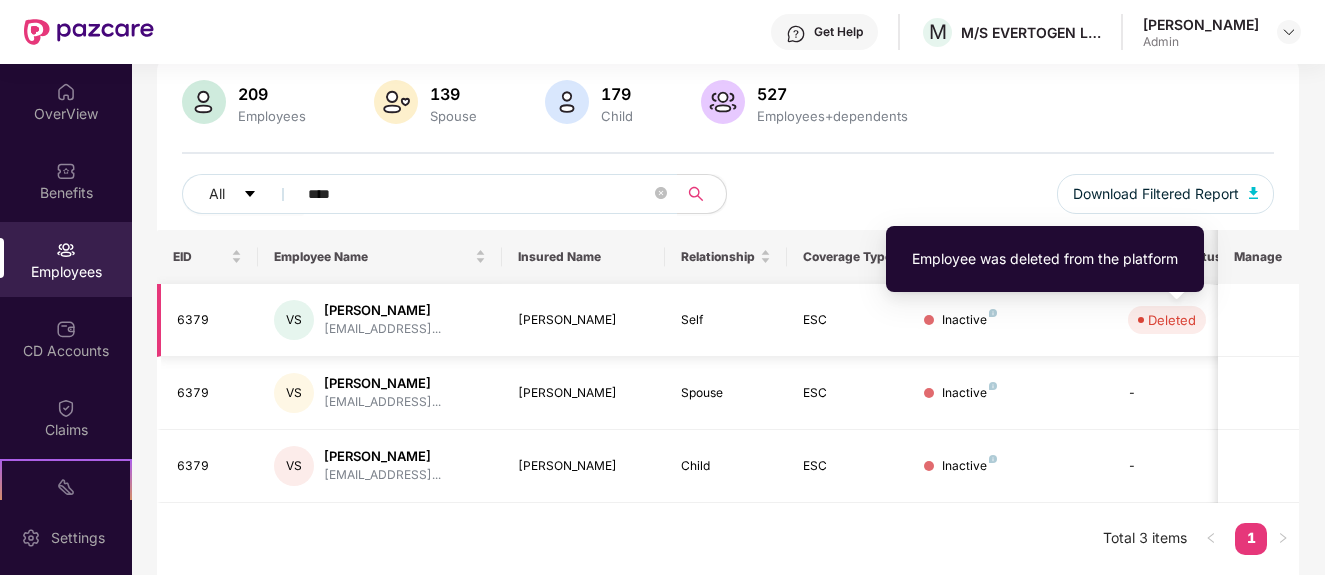 click on "Deleted" at bounding box center (1172, 320) 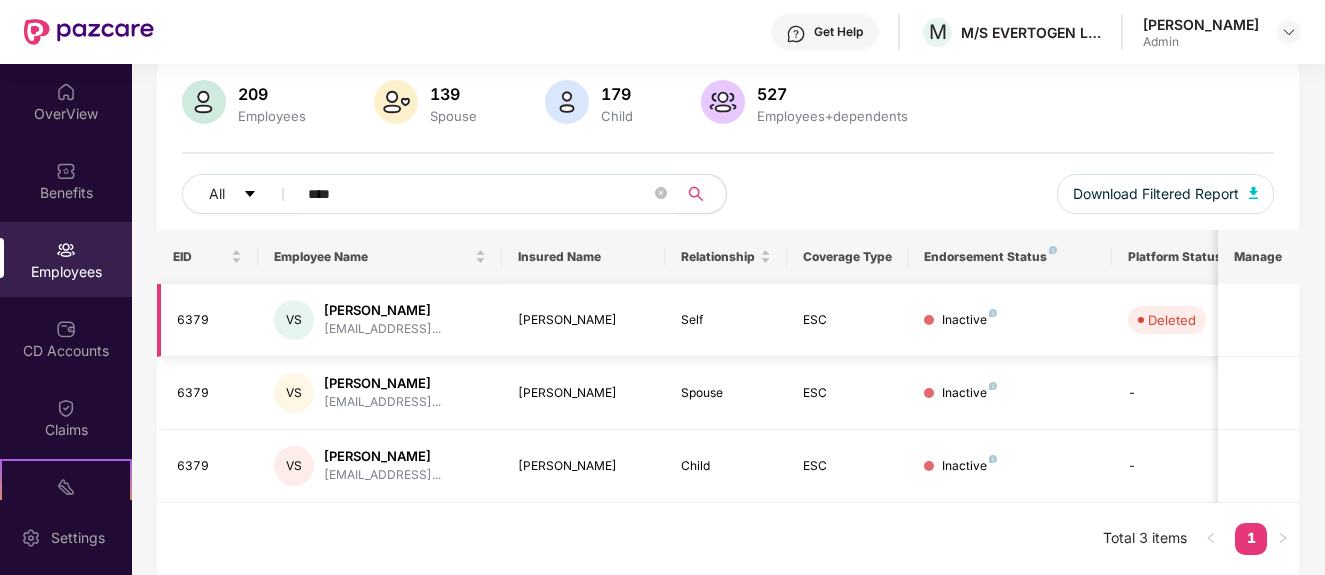 click on "6379" at bounding box center [210, 320] 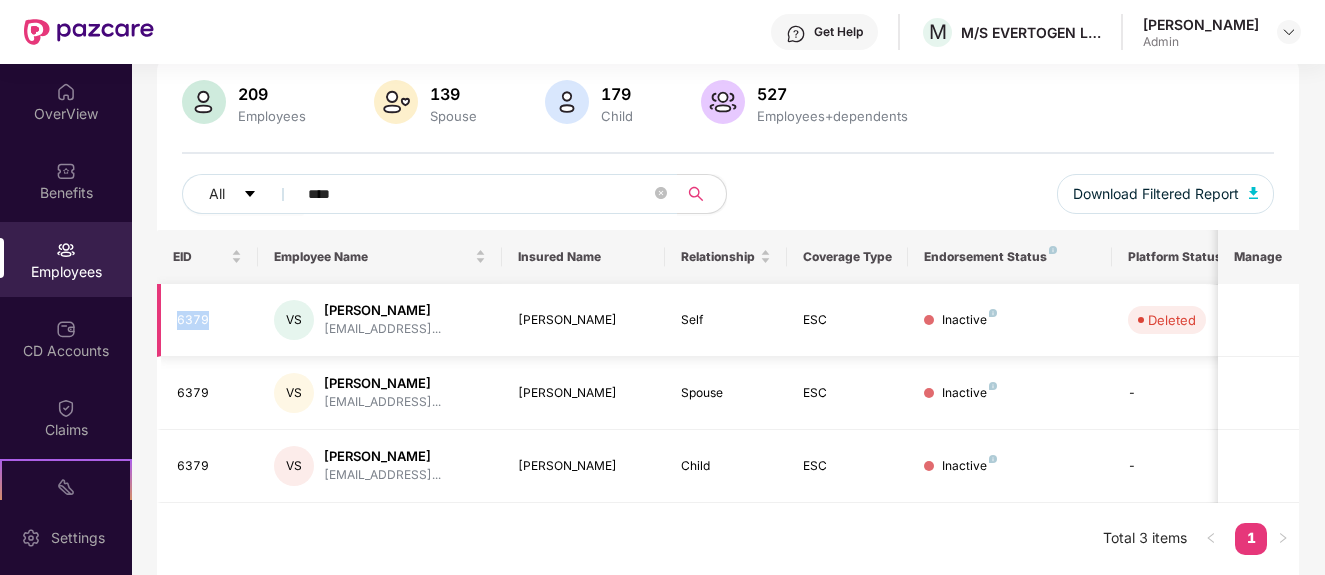 drag, startPoint x: 181, startPoint y: 303, endPoint x: 809, endPoint y: 319, distance: 628.2038 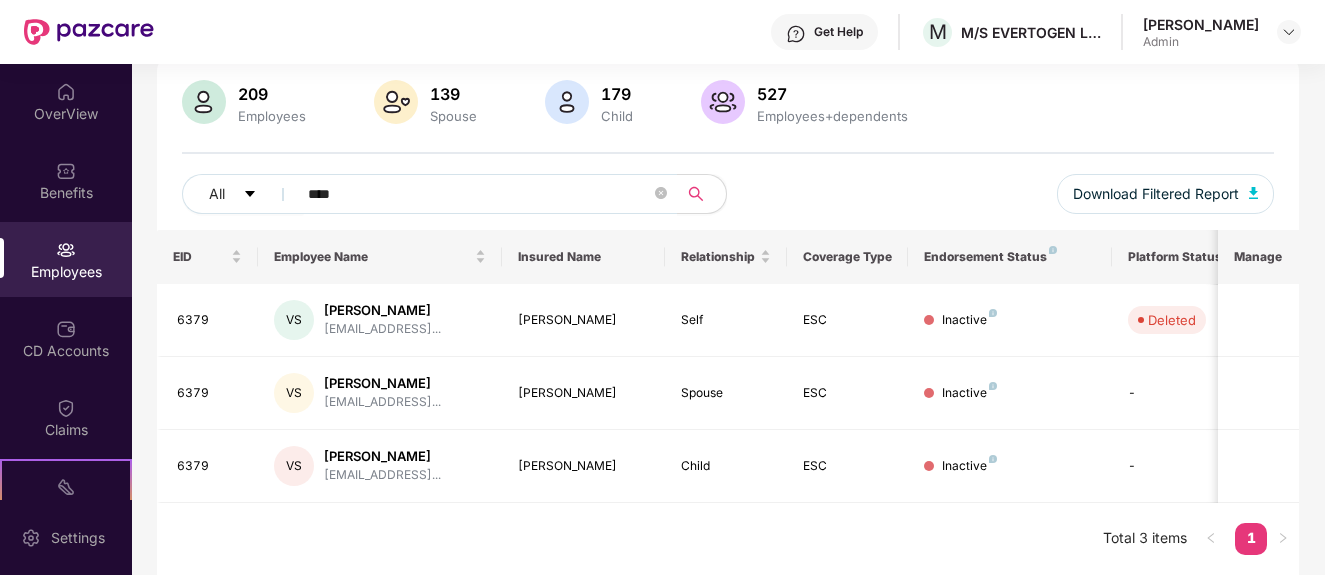 click on "Manage" at bounding box center (1258, 257) 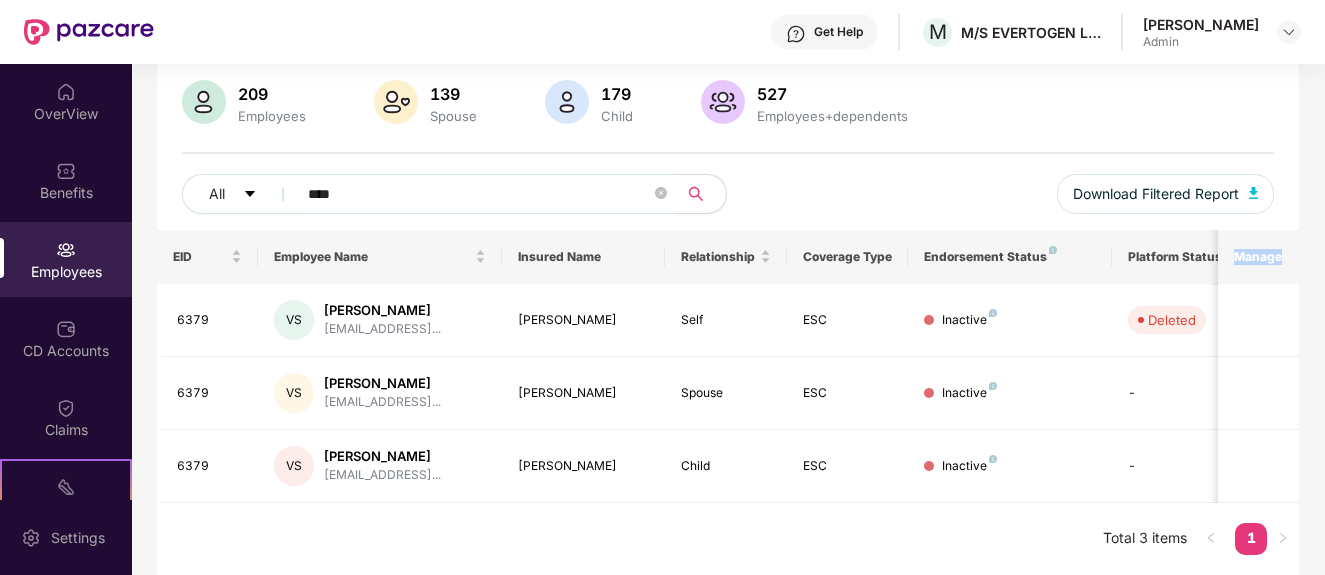 click on "Manage" at bounding box center (1258, 257) 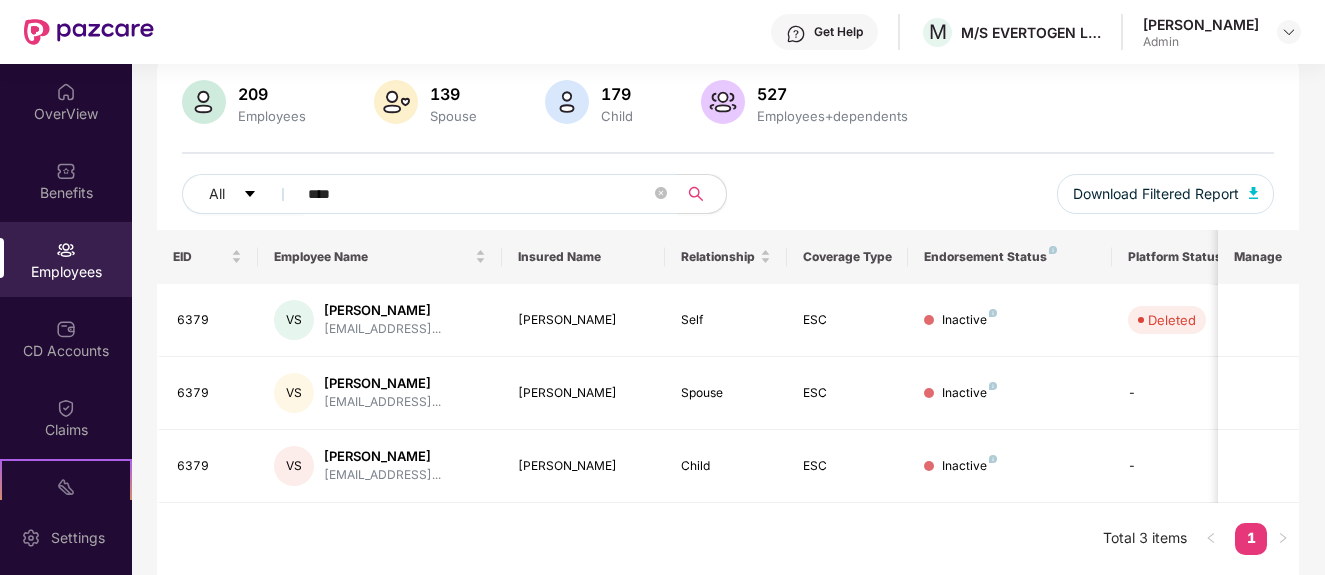 click on "Manage" at bounding box center [1258, 257] 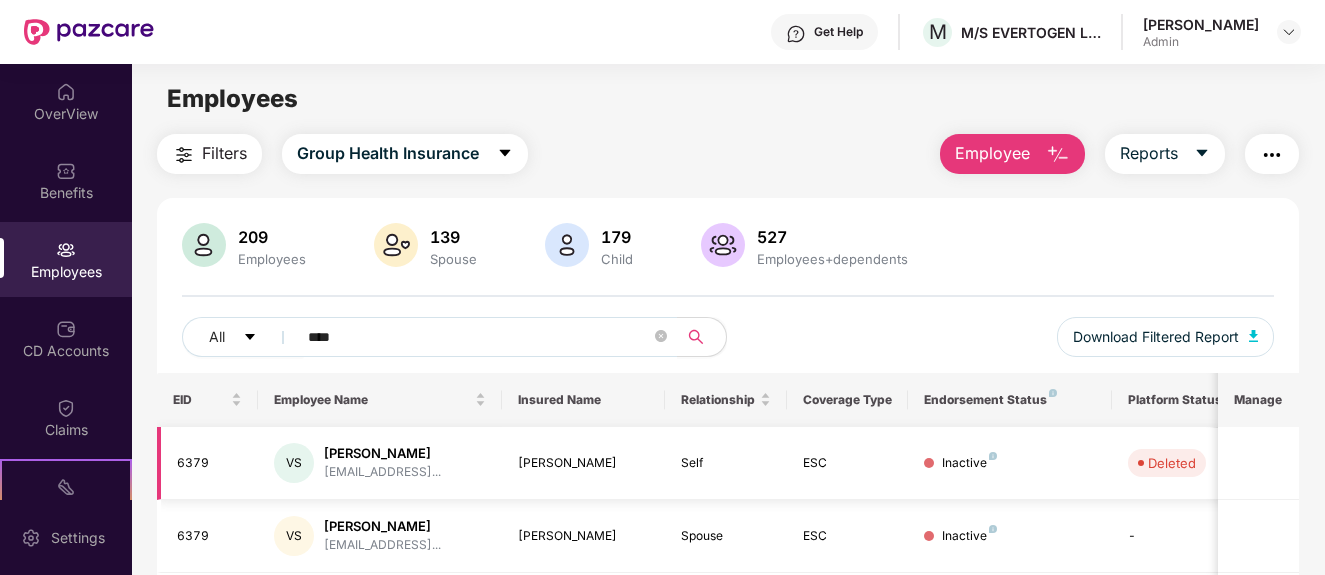 scroll, scrollTop: 143, scrollLeft: 0, axis: vertical 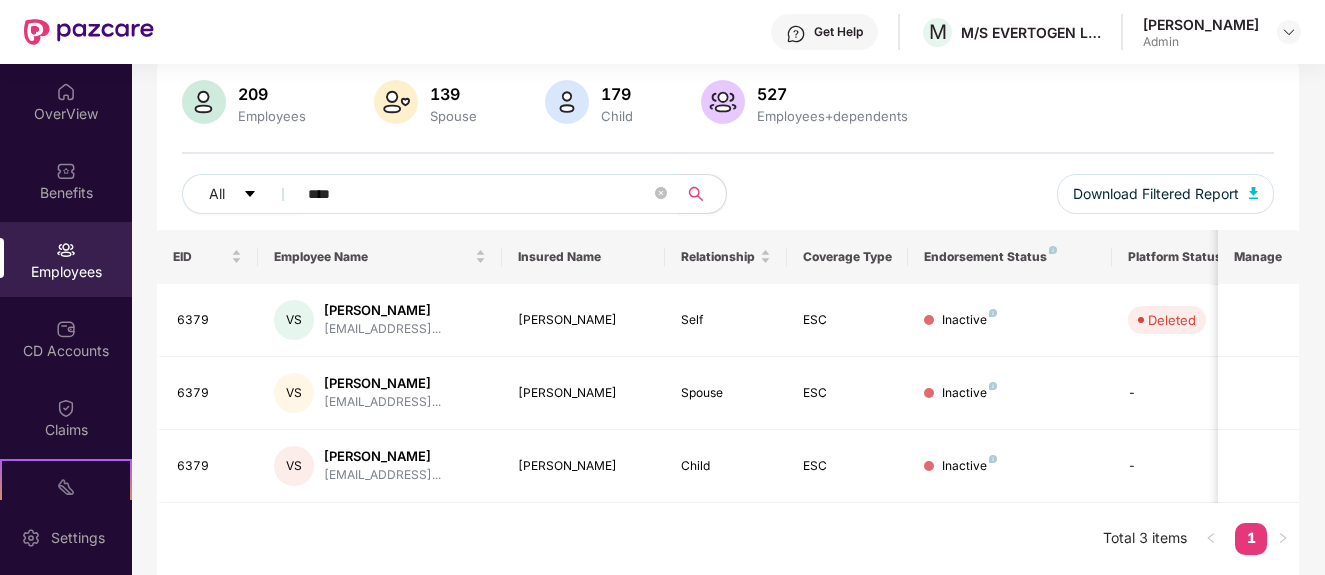 click on "Endorsement Status" at bounding box center (1009, 257) 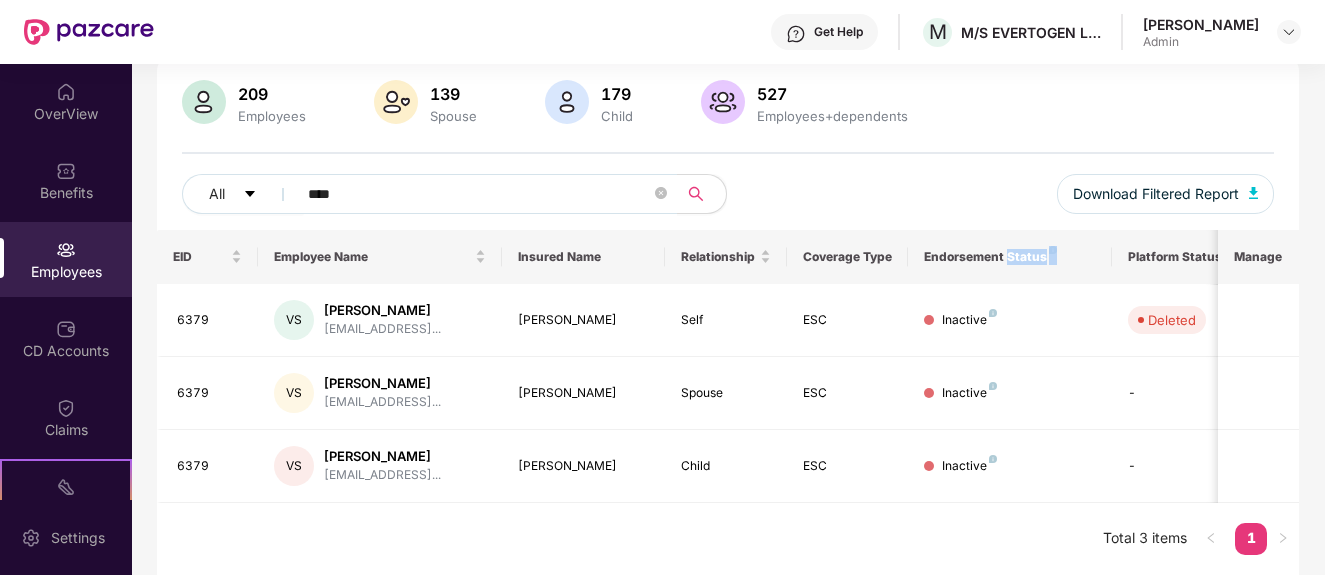 click on "Endorsement Status" at bounding box center [1009, 257] 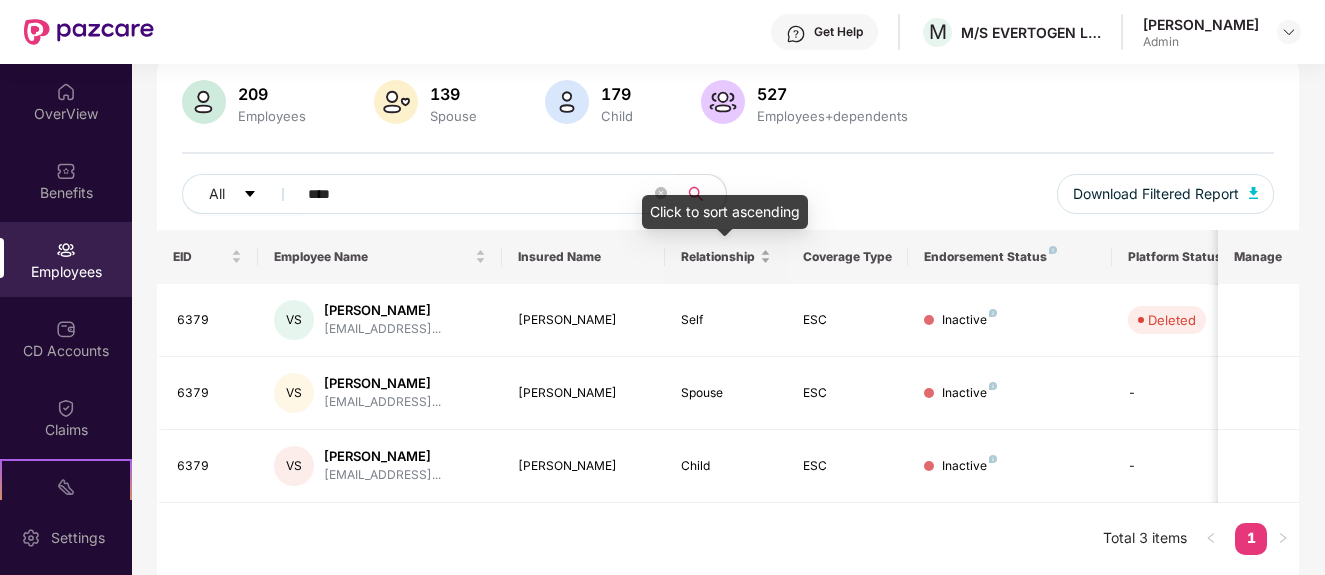 click on "Relationship" at bounding box center [718, 257] 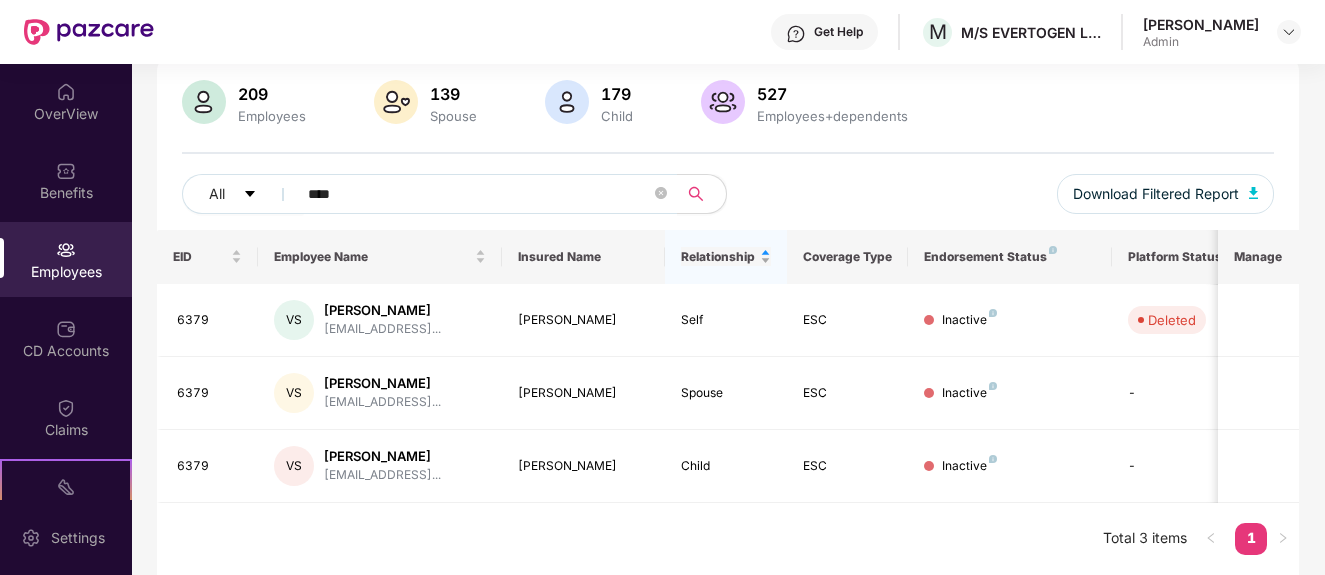scroll, scrollTop: 0, scrollLeft: 0, axis: both 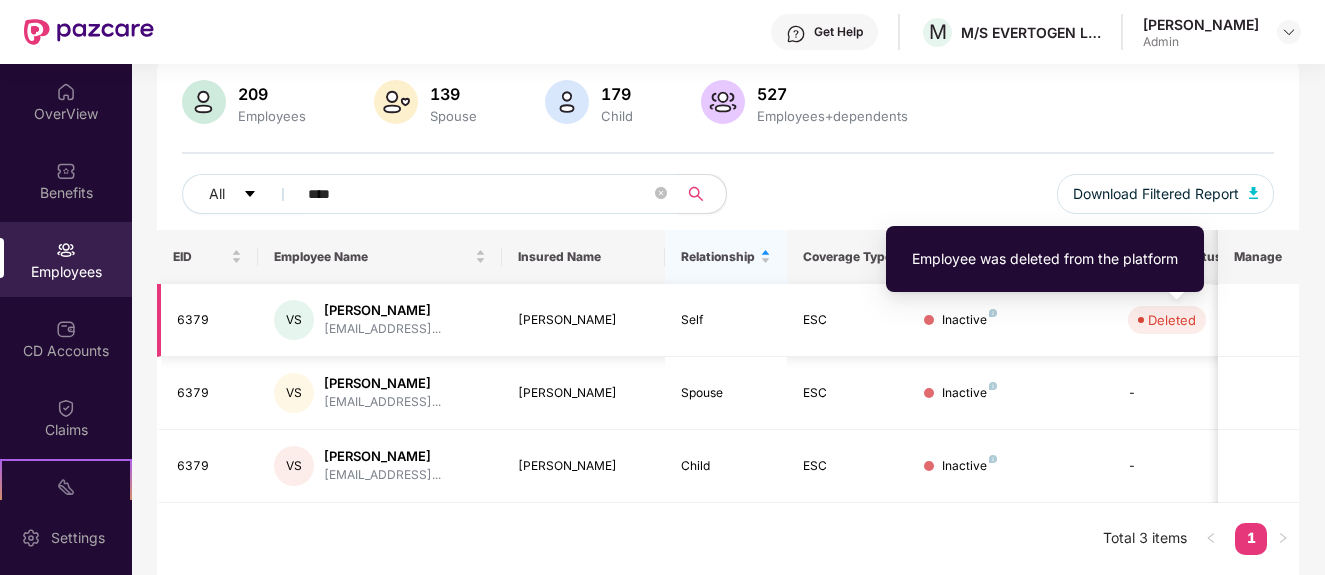 click on "Deleted" at bounding box center (1172, 320) 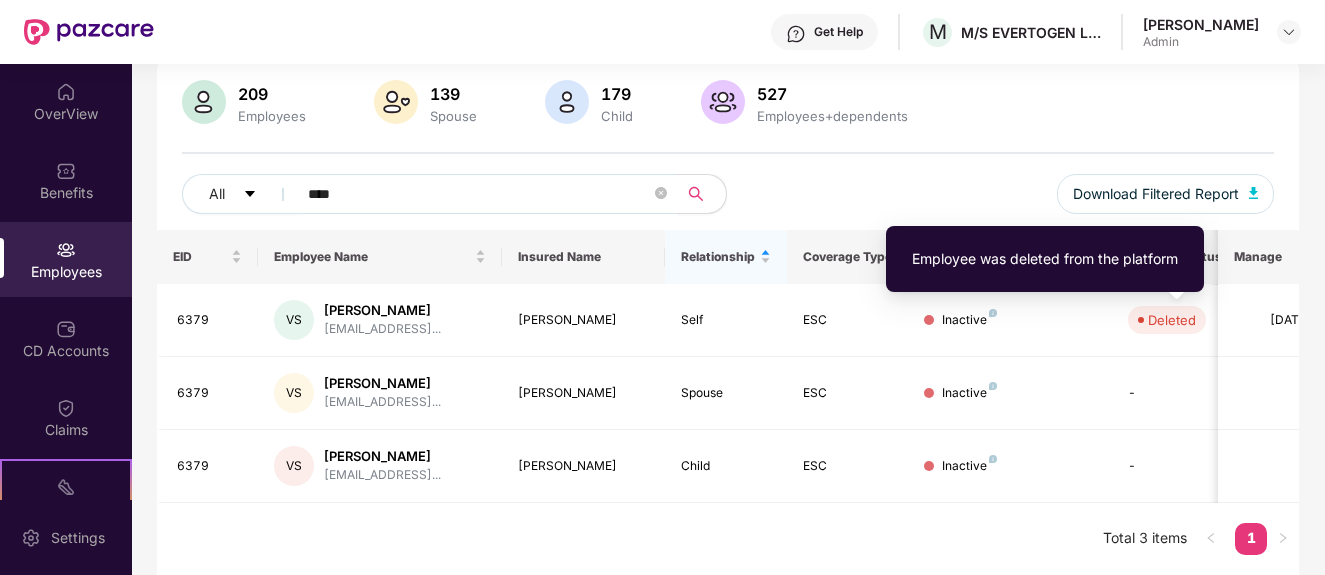 drag, startPoint x: 1066, startPoint y: 261, endPoint x: 1118, endPoint y: 277, distance: 54.405884 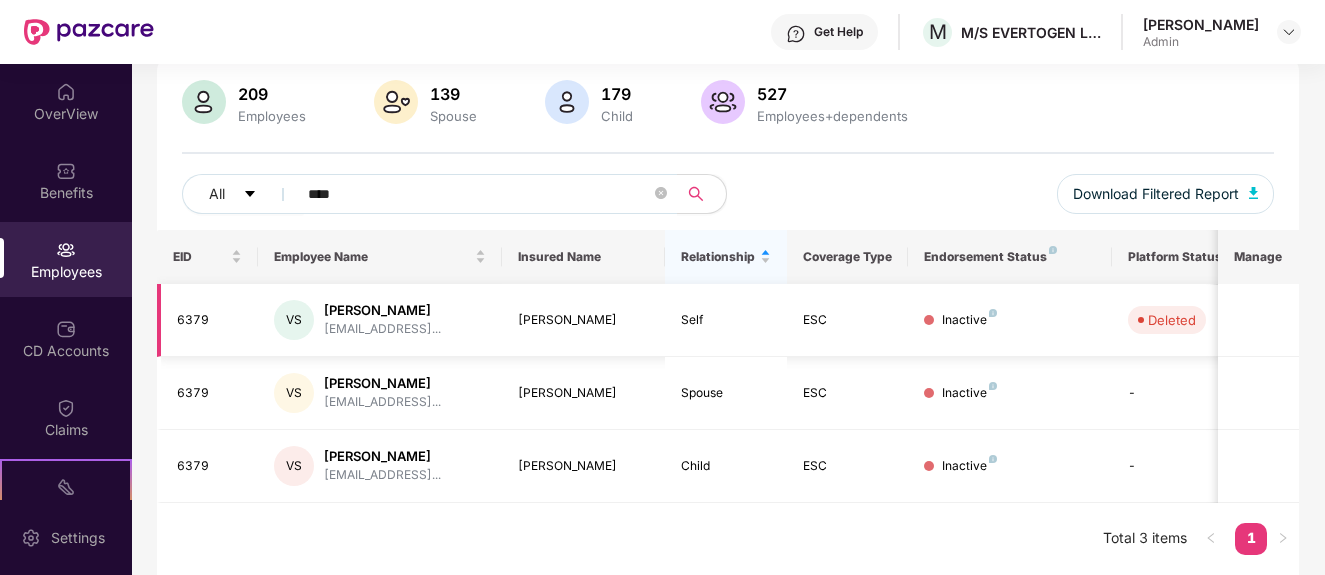 click at bounding box center (1258, 320) 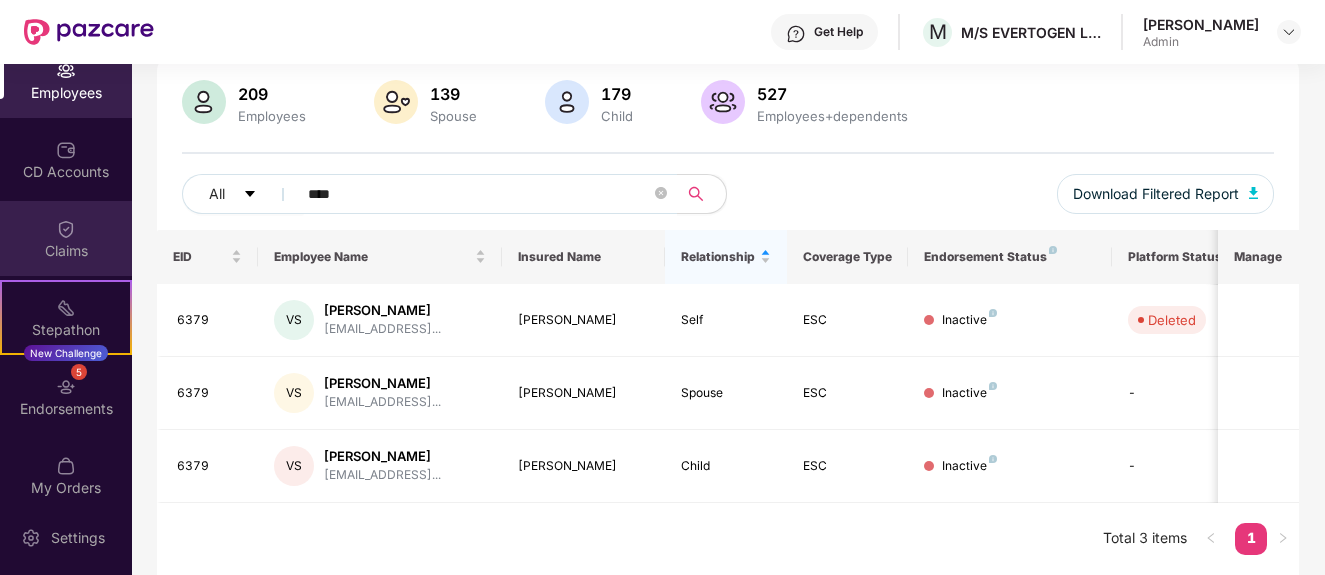 scroll, scrollTop: 0, scrollLeft: 0, axis: both 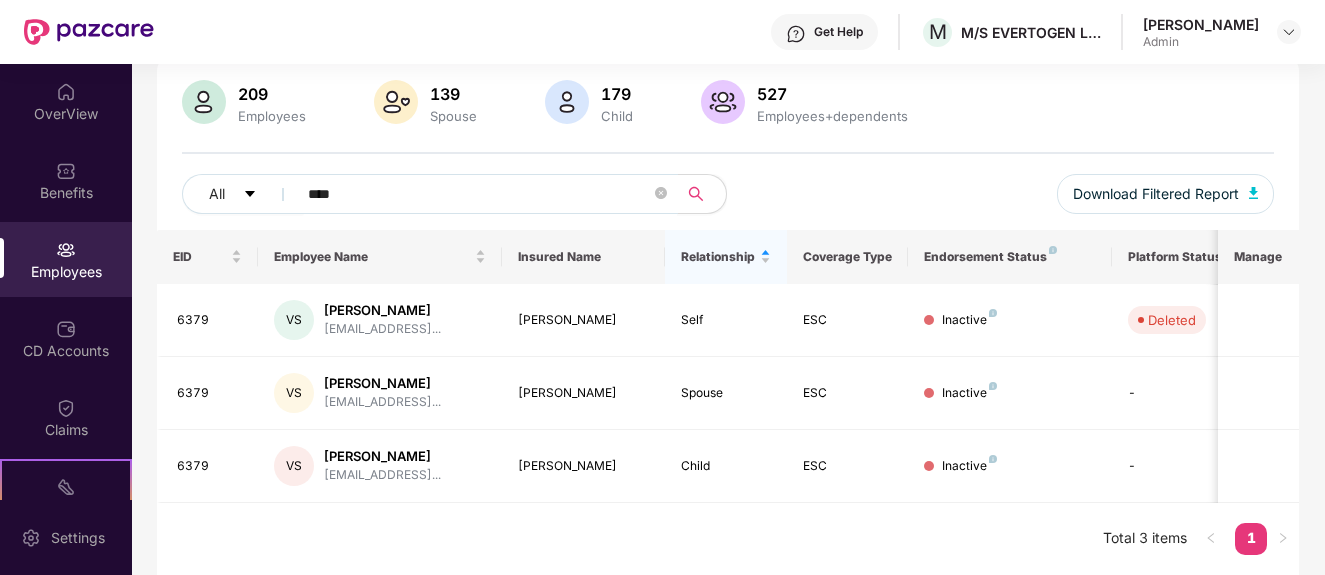 drag, startPoint x: 394, startPoint y: 183, endPoint x: 263, endPoint y: 175, distance: 131.24405 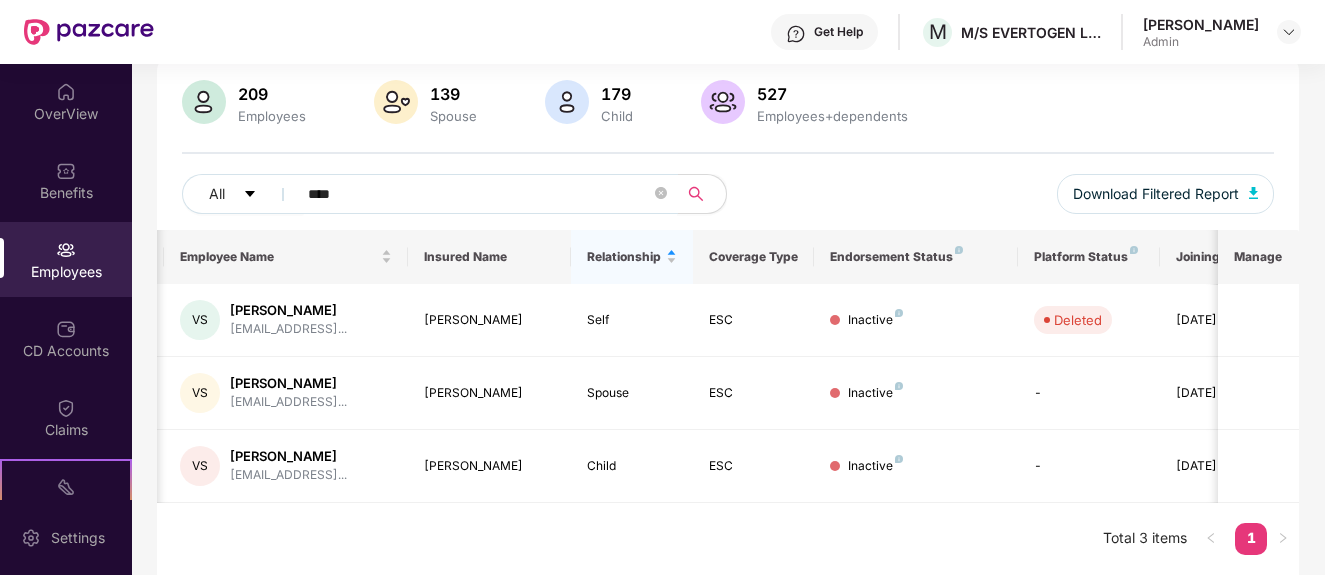 scroll, scrollTop: 0, scrollLeft: 141, axis: horizontal 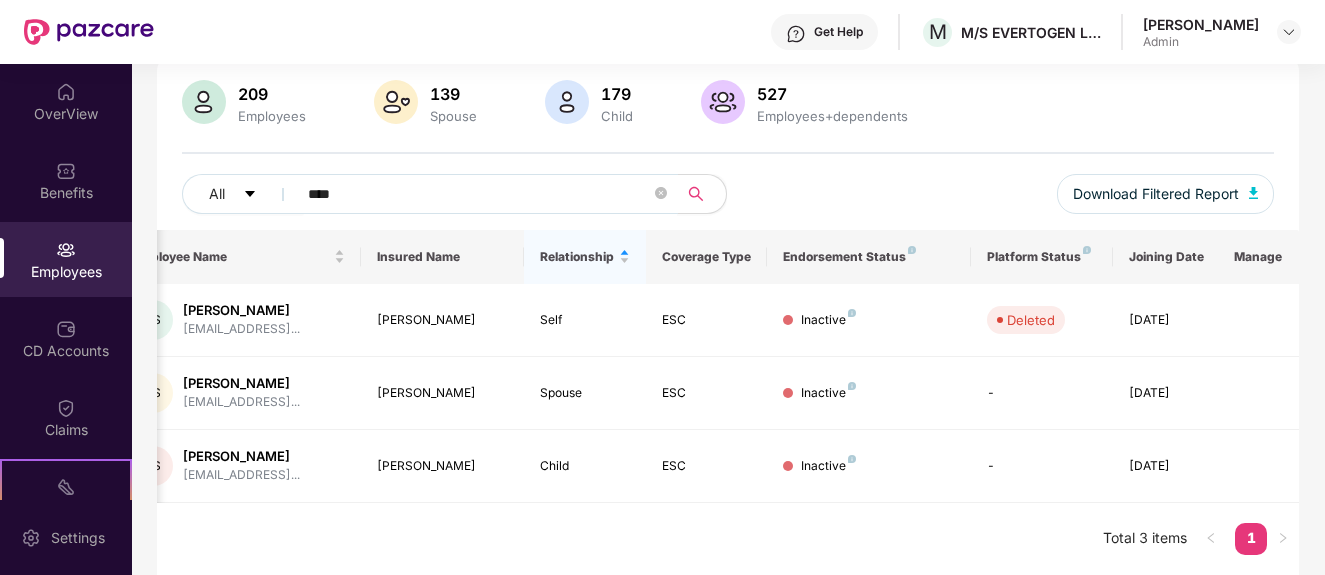 drag, startPoint x: 1130, startPoint y: 510, endPoint x: 1349, endPoint y: 520, distance: 219.2282 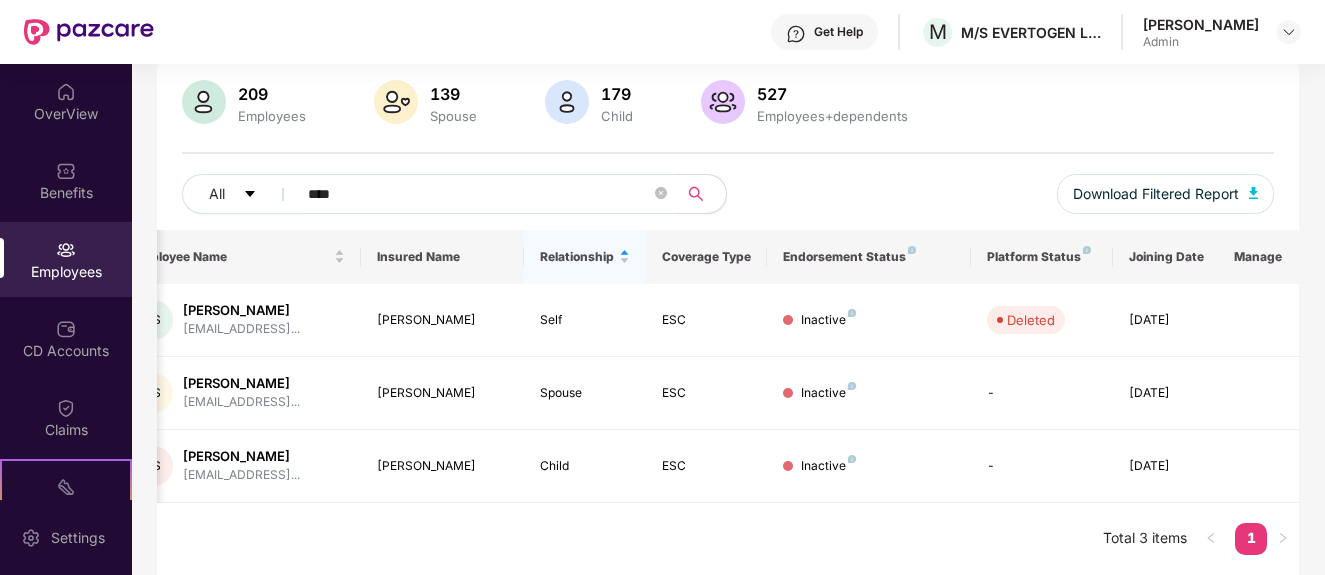 click on "Manage" at bounding box center [1258, 257] 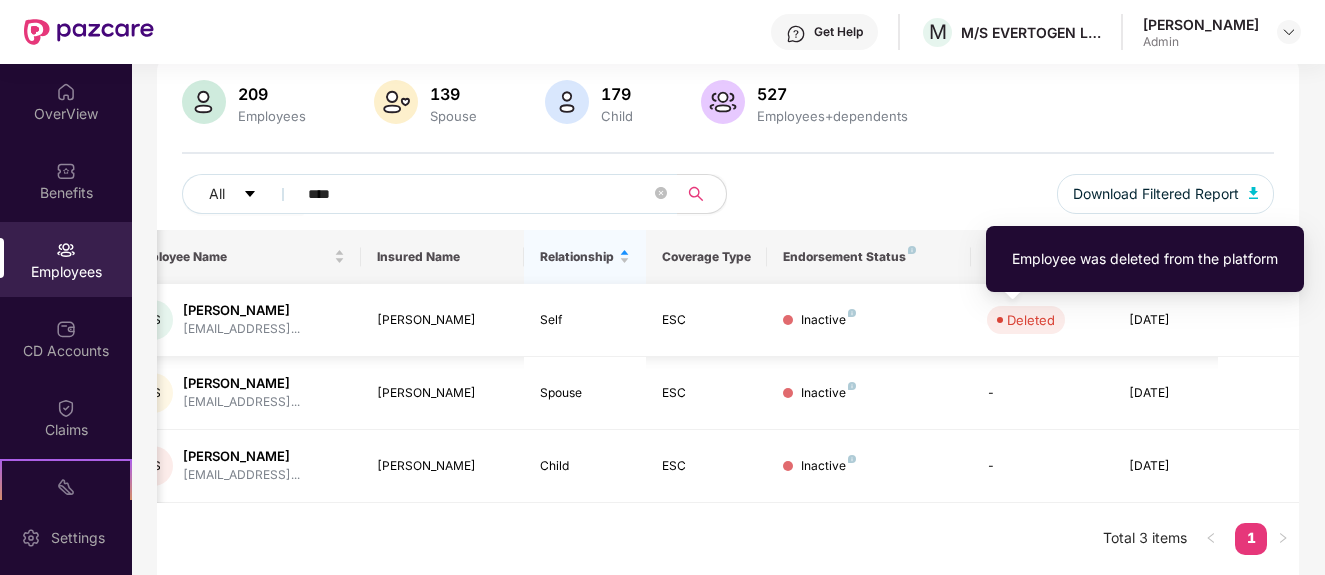 click on "Deleted" at bounding box center (1026, 320) 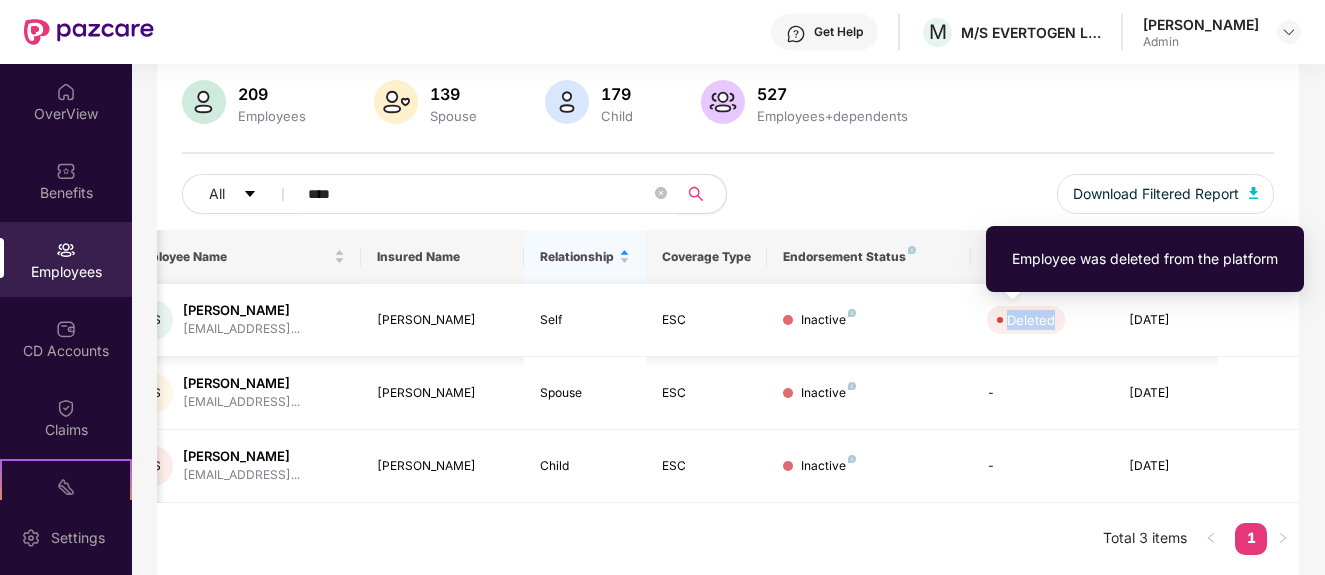 click on "Deleted" at bounding box center [1026, 320] 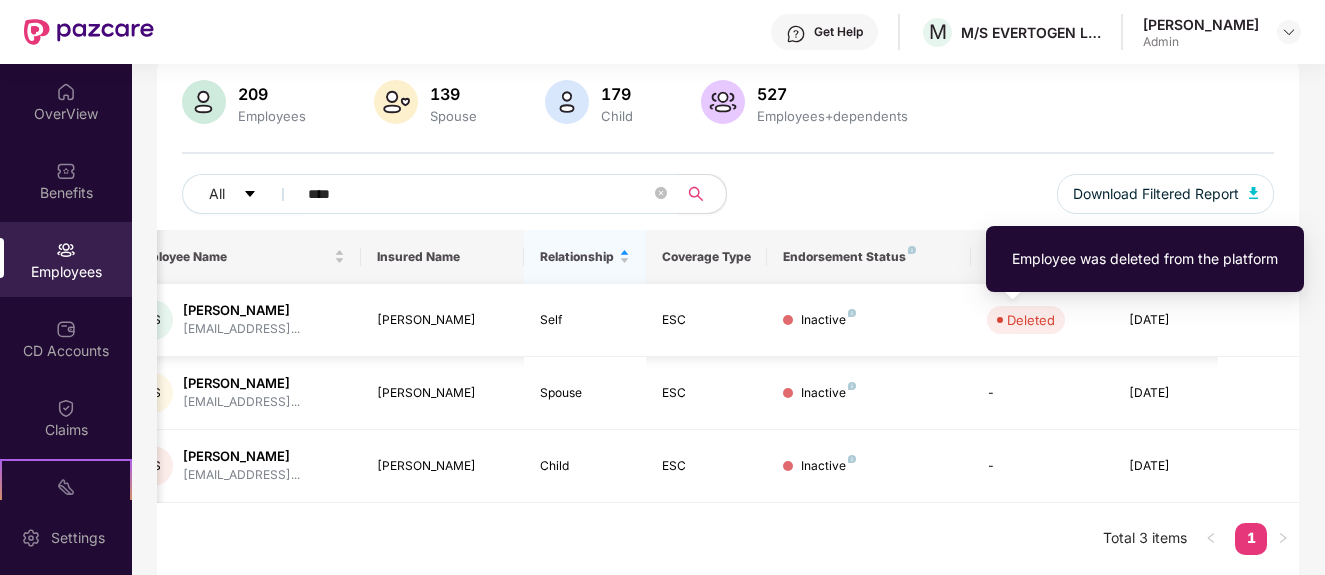 click on "Deleted" at bounding box center (1026, 320) 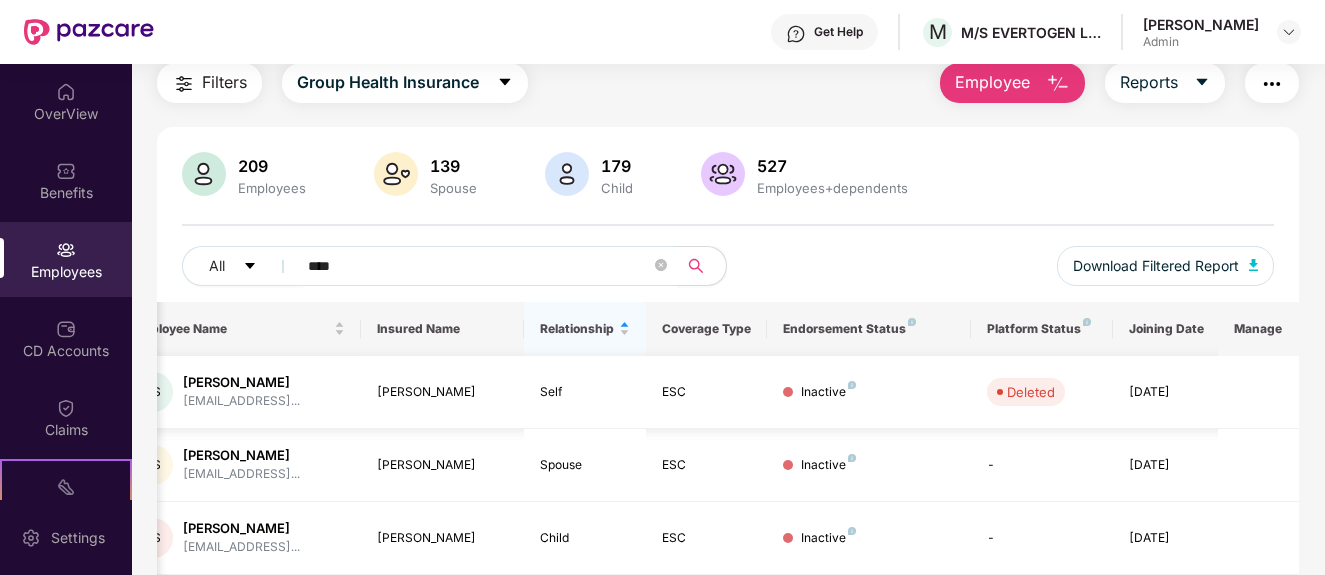 scroll, scrollTop: 41, scrollLeft: 0, axis: vertical 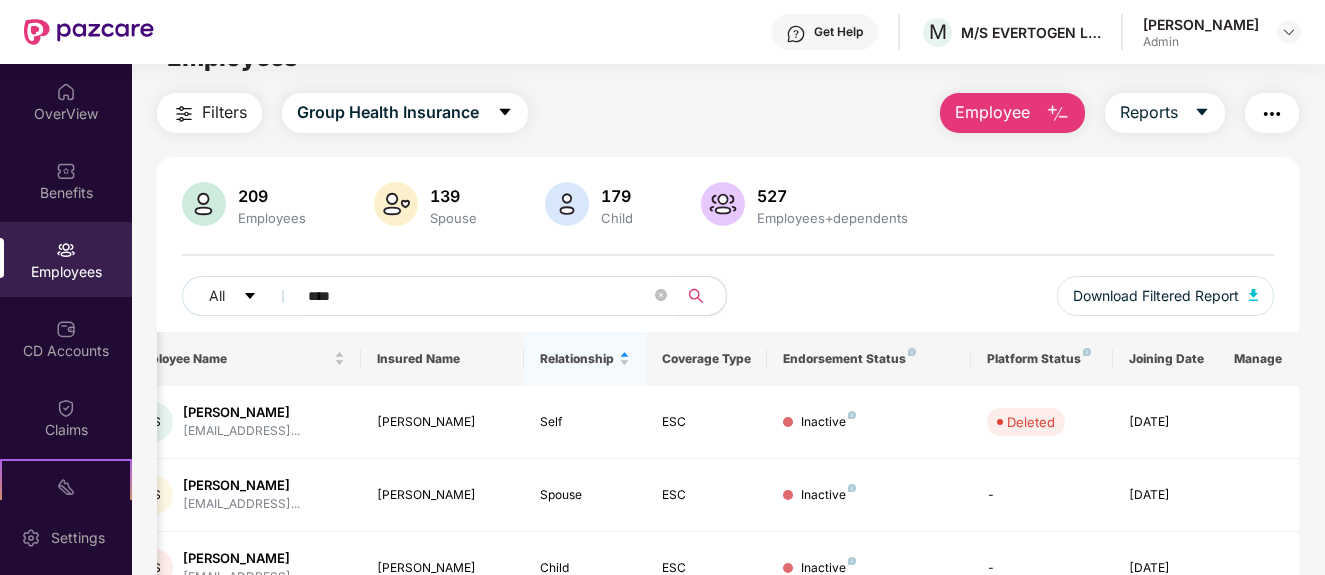 click on "****" at bounding box center [479, 296] 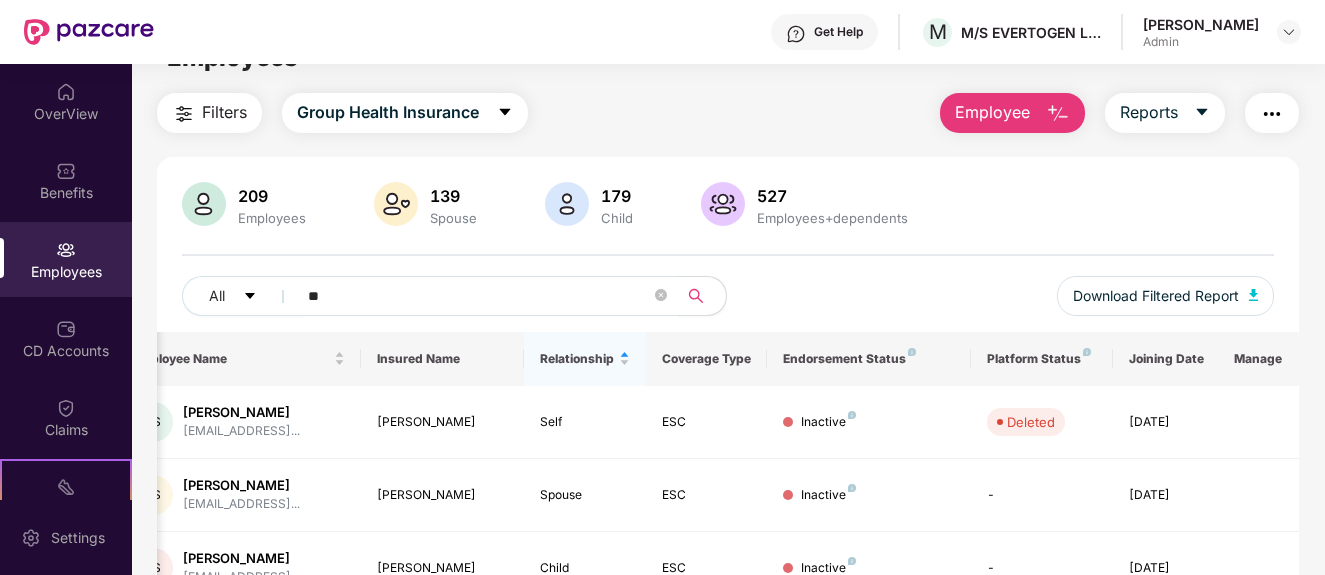 type on "*" 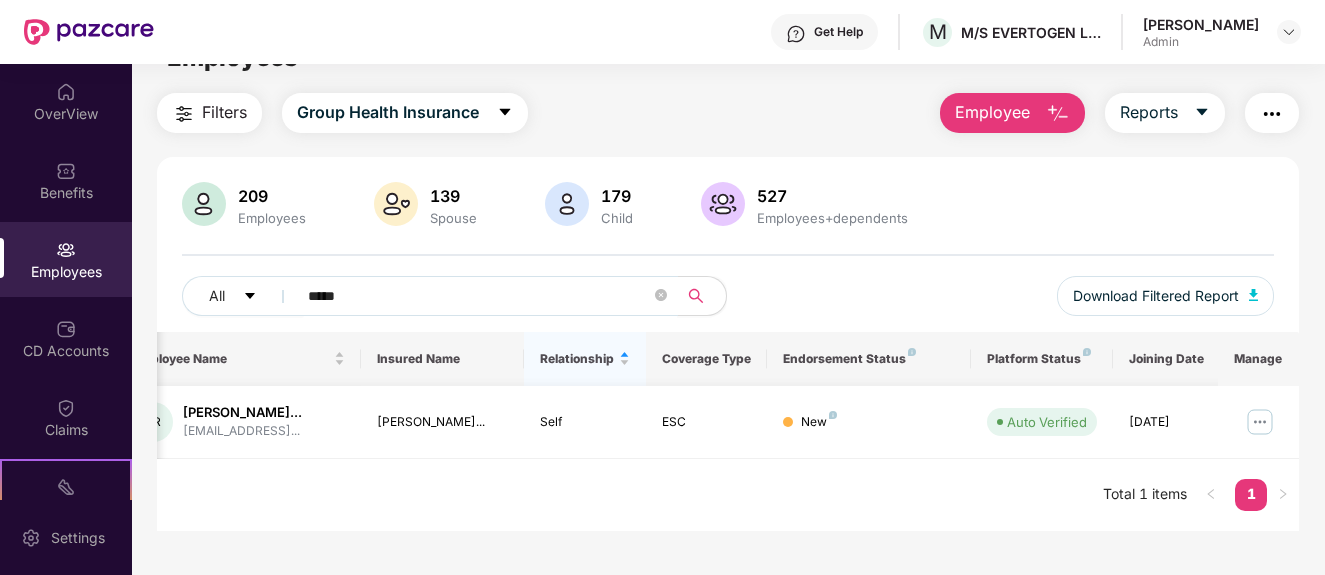 type on "*****" 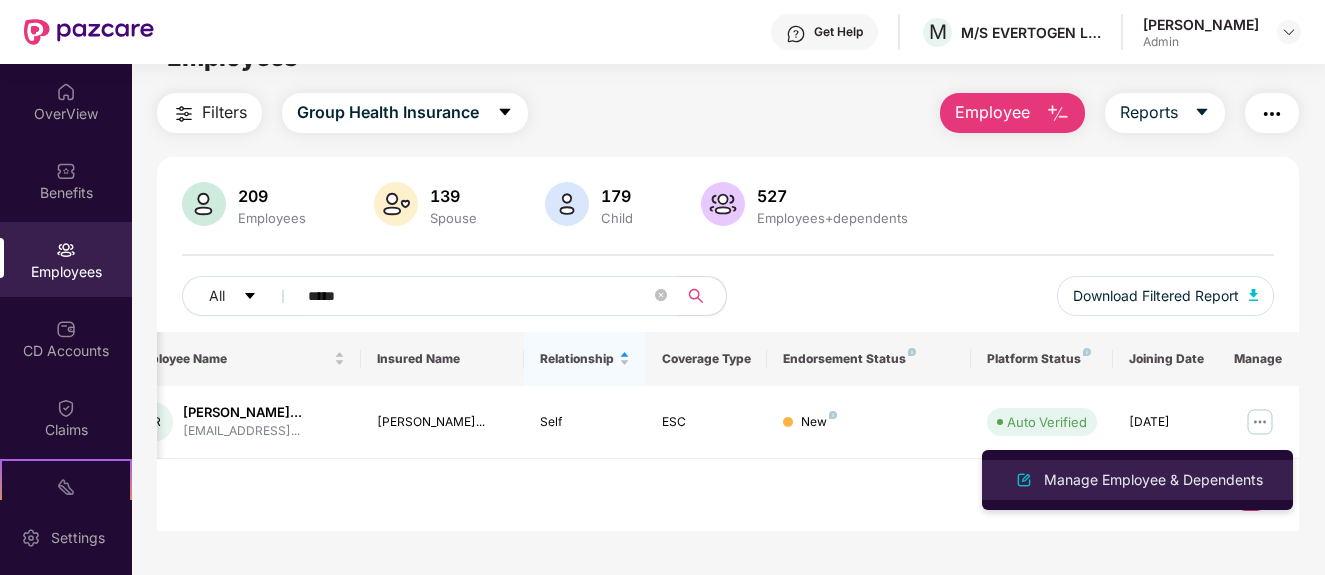 click on "Manage Employee & Dependents" at bounding box center [1153, 480] 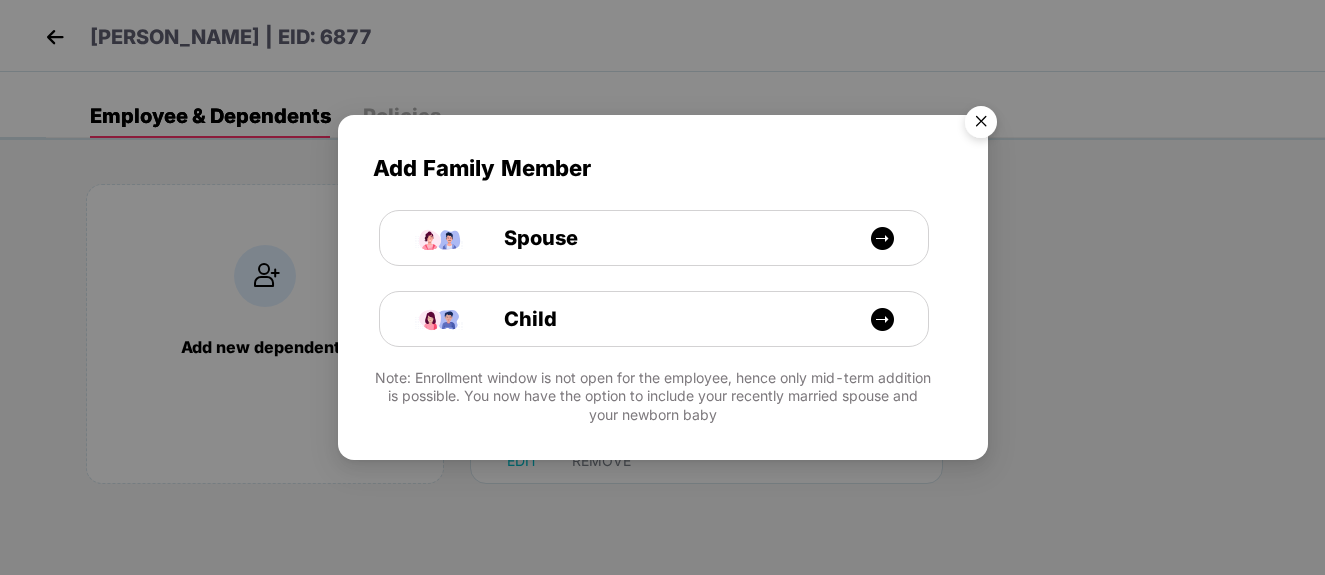click at bounding box center [981, 125] 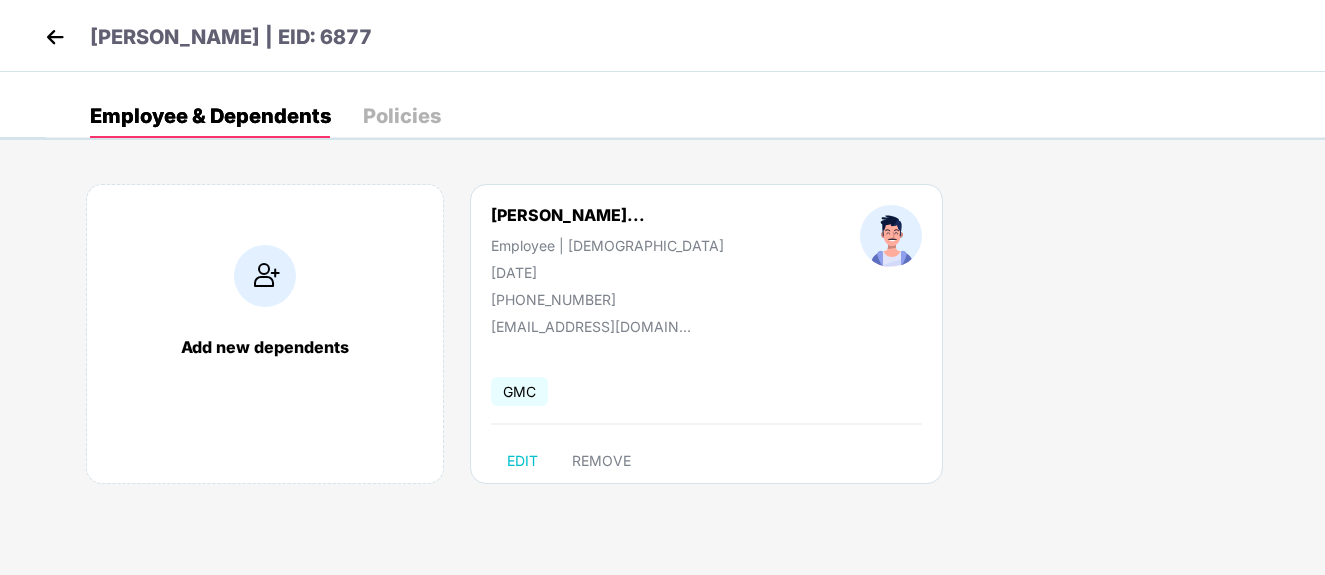 click on "Add new dependents" at bounding box center [265, 347] 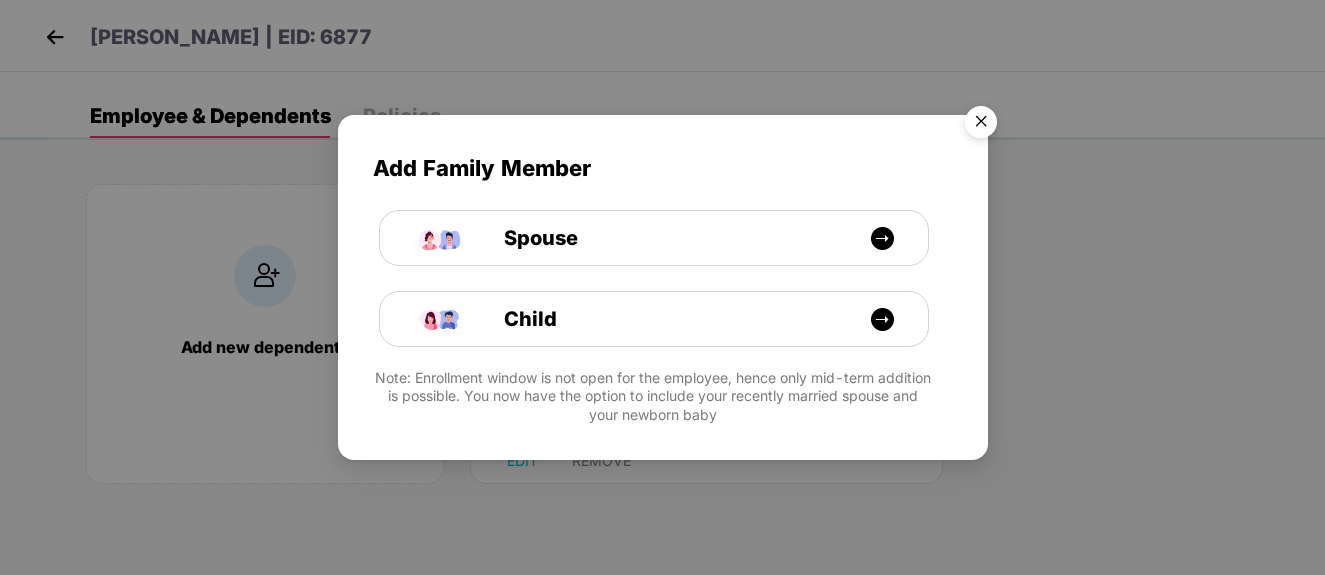 click at bounding box center [981, 125] 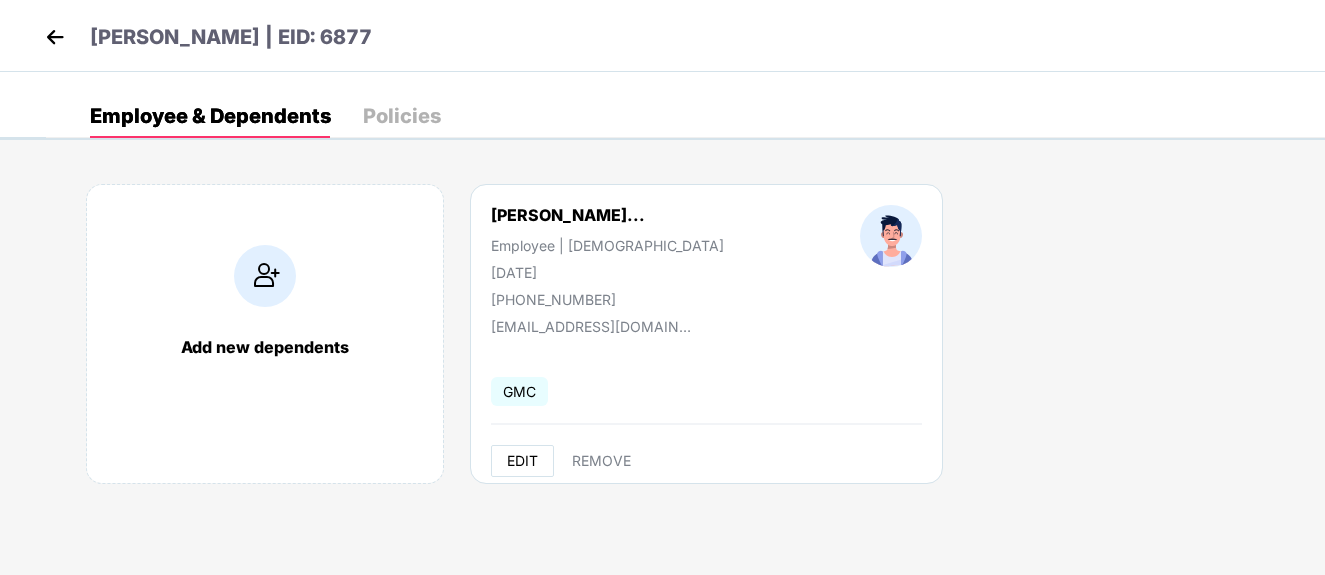 click on "EDIT" at bounding box center [522, 461] 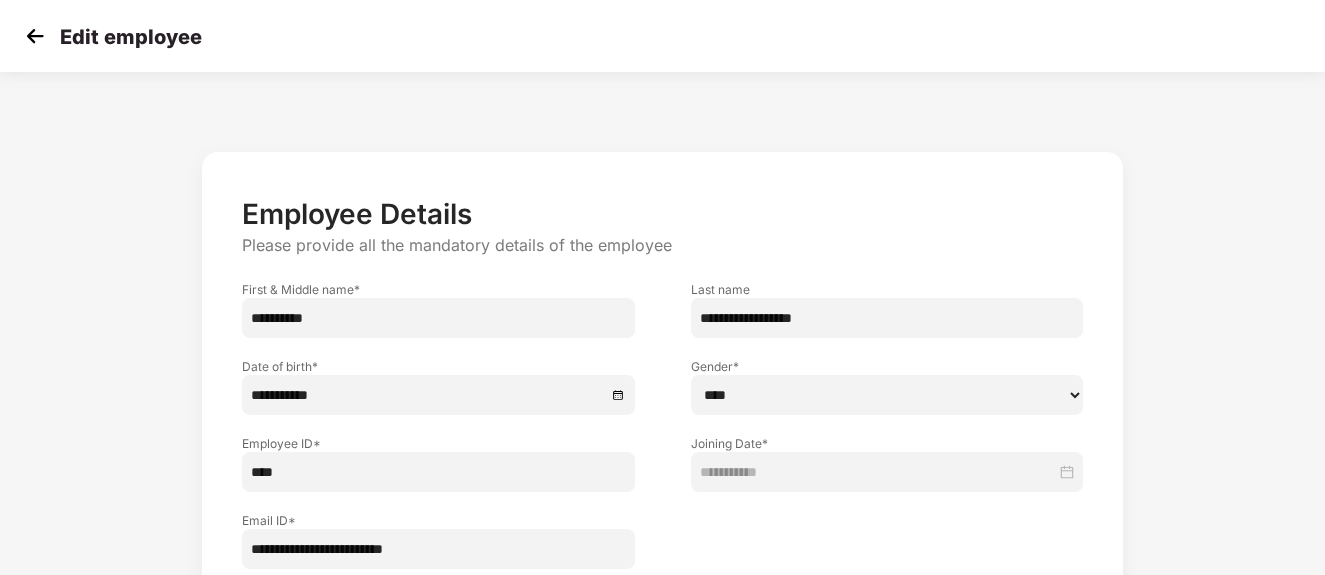 click at bounding box center [35, 36] 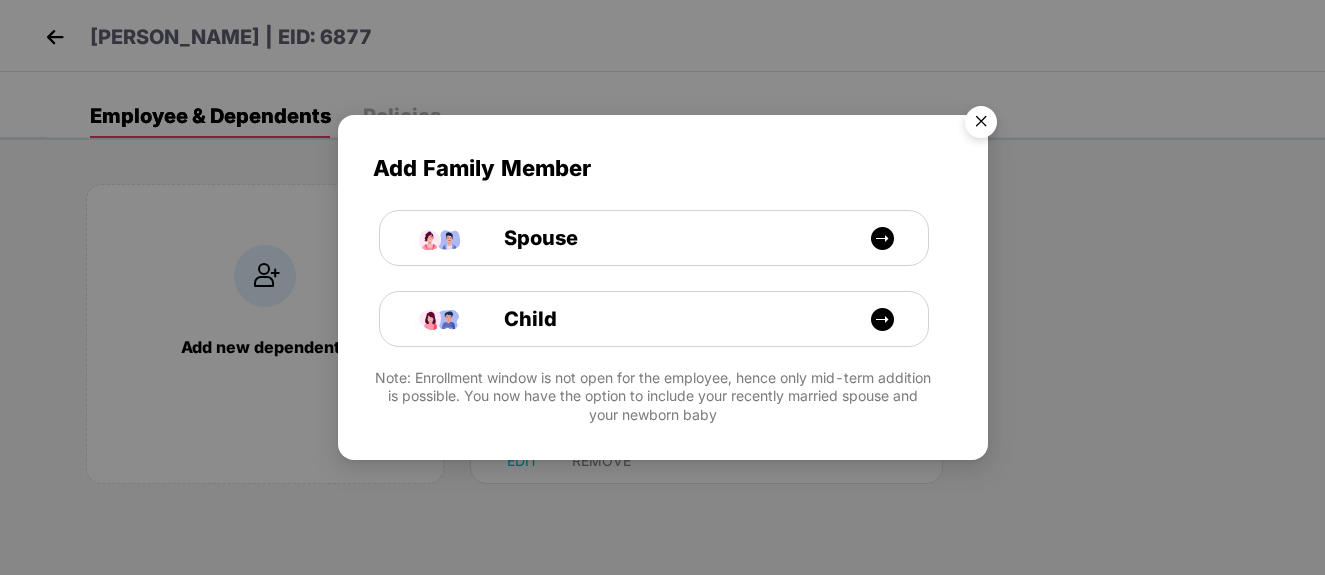 click at bounding box center (981, 125) 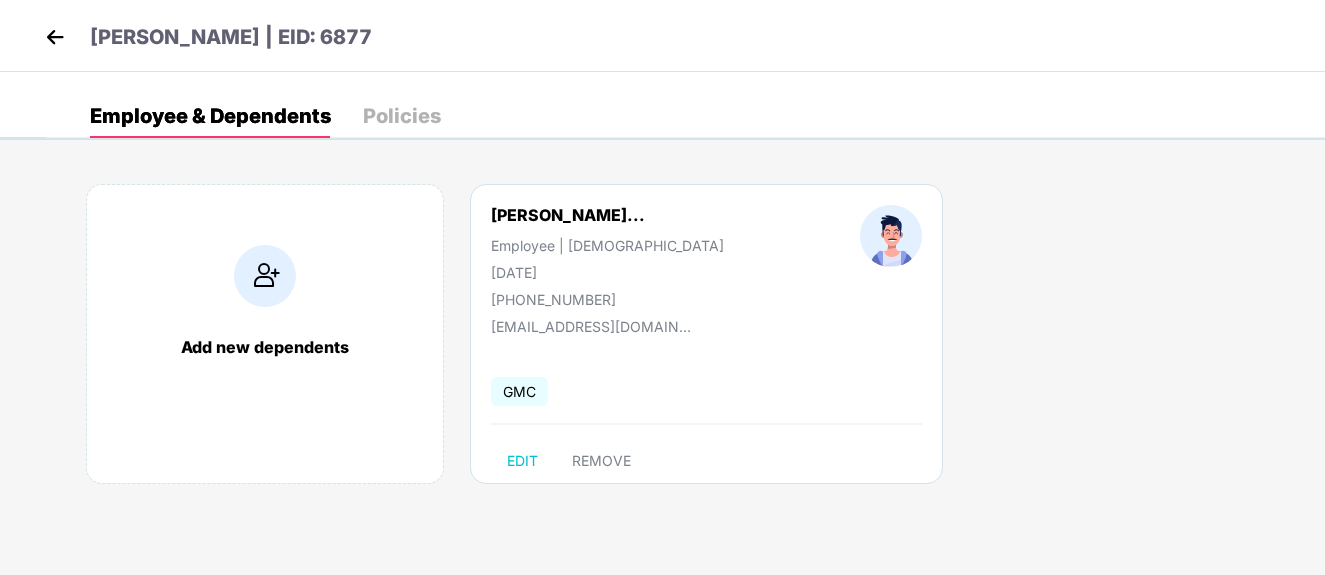 click on "Policies" at bounding box center [402, 116] 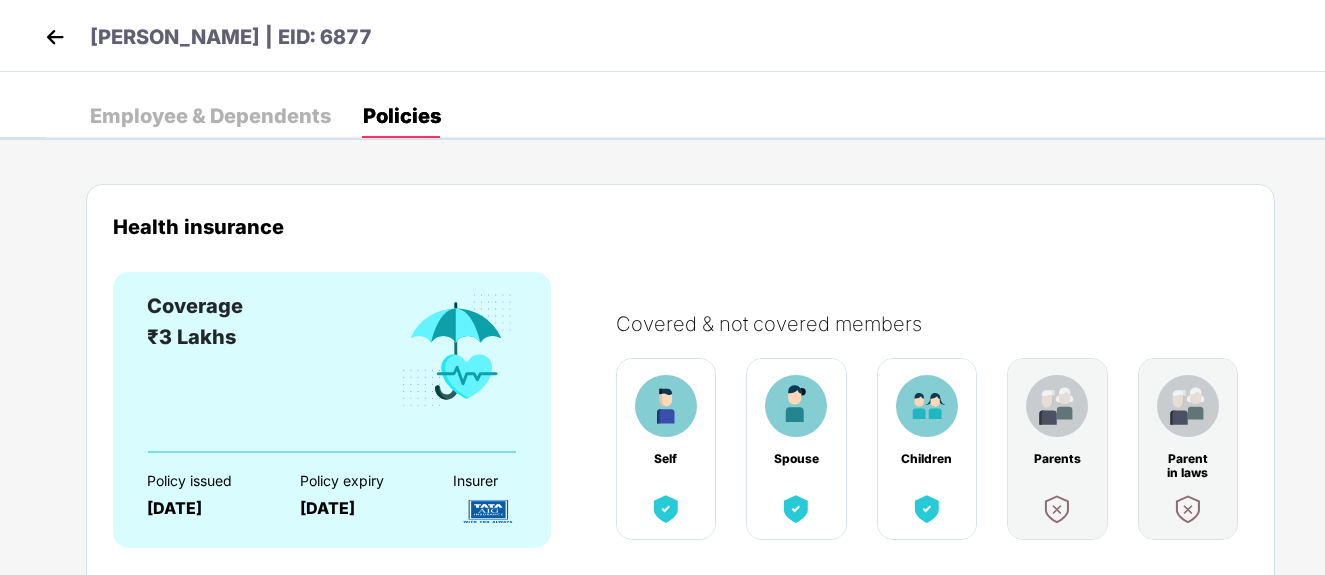 click on "Employee & Dependents" at bounding box center (210, 116) 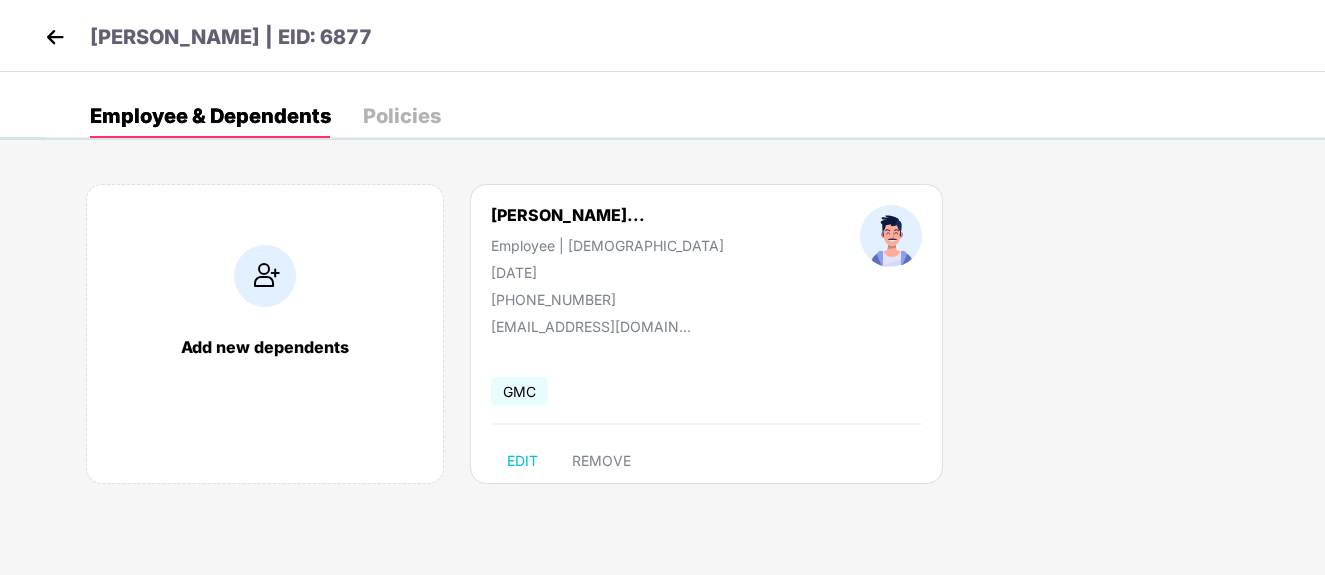 click at bounding box center (55, 37) 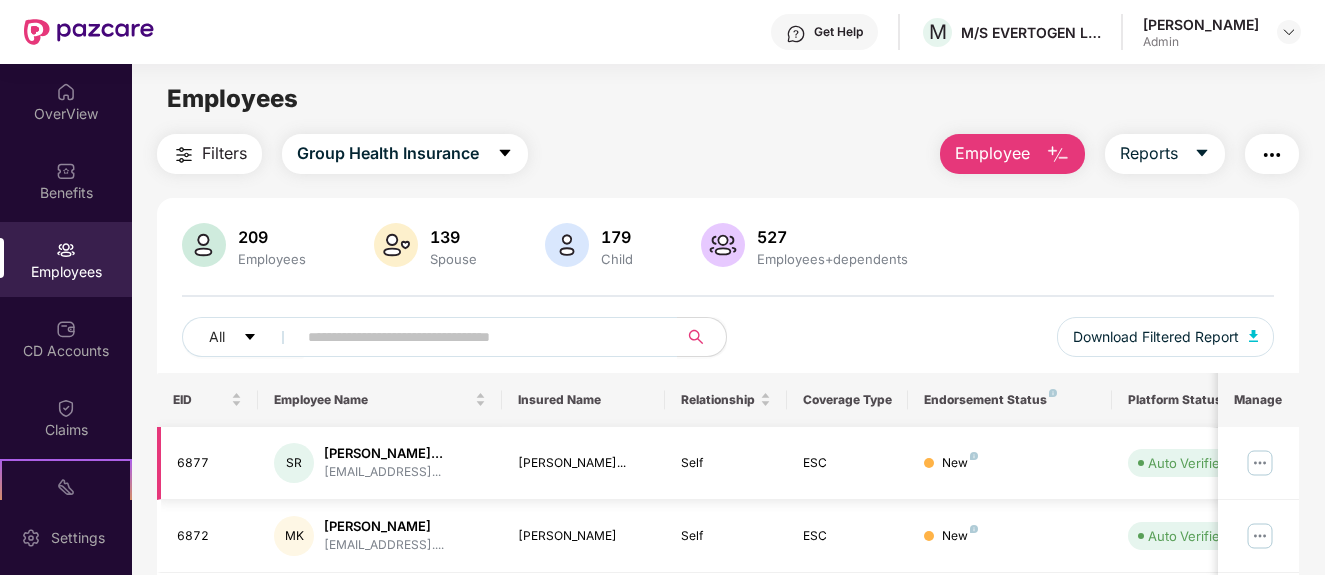 scroll, scrollTop: 102, scrollLeft: 0, axis: vertical 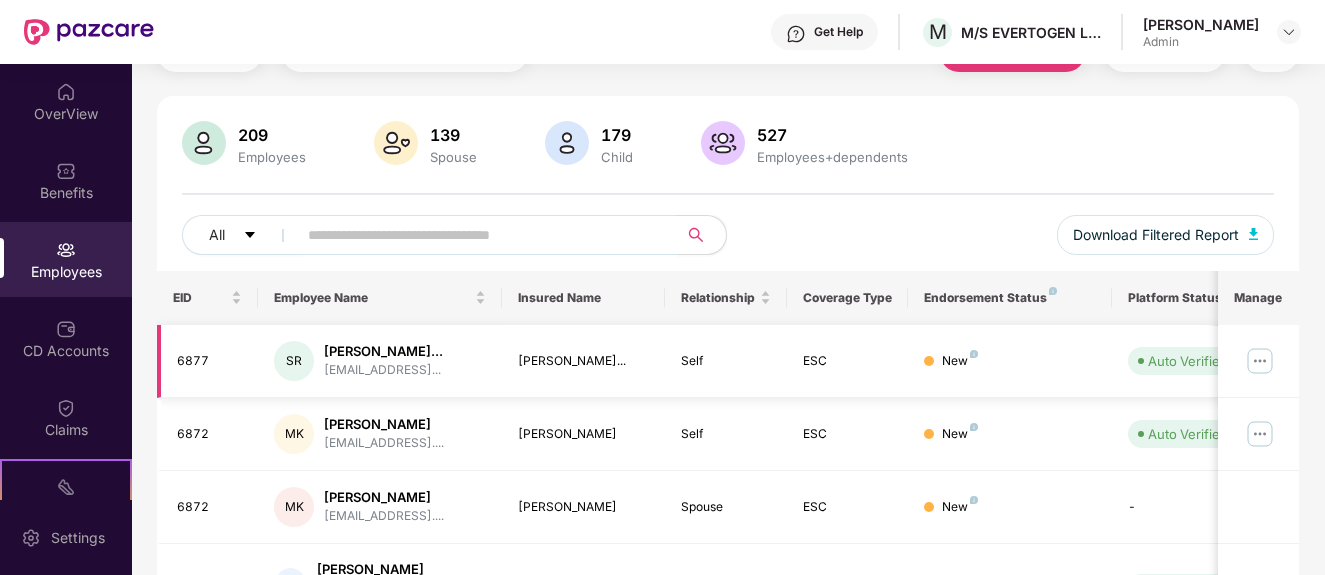 click at bounding box center [1260, 361] 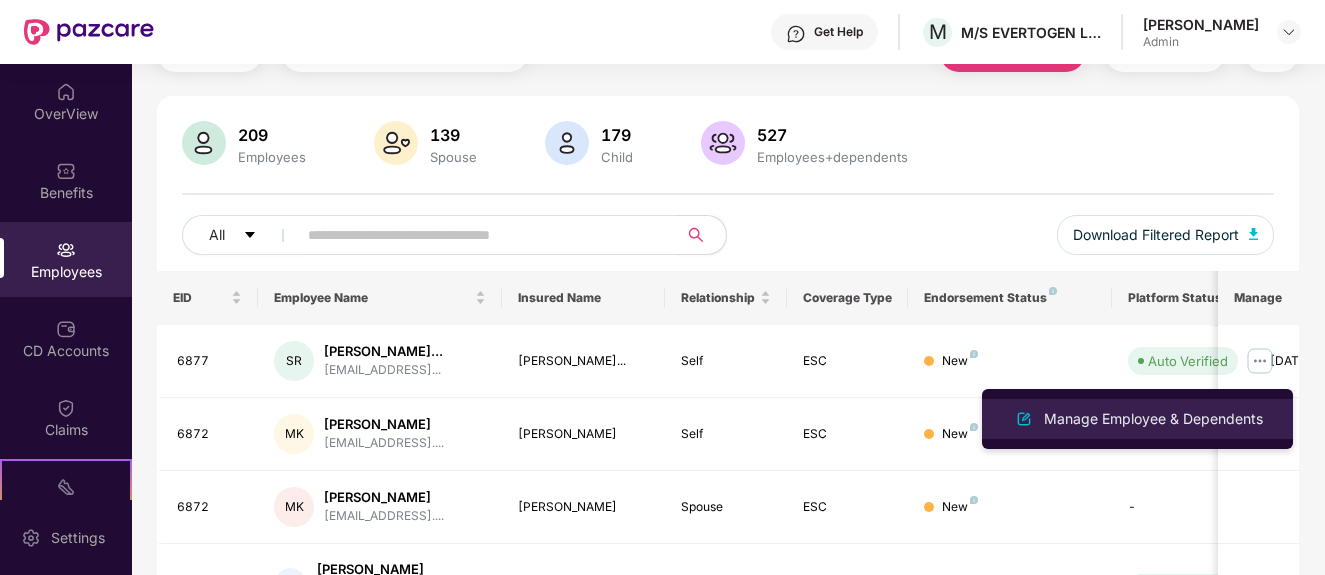 click on "Manage Employee & Dependents" at bounding box center [1137, 419] 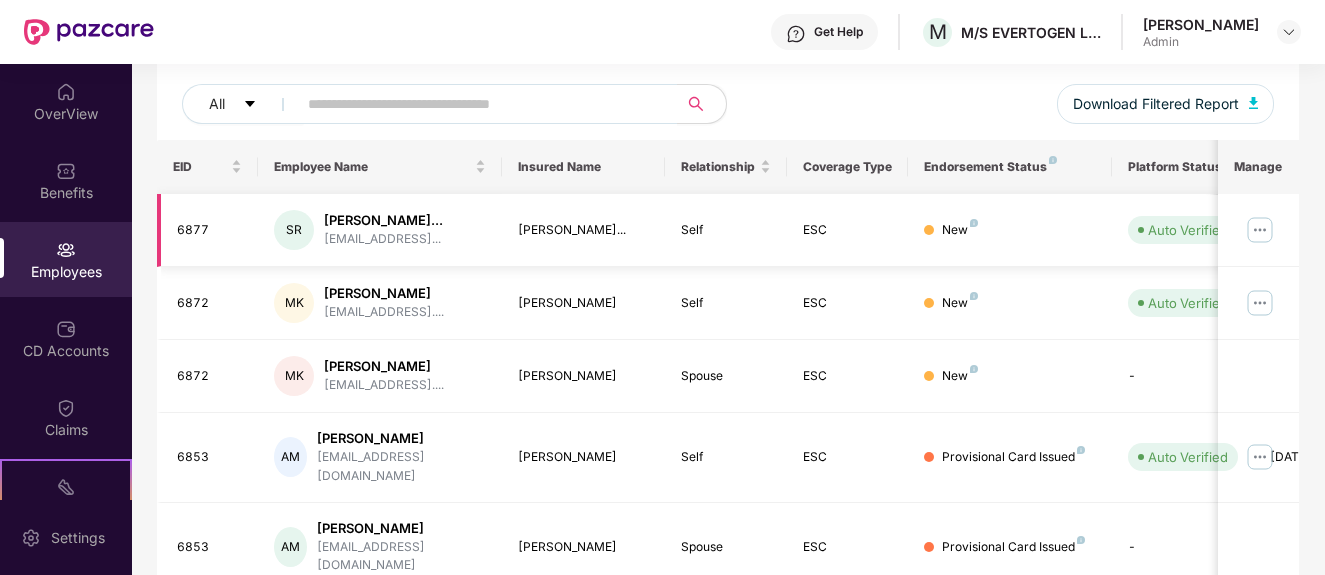 scroll, scrollTop: 204, scrollLeft: 0, axis: vertical 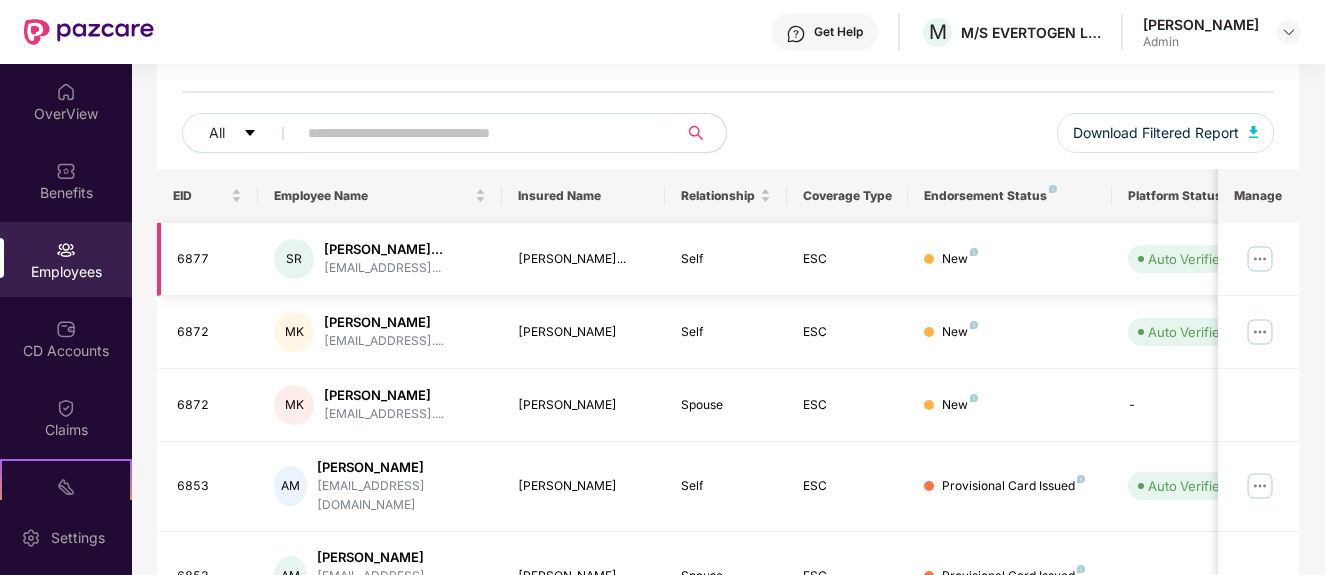 click at bounding box center [1260, 259] 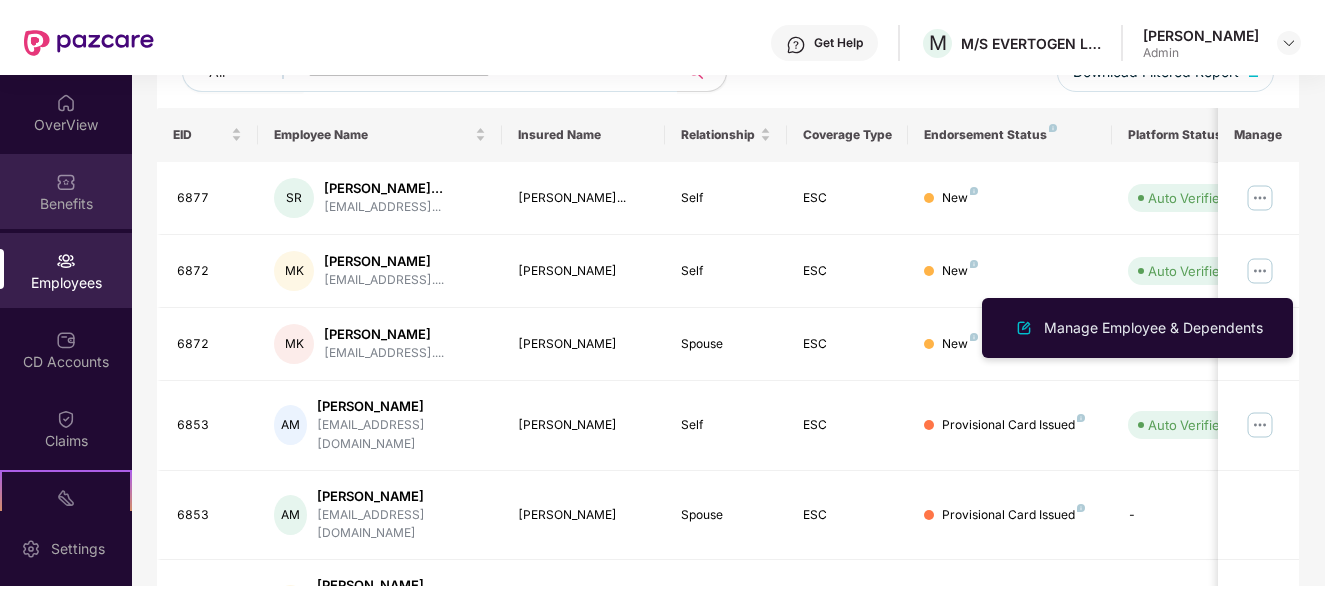 scroll, scrollTop: 306, scrollLeft: 0, axis: vertical 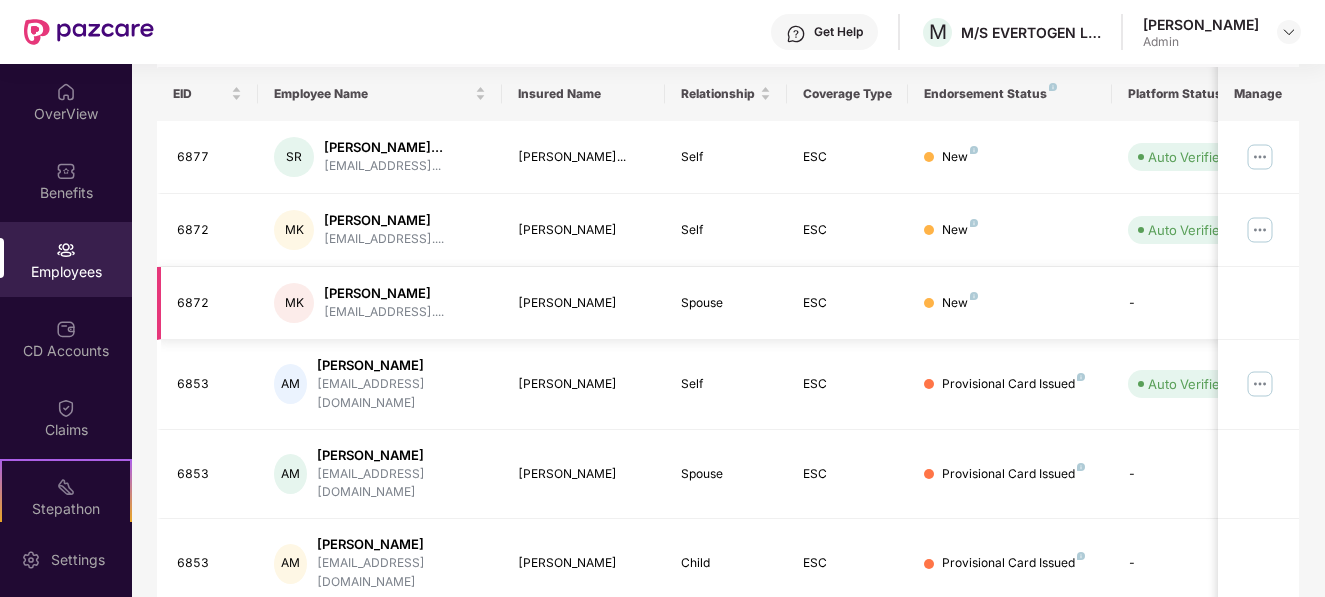click on "6872" at bounding box center [208, 303] 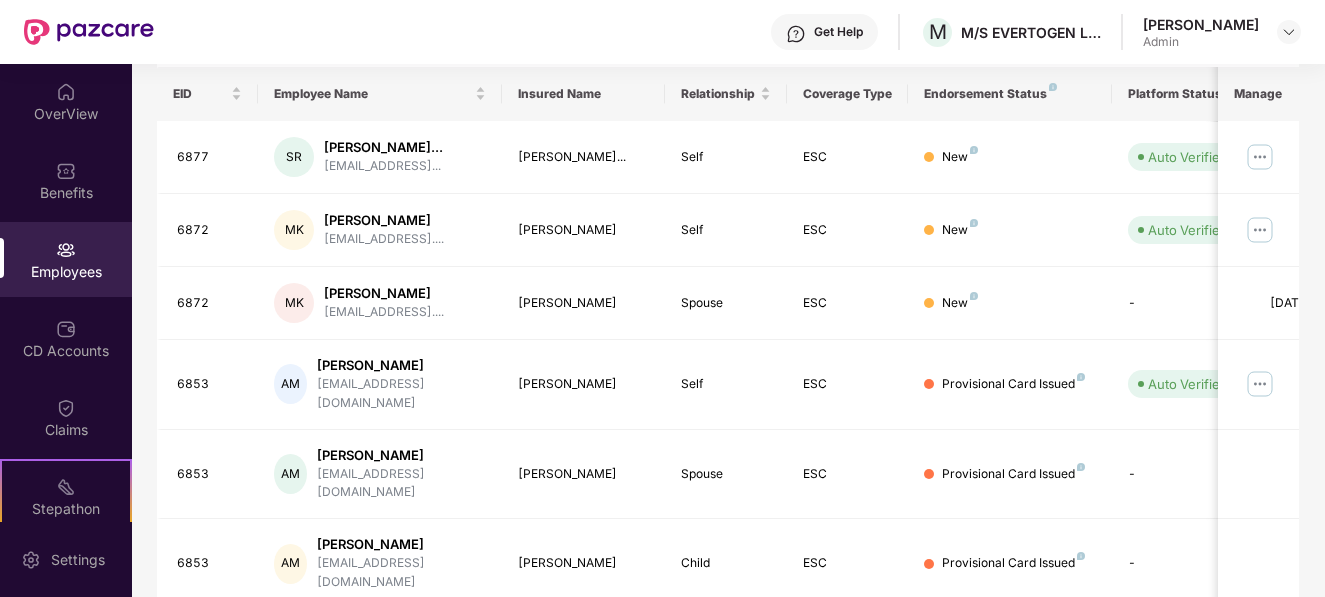 click on "Filters Group Health Insurance Employee  Reports 209 Employees 139 Spouse 179 Child 527 Employees+dependents All Download Filtered Report EID Employee Name Insured Name Relationship Coverage Type Endorsement Status Platform Status Joining Date Manage                   6877 SR [PERSON_NAME]...   [EMAIL_ADDRESS]... [PERSON_NAME]... Self ESC New Auto Verified [DATE] 6872 MK [PERSON_NAME]   [EMAIL_ADDRESS].... [PERSON_NAME] Self ESC New Auto Verified [DATE] 6872 MK [PERSON_NAME]   [EMAIL_ADDRESS].... [PERSON_NAME] Spouse ESC New - [DATE] 6853 AM [PERSON_NAME]   [EMAIL_ADDRESS][DOMAIN_NAME] [PERSON_NAME] Self ESC Provisional Card Issued Auto Verified [DATE] 6853 AM [PERSON_NAME]   [EMAIL_ADDRESS][DOMAIN_NAME] [PERSON_NAME] ESC Provisional Card Issued - [DATE] 6853 AM [PERSON_NAME]   [EMAIL_ADDRESS][DOMAIN_NAME] [PERSON_NAME] Child ESC Provisional Card Issued - [DATE] 6851 GT [PERSON_NAME]   [EMAIL_ADDRESS][DOMAIN_NAME]... [PERSON_NAME] Self" at bounding box center (728, 409) 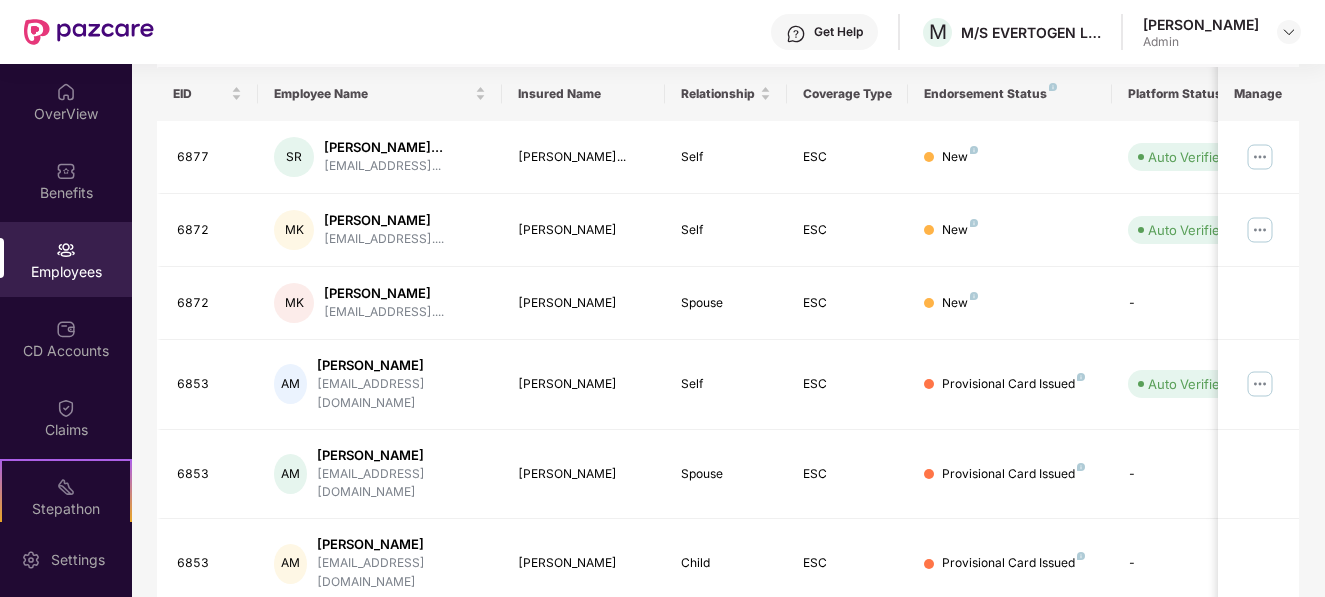 click on "Filters Group Health Insurance Employee  Reports 209 Employees 139 Spouse 179 Child 527 Employees+dependents All Download Filtered Report EID Employee Name Insured Name Relationship Coverage Type Endorsement Status Platform Status Joining Date Manage                   6877 SR [PERSON_NAME]...   [EMAIL_ADDRESS]... [PERSON_NAME]... Self ESC New Auto Verified [DATE] 6872 MK [PERSON_NAME]   [EMAIL_ADDRESS].... [PERSON_NAME] Self ESC New Auto Verified [DATE] 6872 MK [PERSON_NAME]   [EMAIL_ADDRESS].... [PERSON_NAME] Spouse ESC New - [DATE] 6853 AM [PERSON_NAME]   [EMAIL_ADDRESS][DOMAIN_NAME] [PERSON_NAME] Self ESC Provisional Card Issued Auto Verified [DATE] 6853 AM [PERSON_NAME]   [EMAIL_ADDRESS][DOMAIN_NAME] [PERSON_NAME] ESC Provisional Card Issued - [DATE] 6853 AM [PERSON_NAME]   [EMAIL_ADDRESS][DOMAIN_NAME] [PERSON_NAME] Child ESC Provisional Card Issued - [DATE] 6851 GT [PERSON_NAME]   [EMAIL_ADDRESS][DOMAIN_NAME]... [PERSON_NAME] Self" at bounding box center (728, 409) 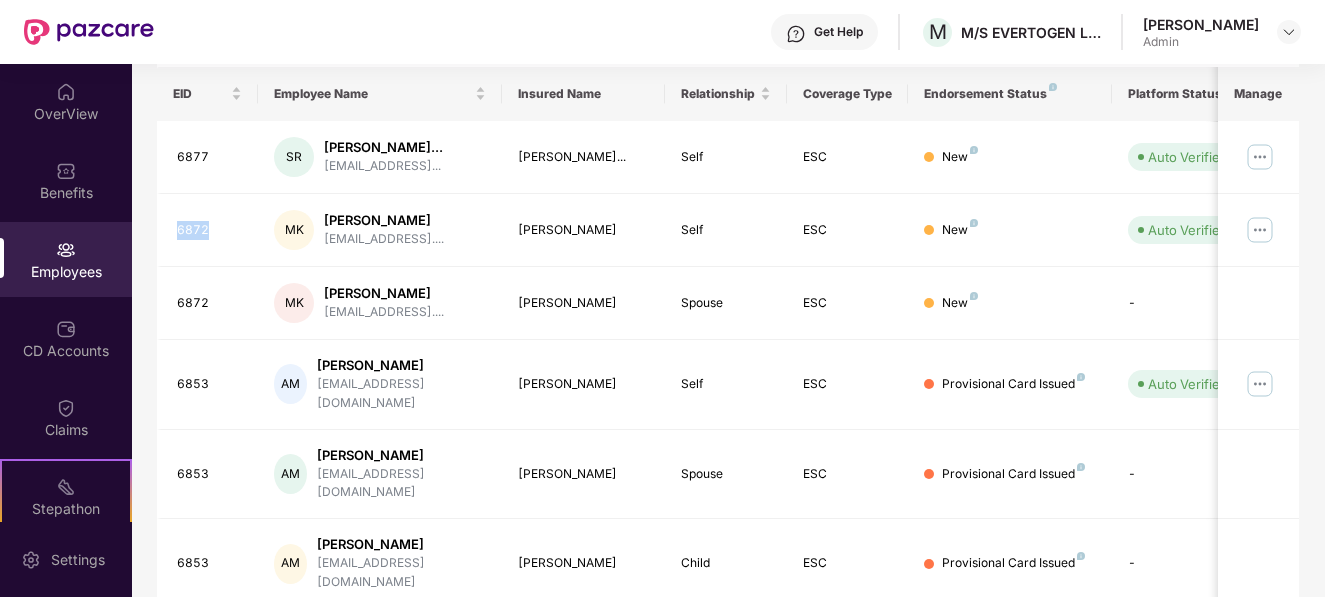 click on "OverView Benefits Employees CD Accounts Claims Stepathon New Challenge 5 Endorsements My Orders Settings Employees Filters Group Health Insurance Employee  Reports 209 Employees 139 Spouse 179 Child 527 Employees+dependents All Download Filtered Report EID Employee Name Insured Name Relationship Coverage Type Endorsement Status Platform Status Joining Date Manage                   6877 SR [PERSON_NAME]...   [EMAIL_ADDRESS]... [PERSON_NAME]... Self ESC New Auto Verified [DATE] 6872 MK [PERSON_NAME]   [EMAIL_ADDRESS].... [PERSON_NAME] Self ESC New Auto Verified [DATE] 6872 MK [PERSON_NAME]   [EMAIL_ADDRESS].... [PERSON_NAME] Spouse ESC New - [DATE] 6853 AM [PERSON_NAME]   [EMAIL_ADDRESS][DOMAIN_NAME] [PERSON_NAME] Self ESC Provisional Card Issued Auto Verified [DATE] 6853 AM [PERSON_NAME]   [EMAIL_ADDRESS][DOMAIN_NAME] [PERSON_NAME] ESC Provisional Card Issued - [DATE] 6853 AM [PERSON_NAME]   [EMAIL_ADDRESS][DOMAIN_NAME] [PERSON_NAME] -" at bounding box center [662, 330] 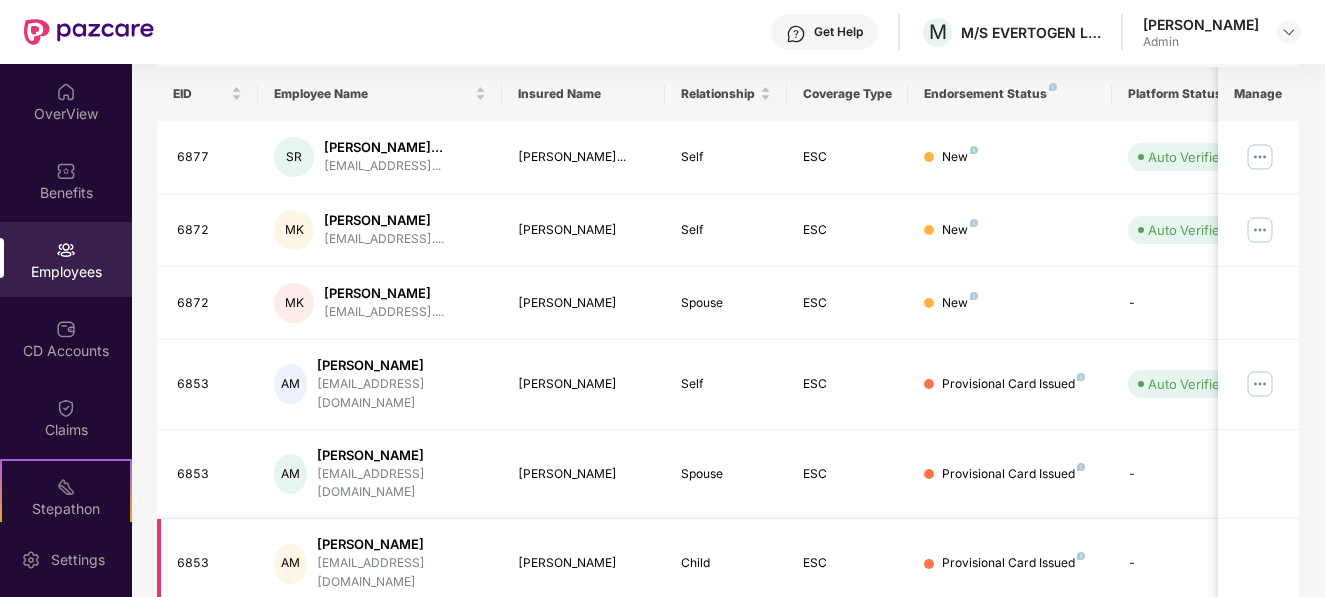 click on "-" at bounding box center [1183, 564] 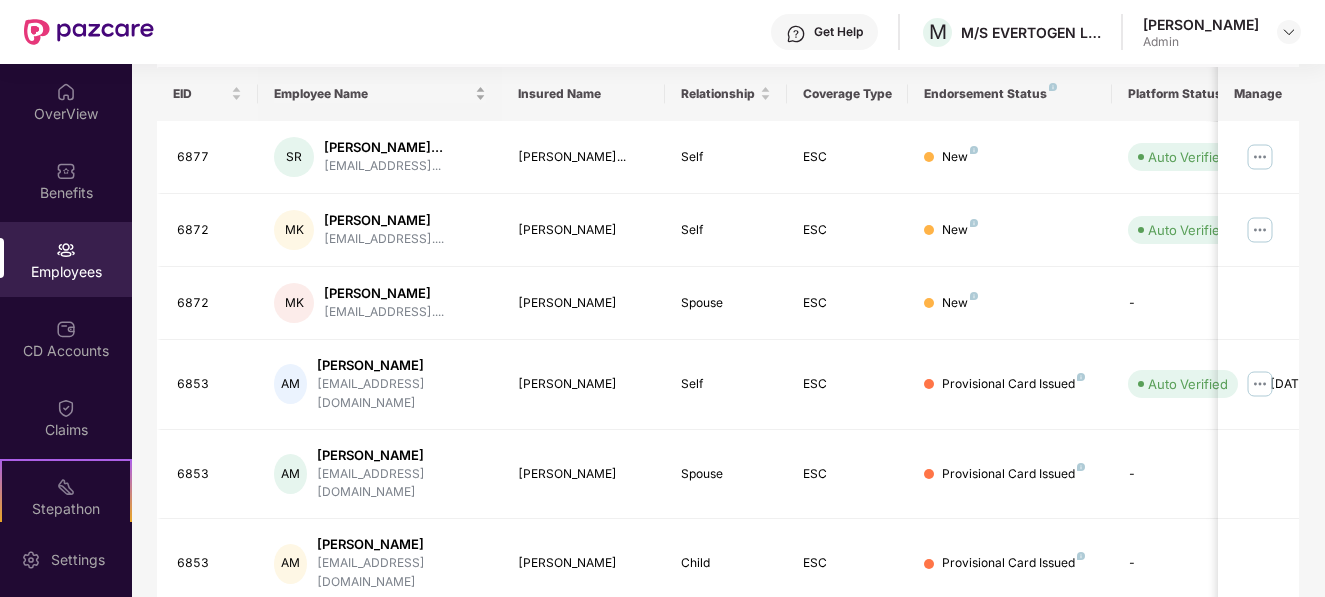 scroll, scrollTop: 0, scrollLeft: 0, axis: both 